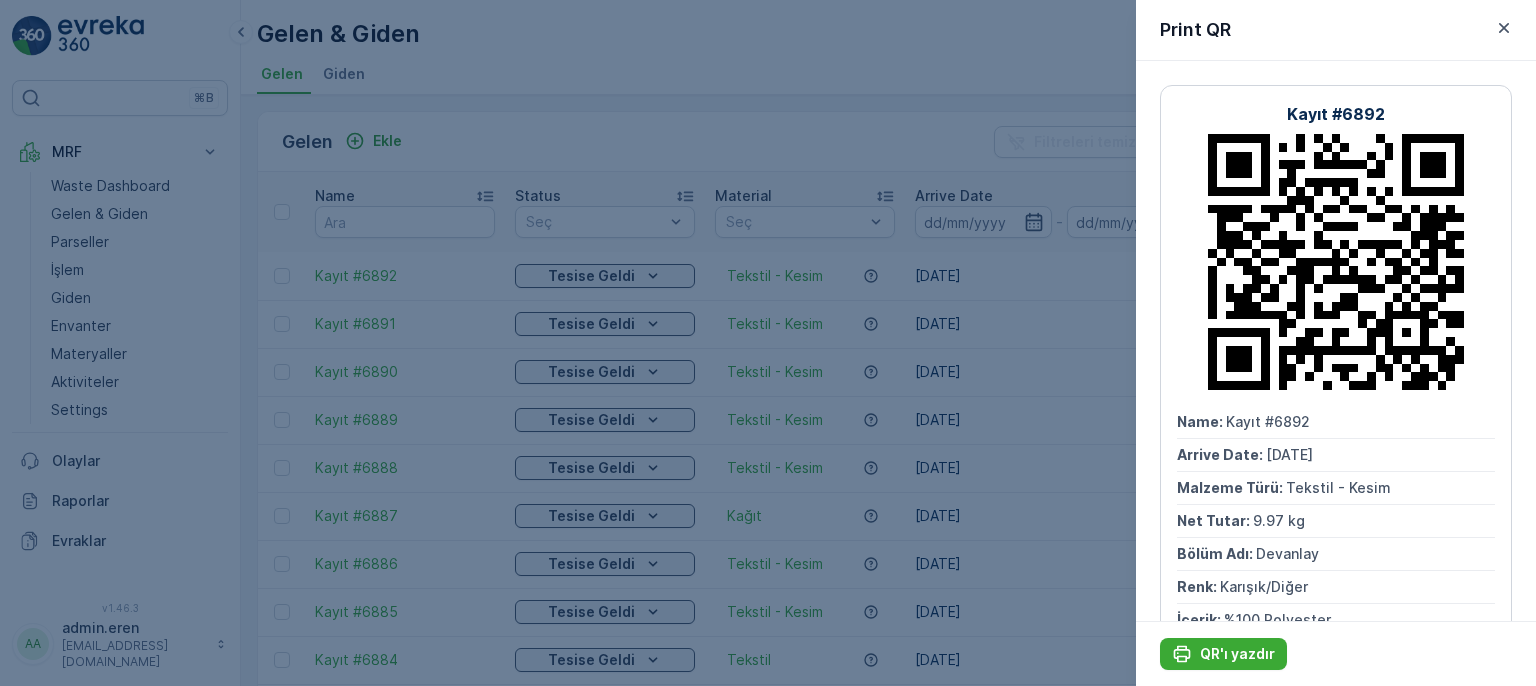 scroll, scrollTop: 0, scrollLeft: 0, axis: both 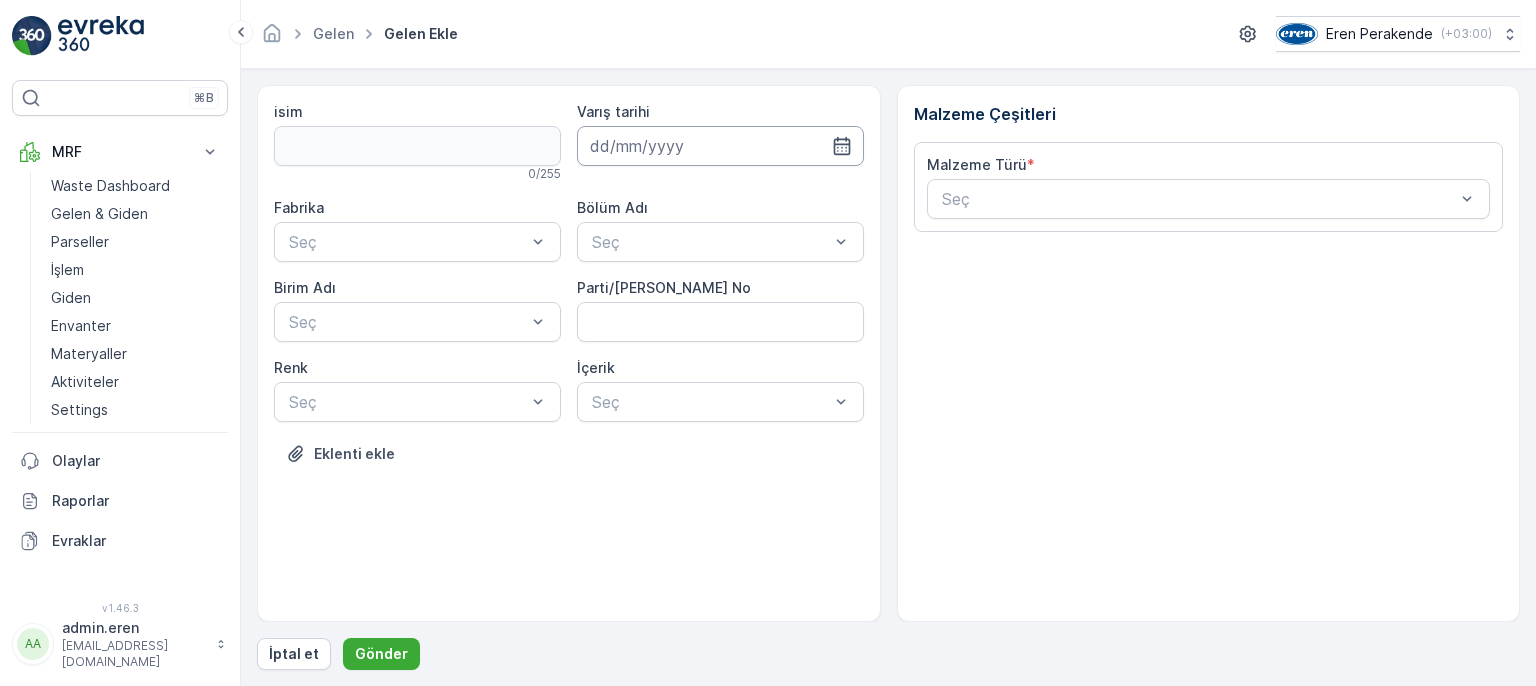 click at bounding box center [720, 146] 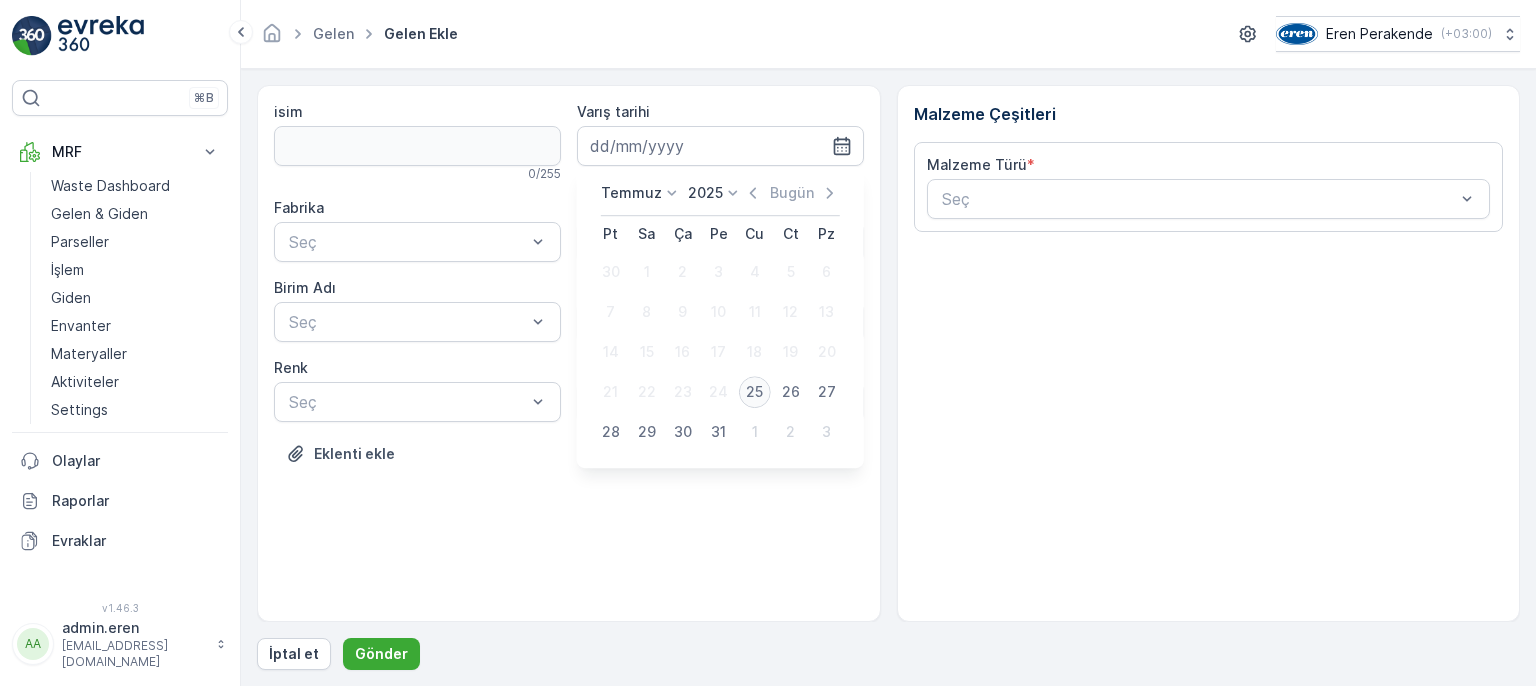 click on "25" at bounding box center [755, 392] 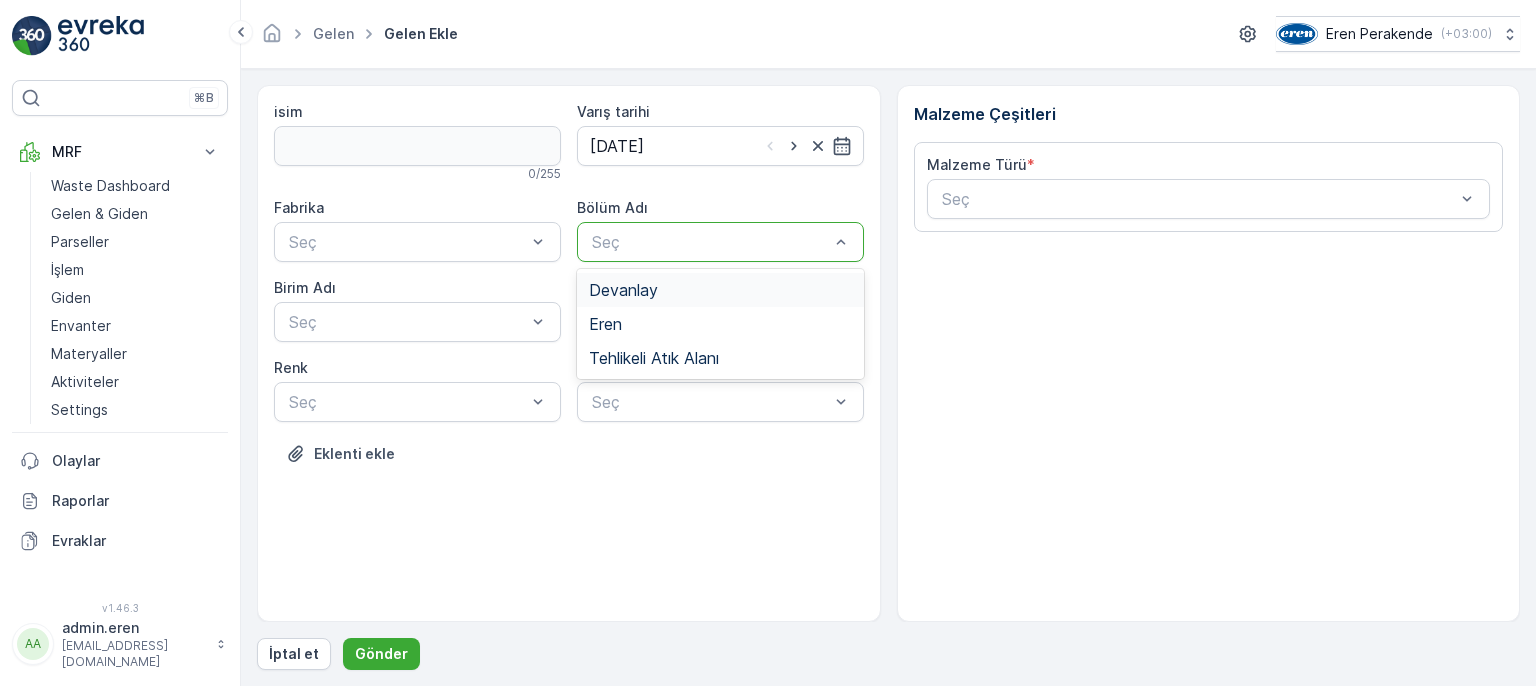 click at bounding box center (710, 242) 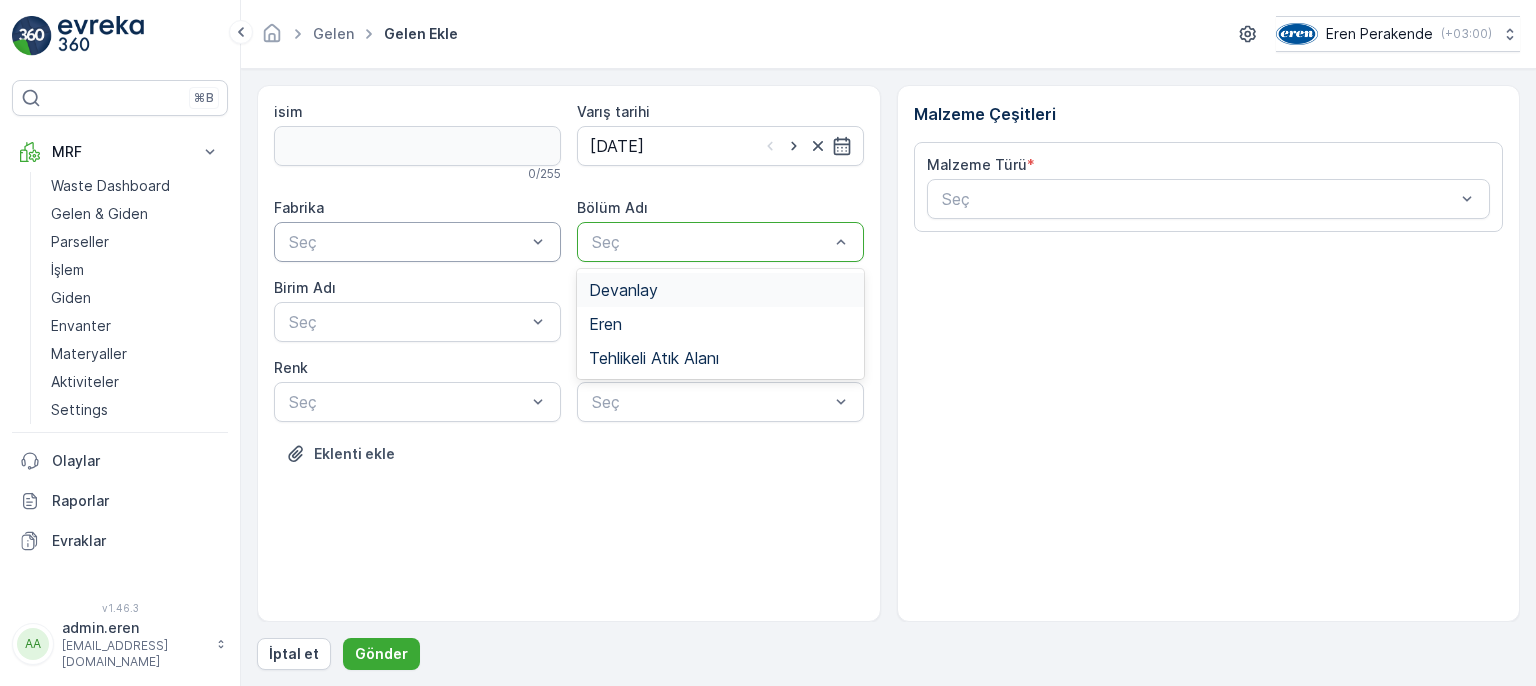 drag, startPoint x: 730, startPoint y: 291, endPoint x: 372, endPoint y: 245, distance: 360.9432 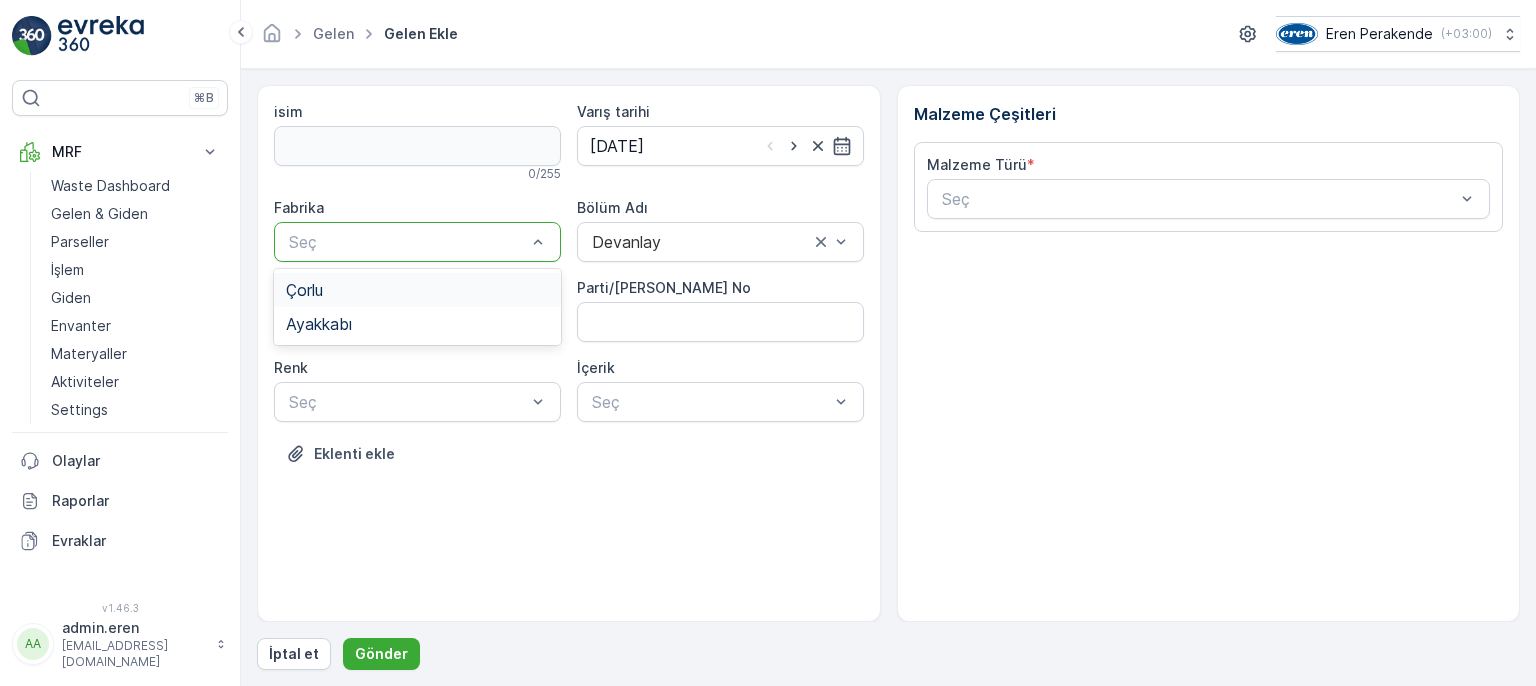 click at bounding box center (407, 242) 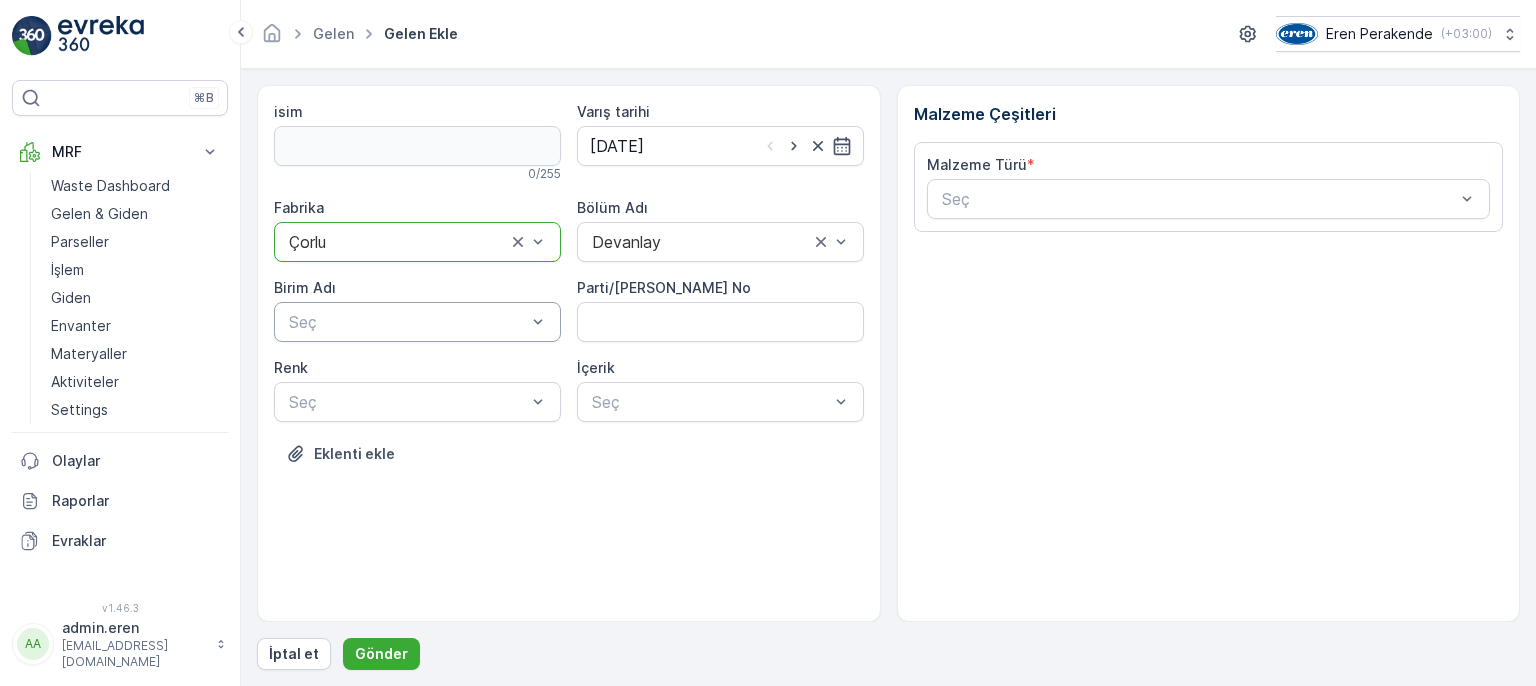 click at bounding box center [407, 322] 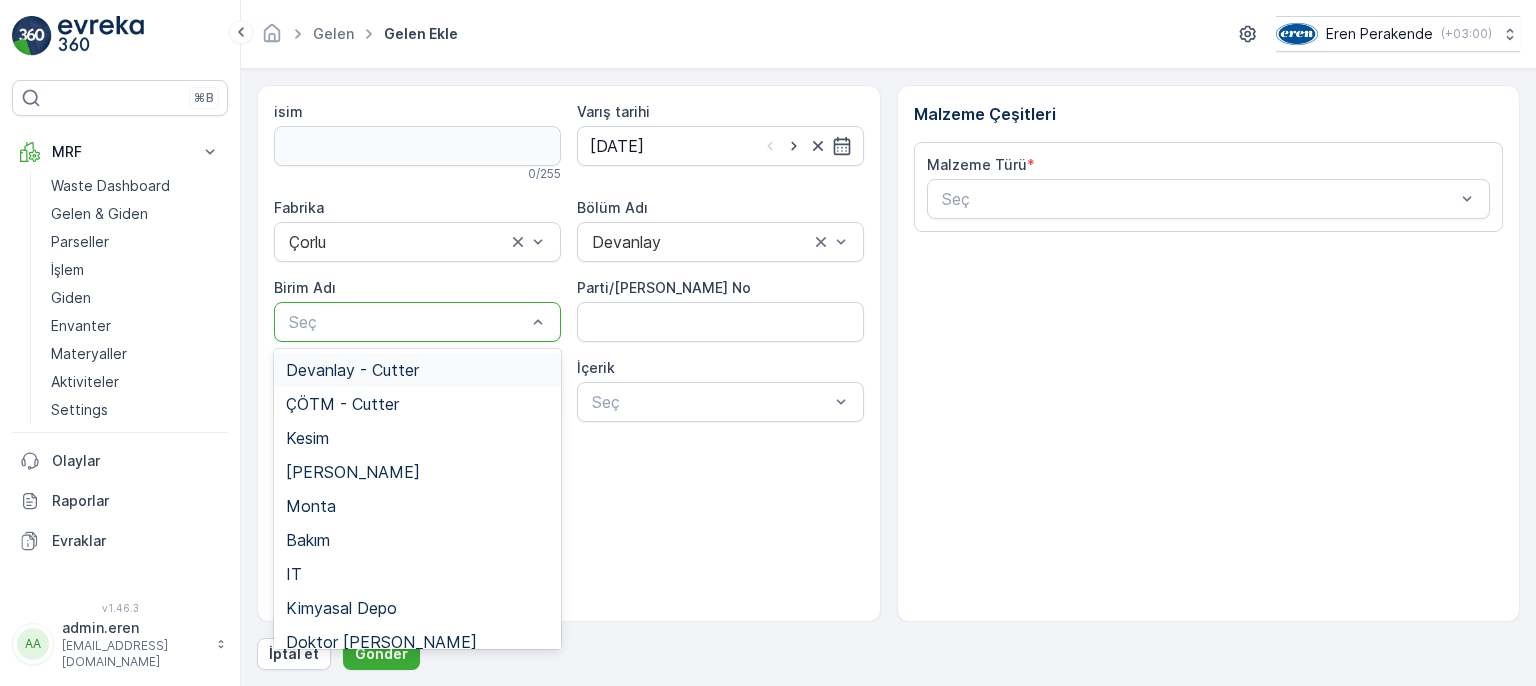 click on "Devanlay  - Cutter" at bounding box center [352, 370] 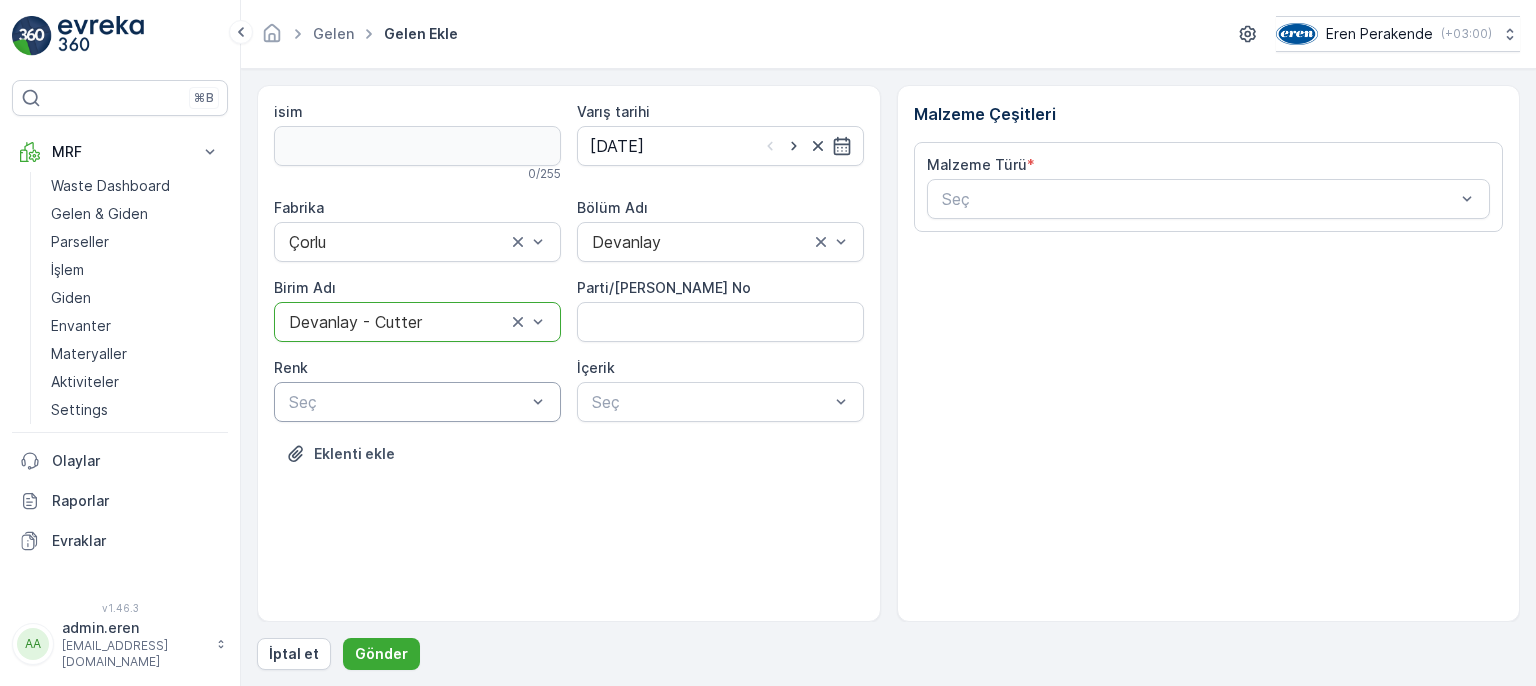 click on "Seç" at bounding box center (417, 402) 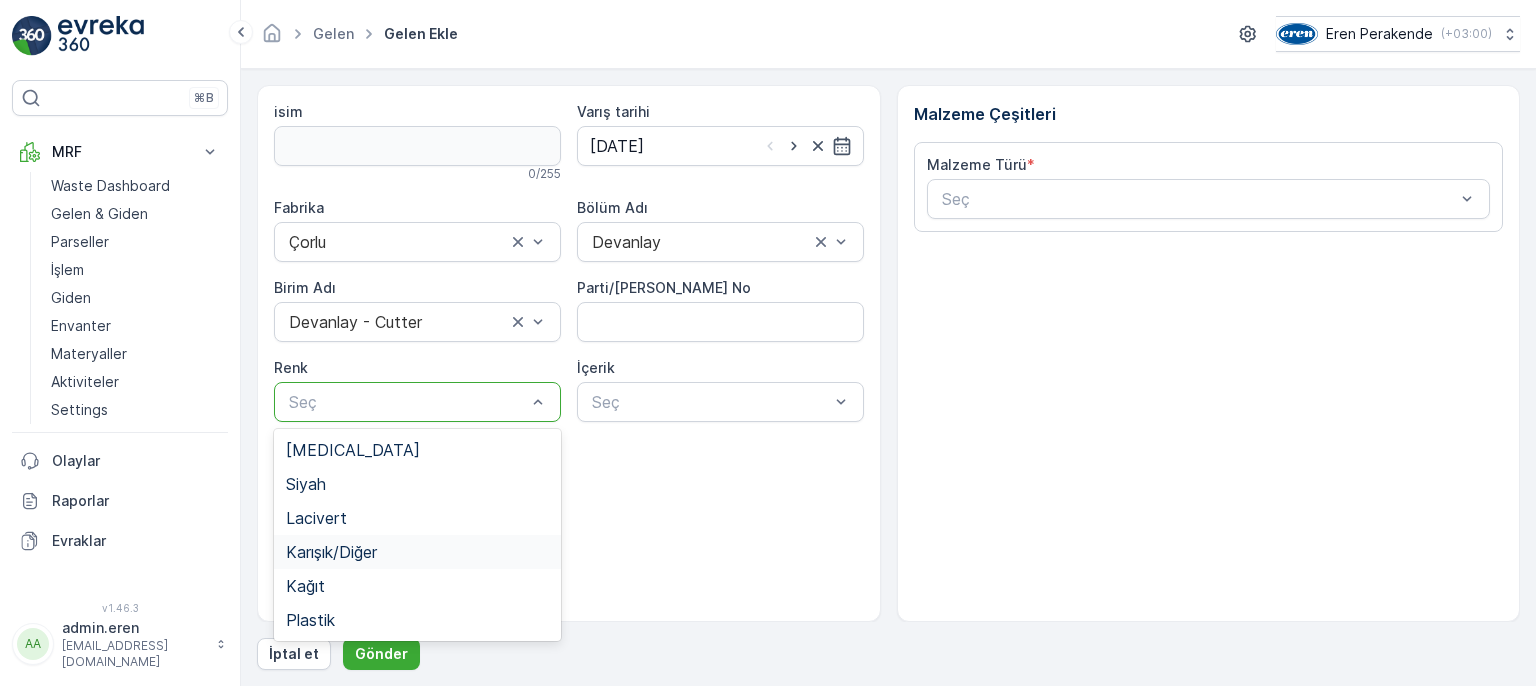 click on "Karışık/Diğer" at bounding box center (417, 552) 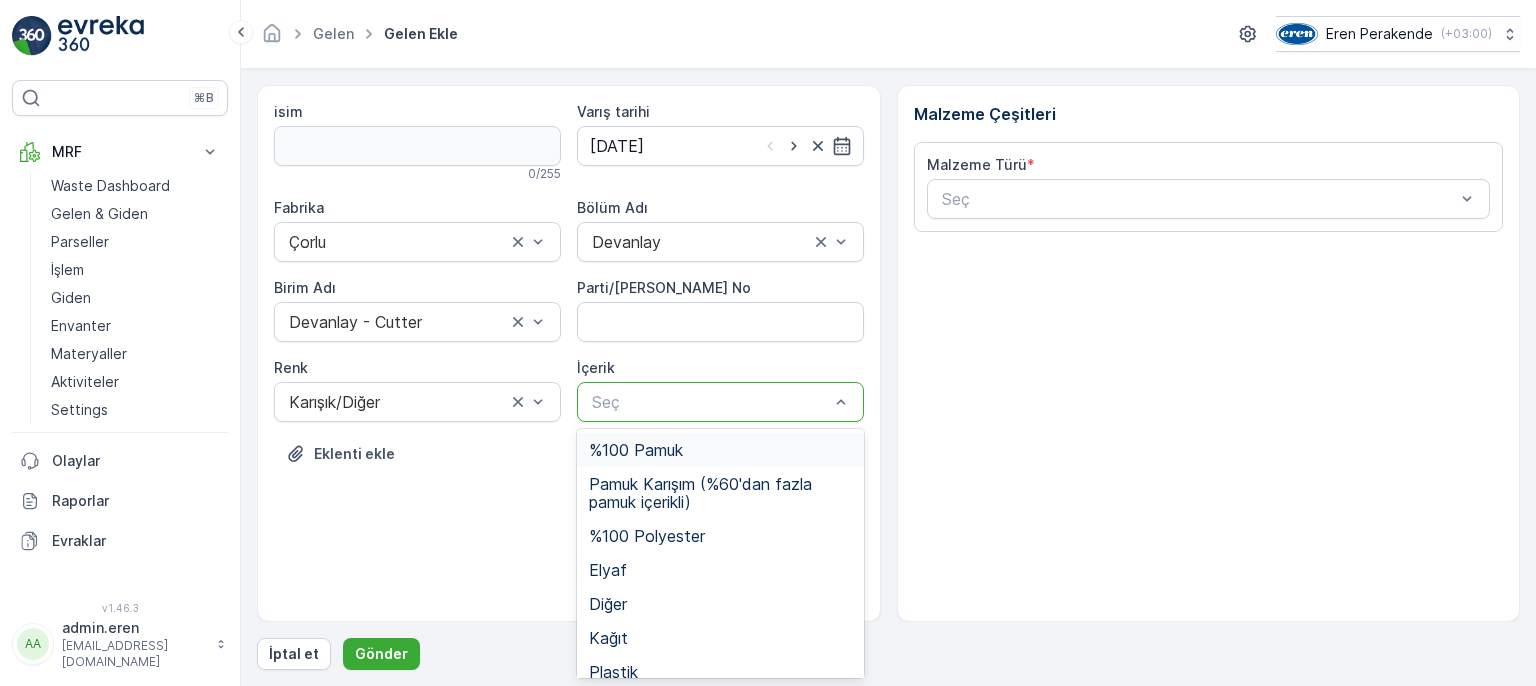 click on "Seç" at bounding box center (720, 402) 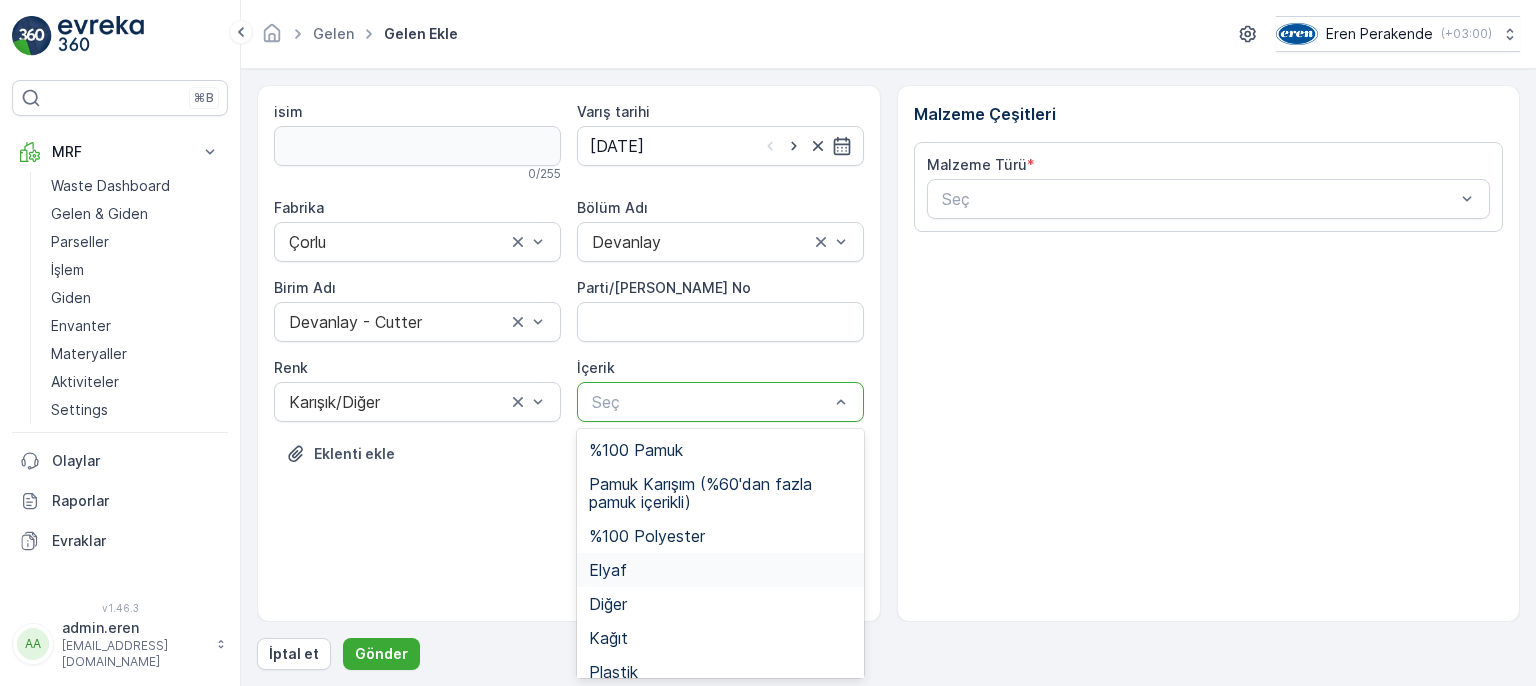 click on "Elyaf" at bounding box center [608, 570] 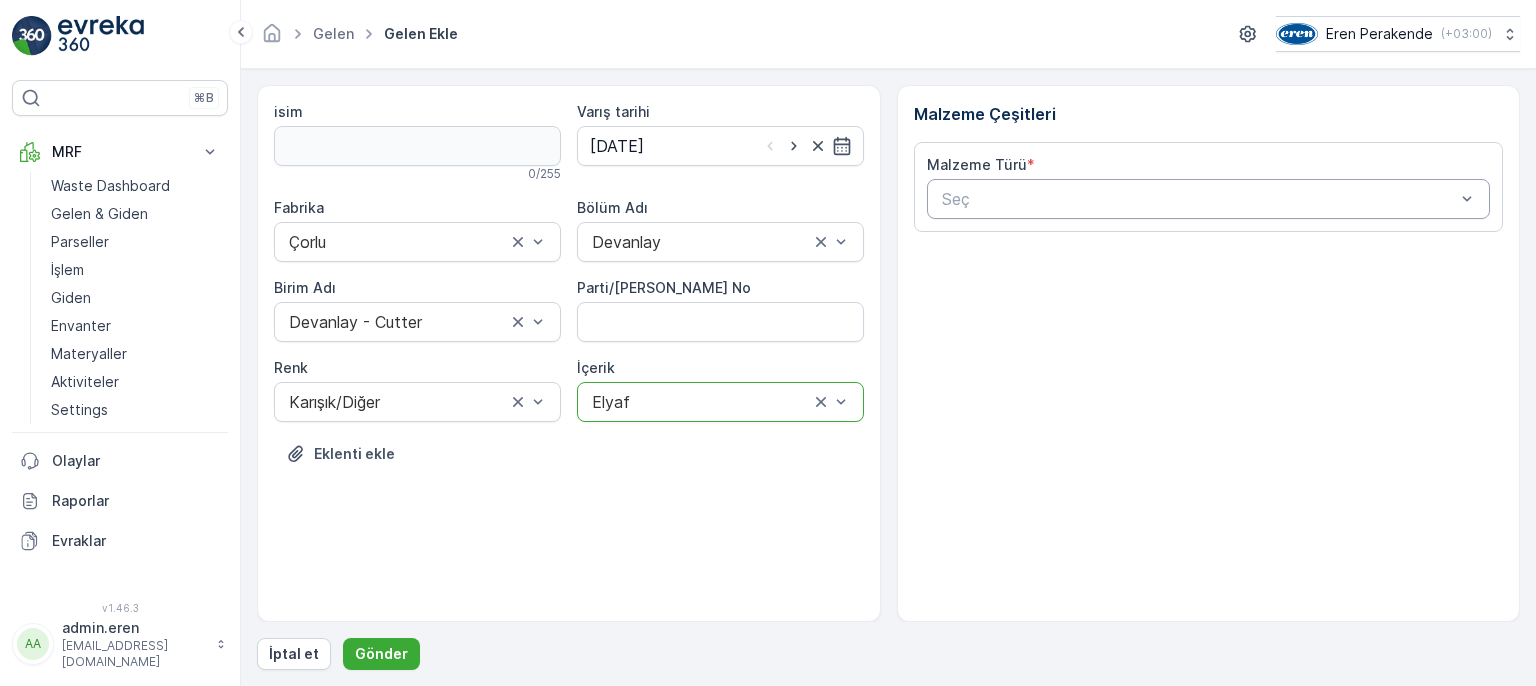 click at bounding box center (1199, 199) 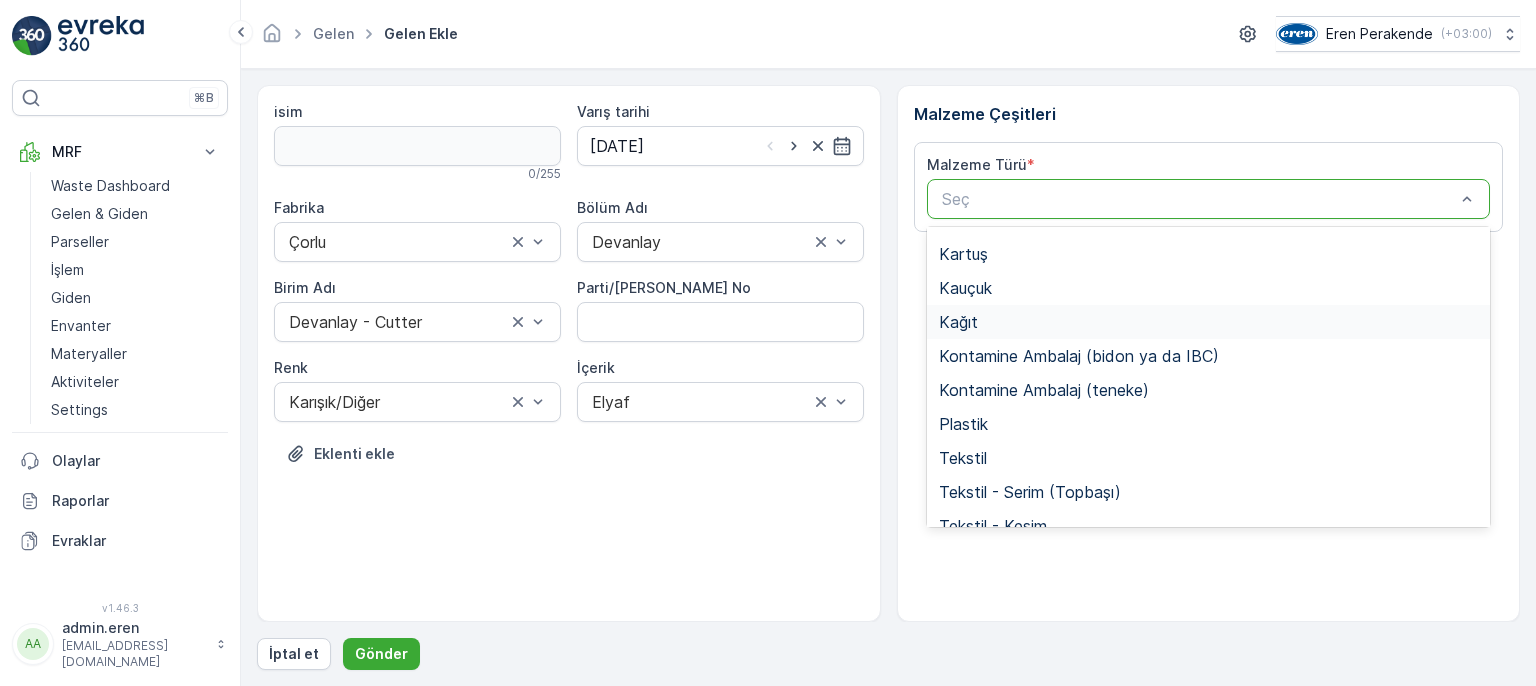 scroll, scrollTop: 300, scrollLeft: 0, axis: vertical 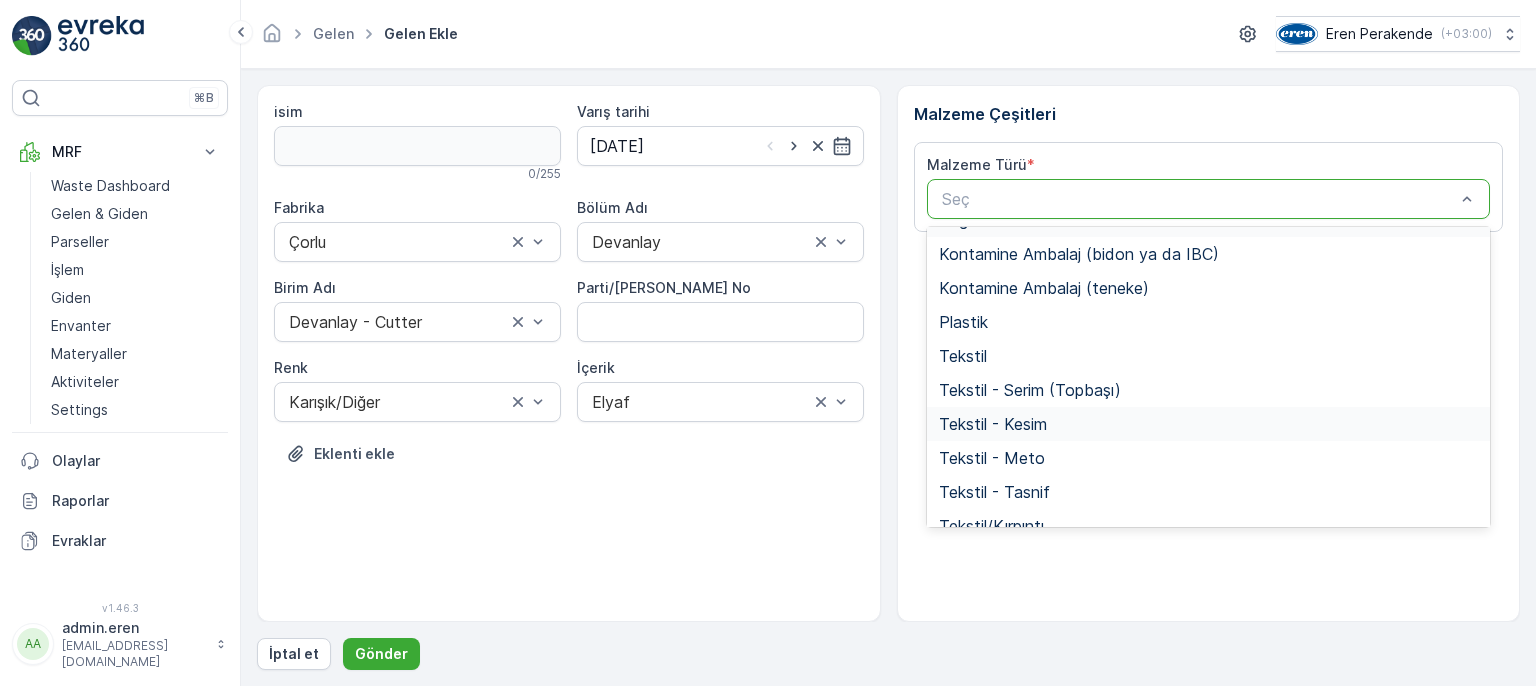 click on "Tekstil - Kesim" at bounding box center [1209, 424] 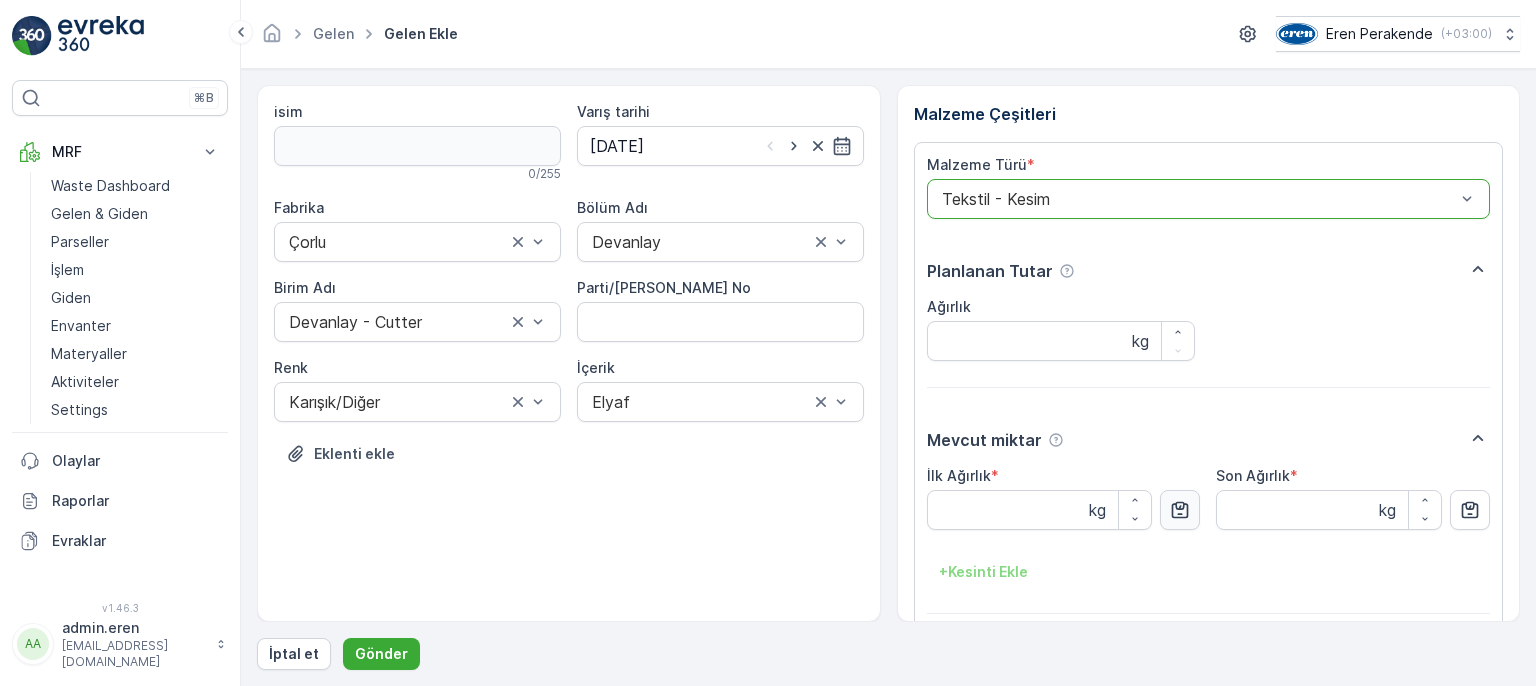 click at bounding box center [1180, 510] 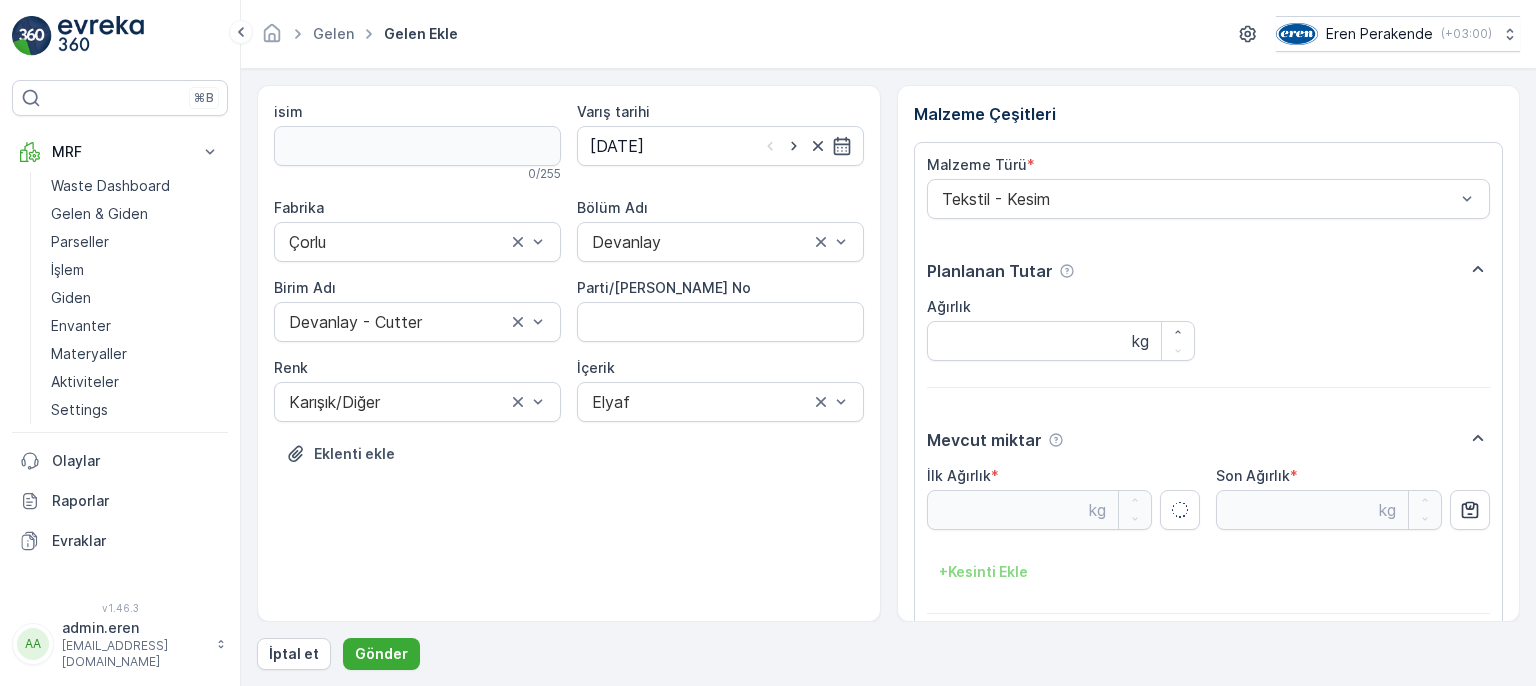 type on "6.92" 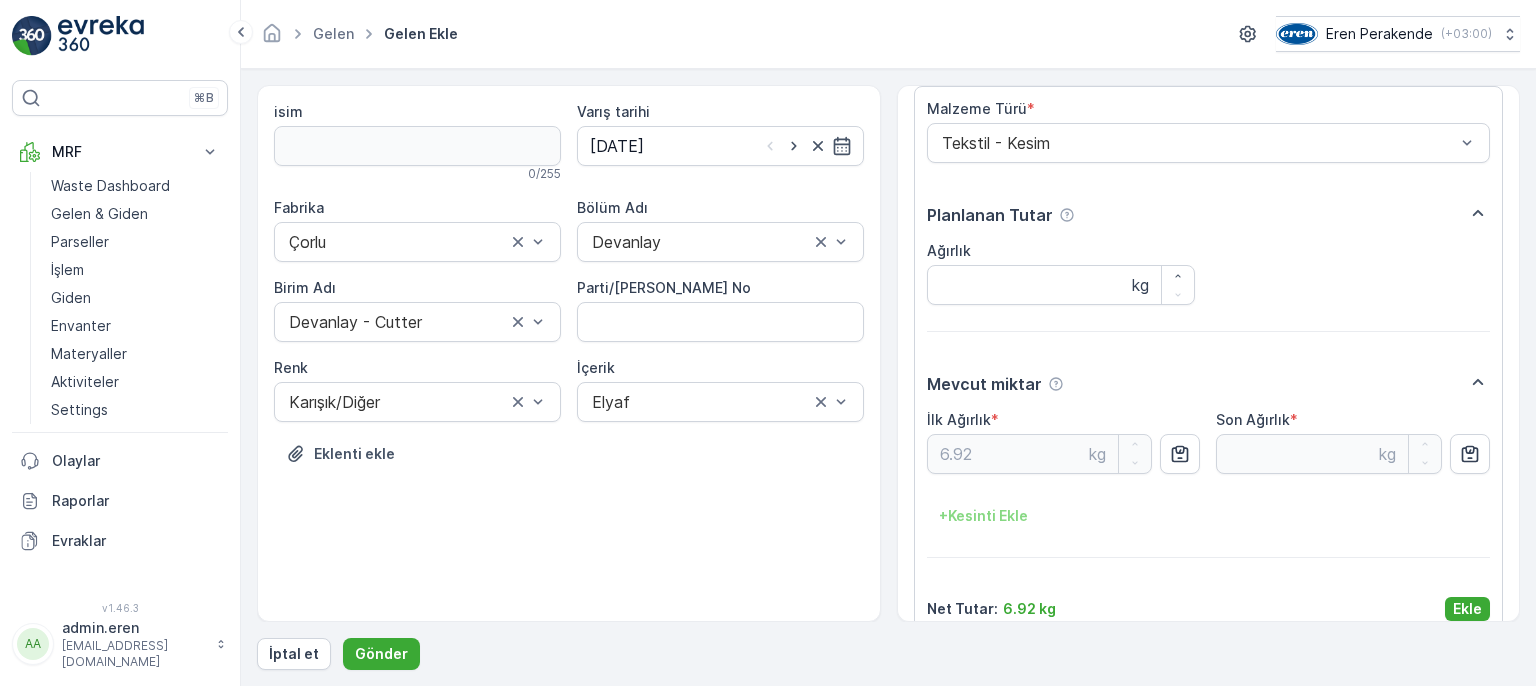 scroll, scrollTop: 84, scrollLeft: 0, axis: vertical 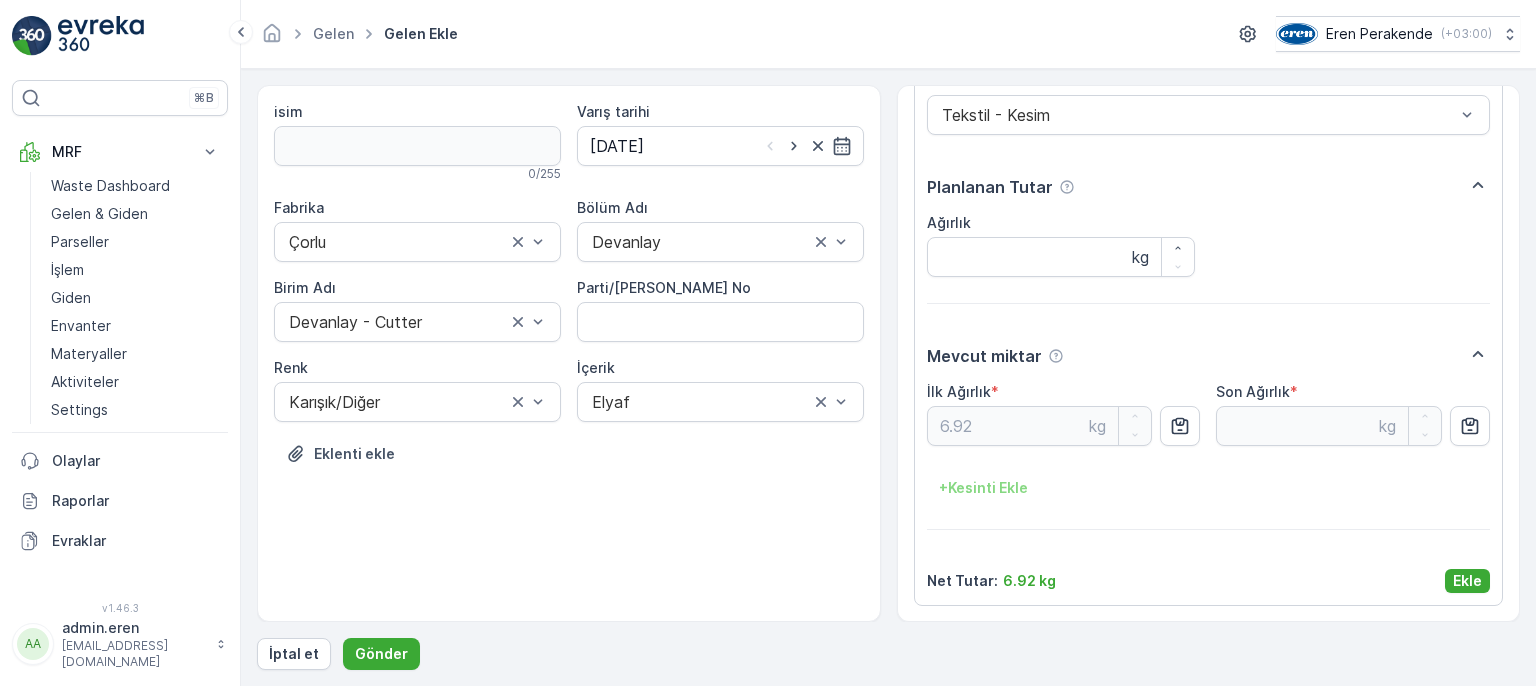 click on "Ekle" at bounding box center (1467, 581) 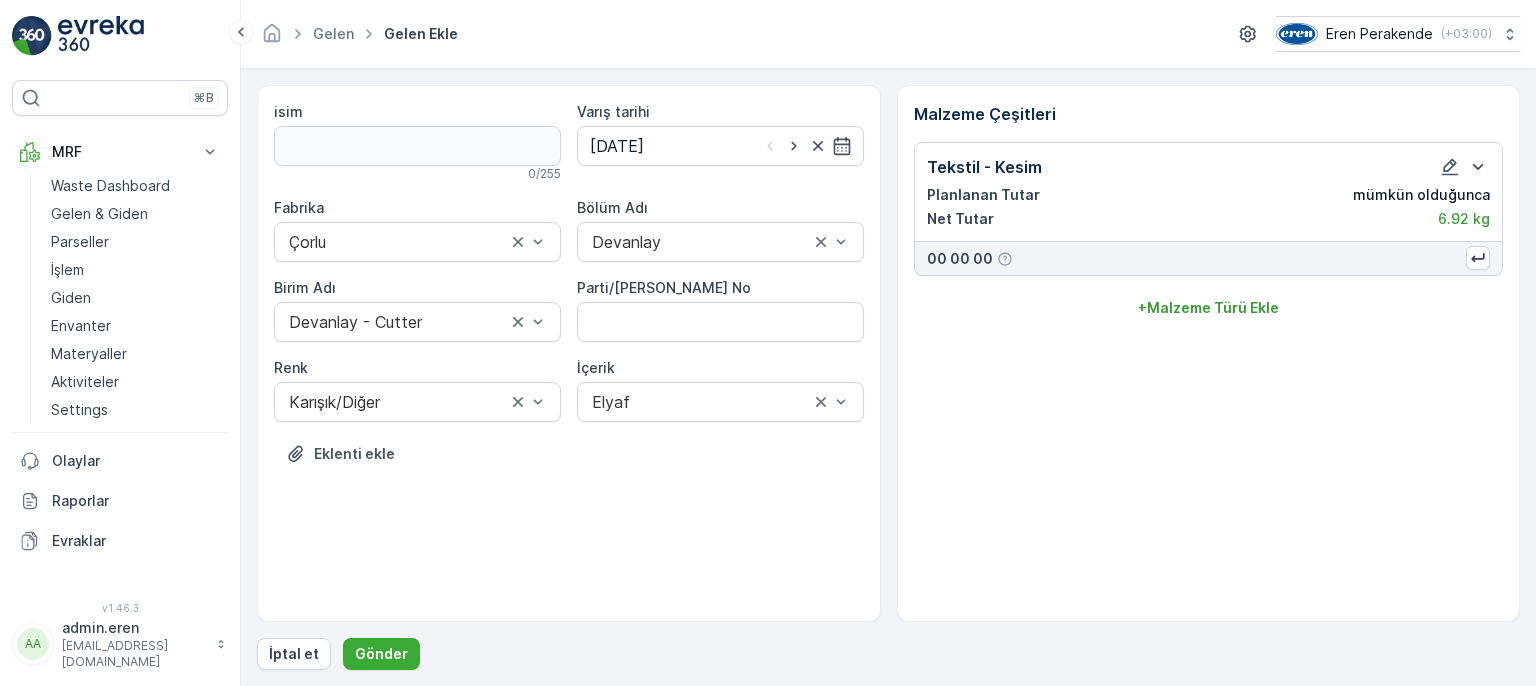scroll, scrollTop: 0, scrollLeft: 0, axis: both 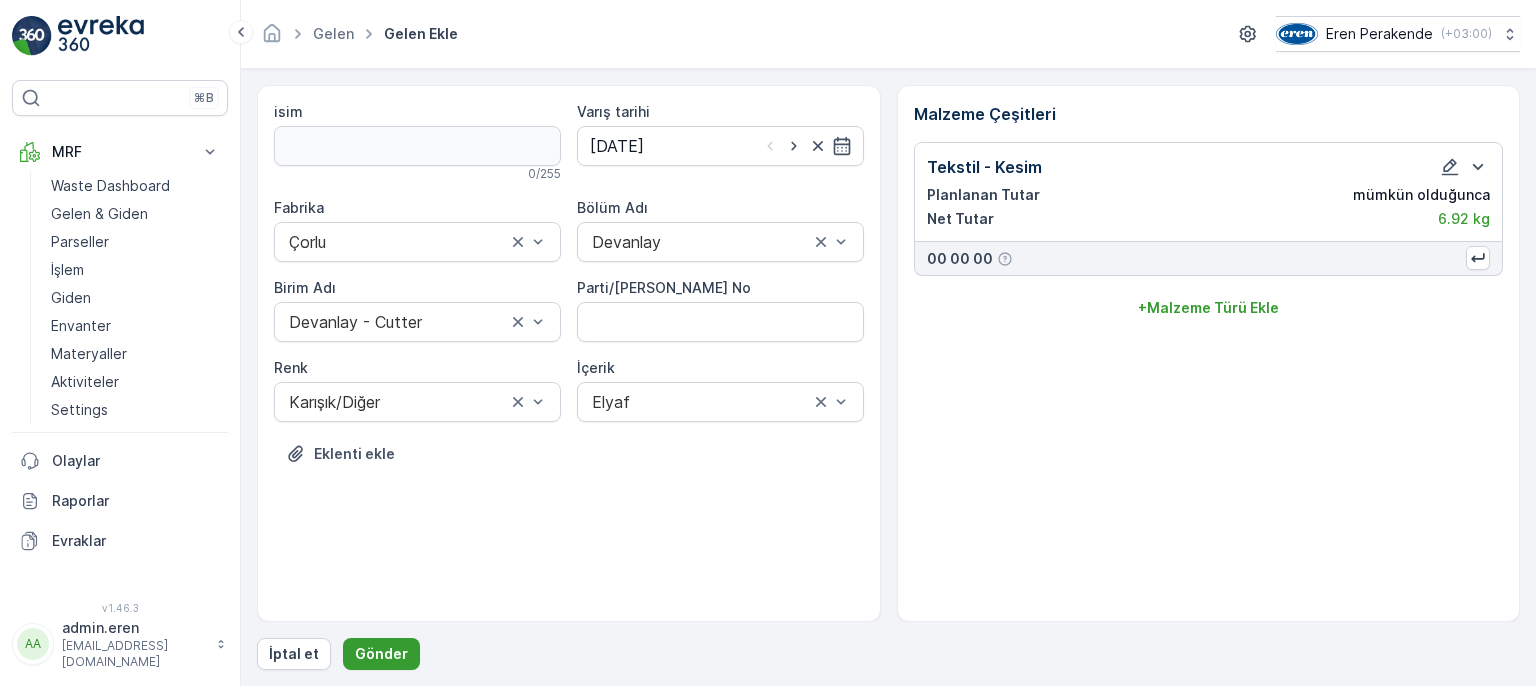 click on "Gönder" at bounding box center (381, 654) 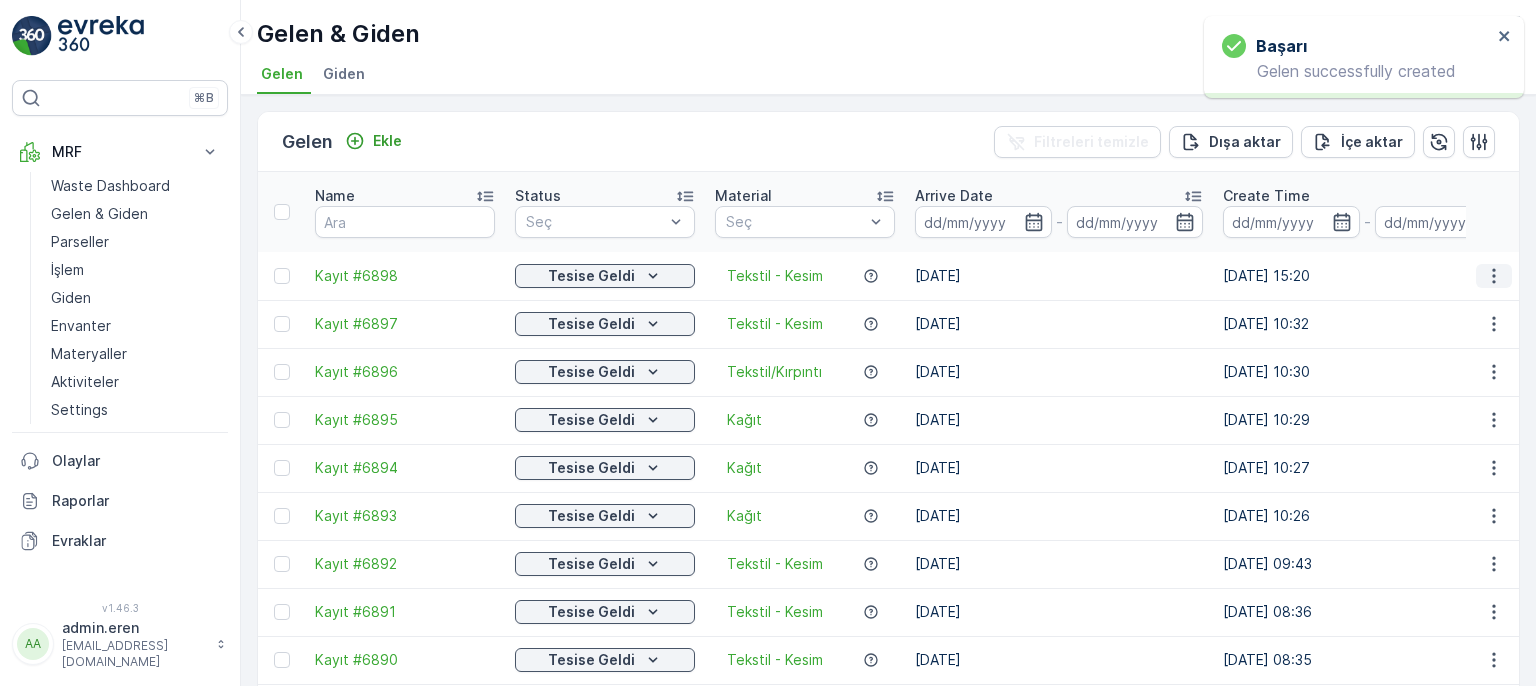 click 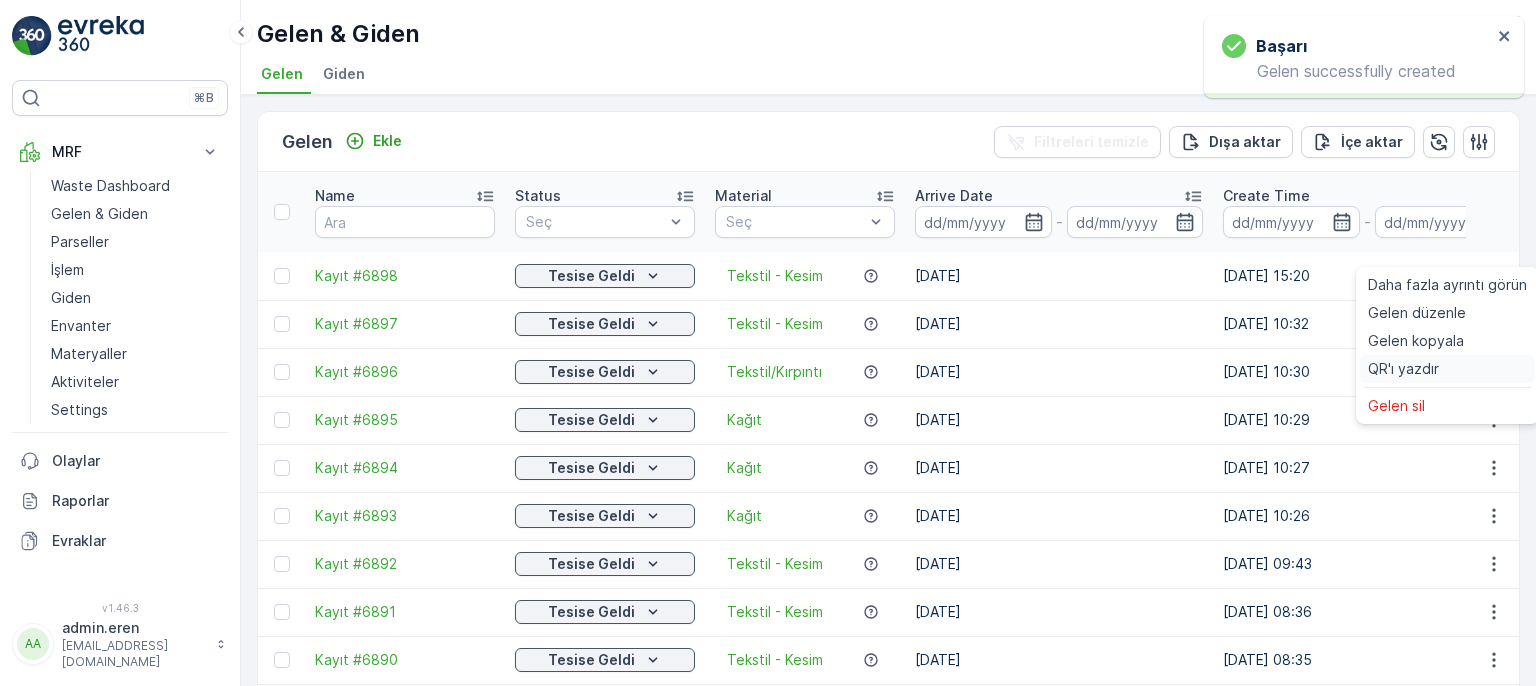 click on "QR'ı yazdır" at bounding box center [1403, 369] 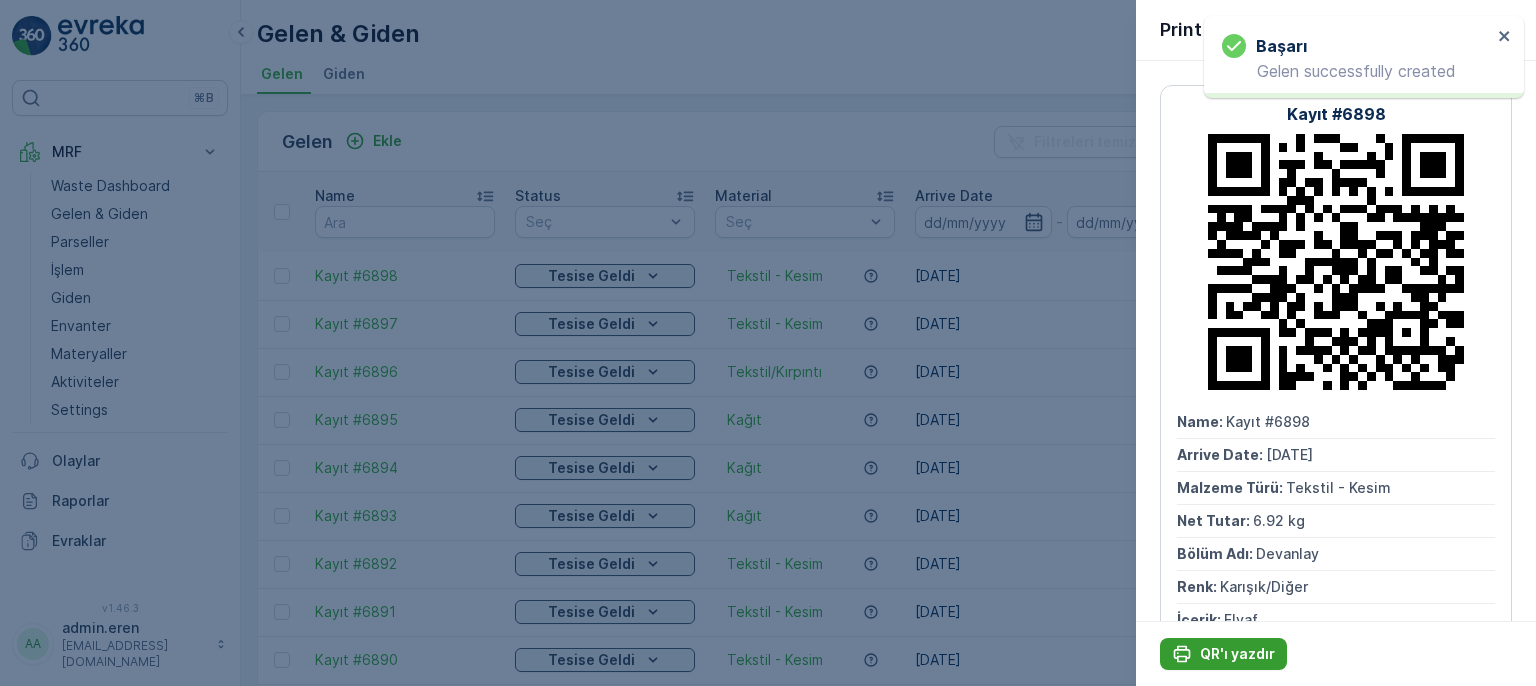click on "QR'ı yazdır" at bounding box center (1237, 654) 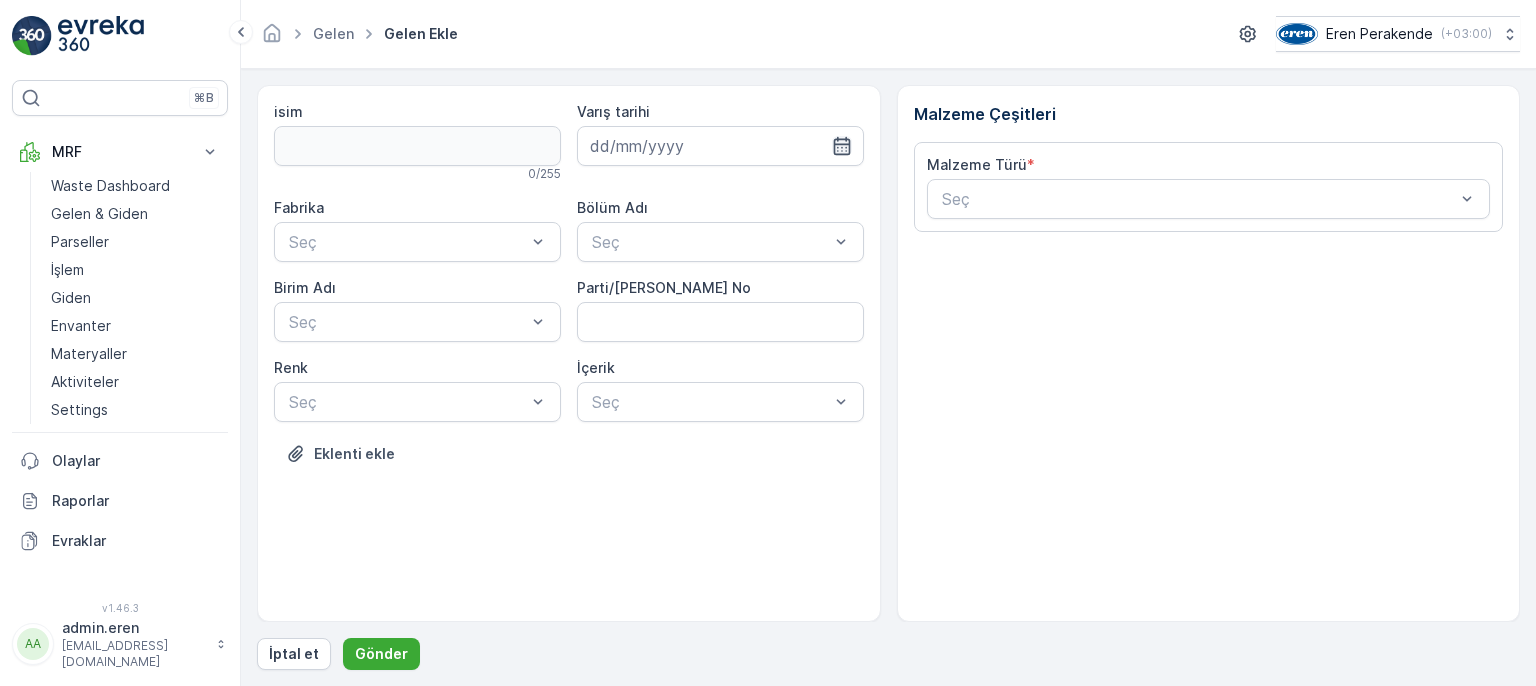 click 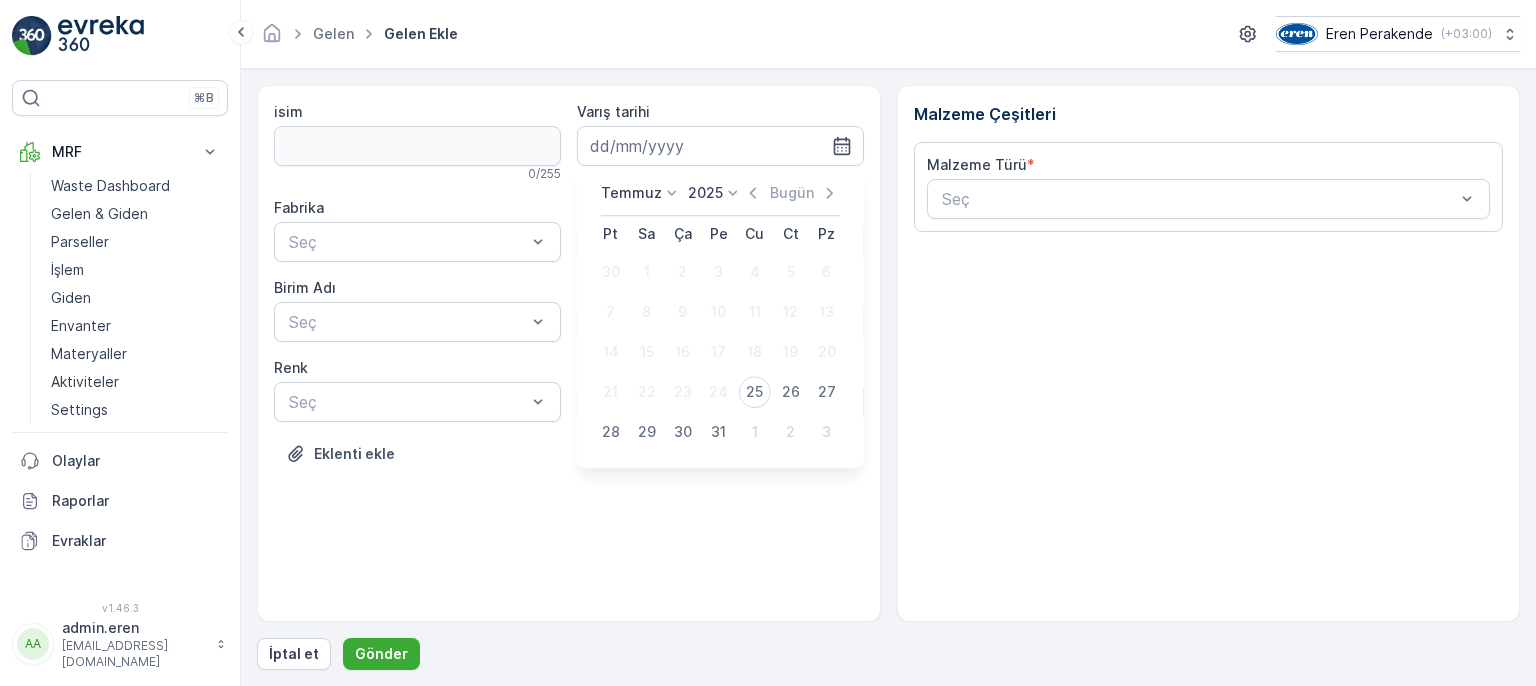 click on "25" at bounding box center [755, 392] 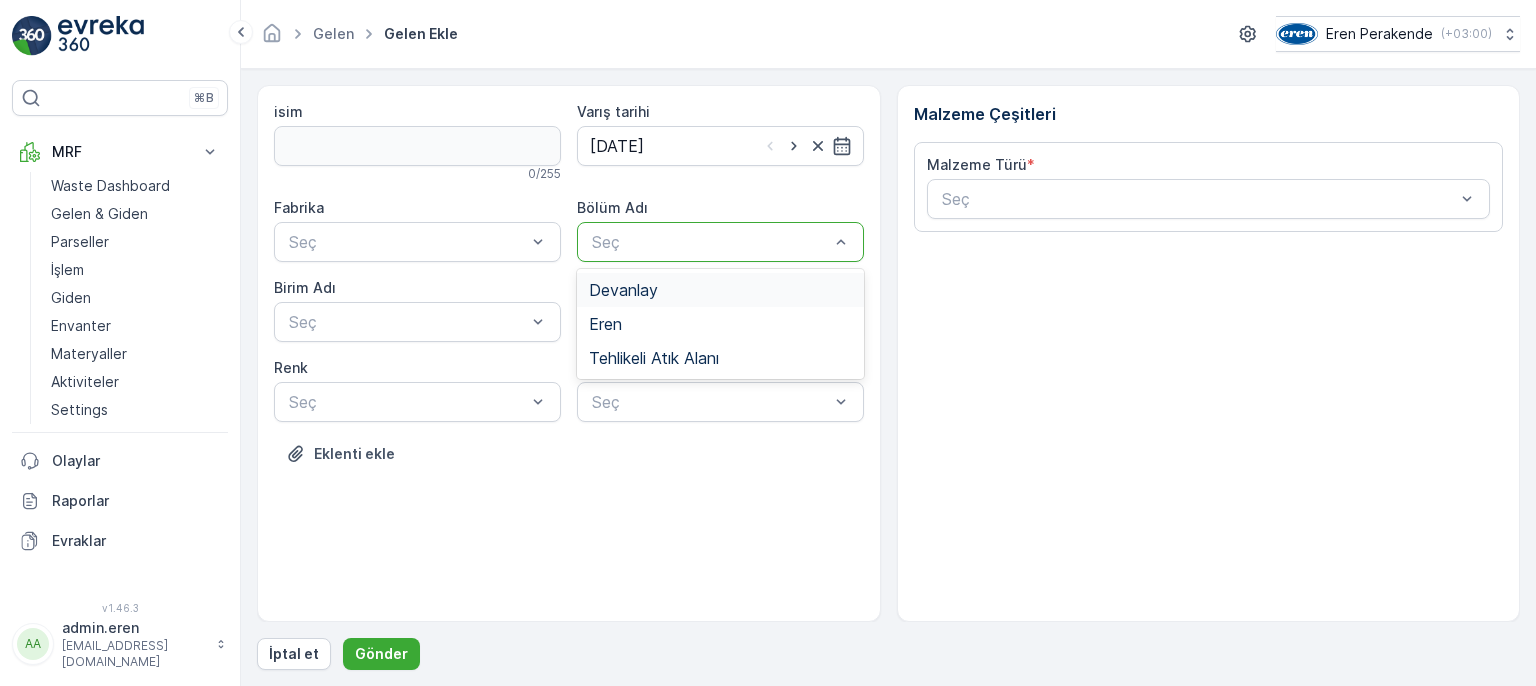 click at bounding box center [710, 242] 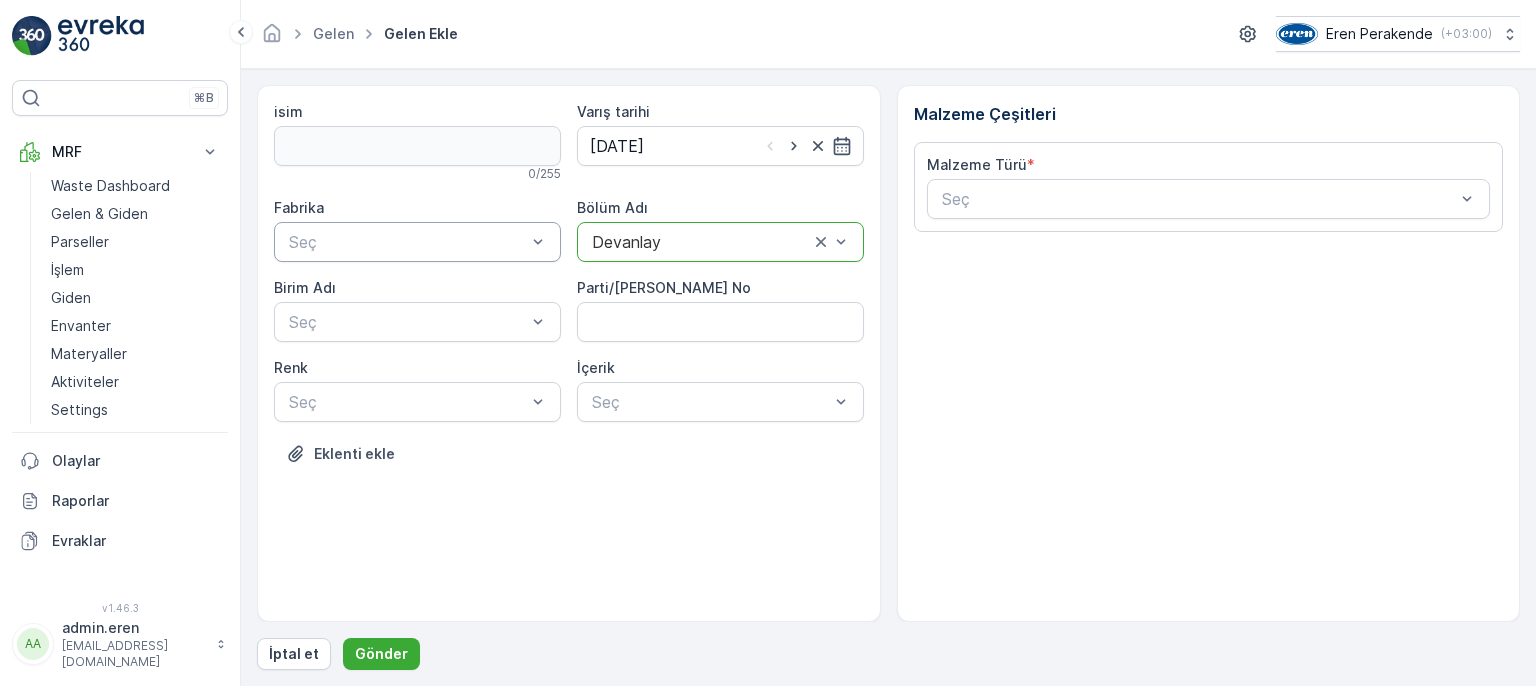 click at bounding box center [407, 242] 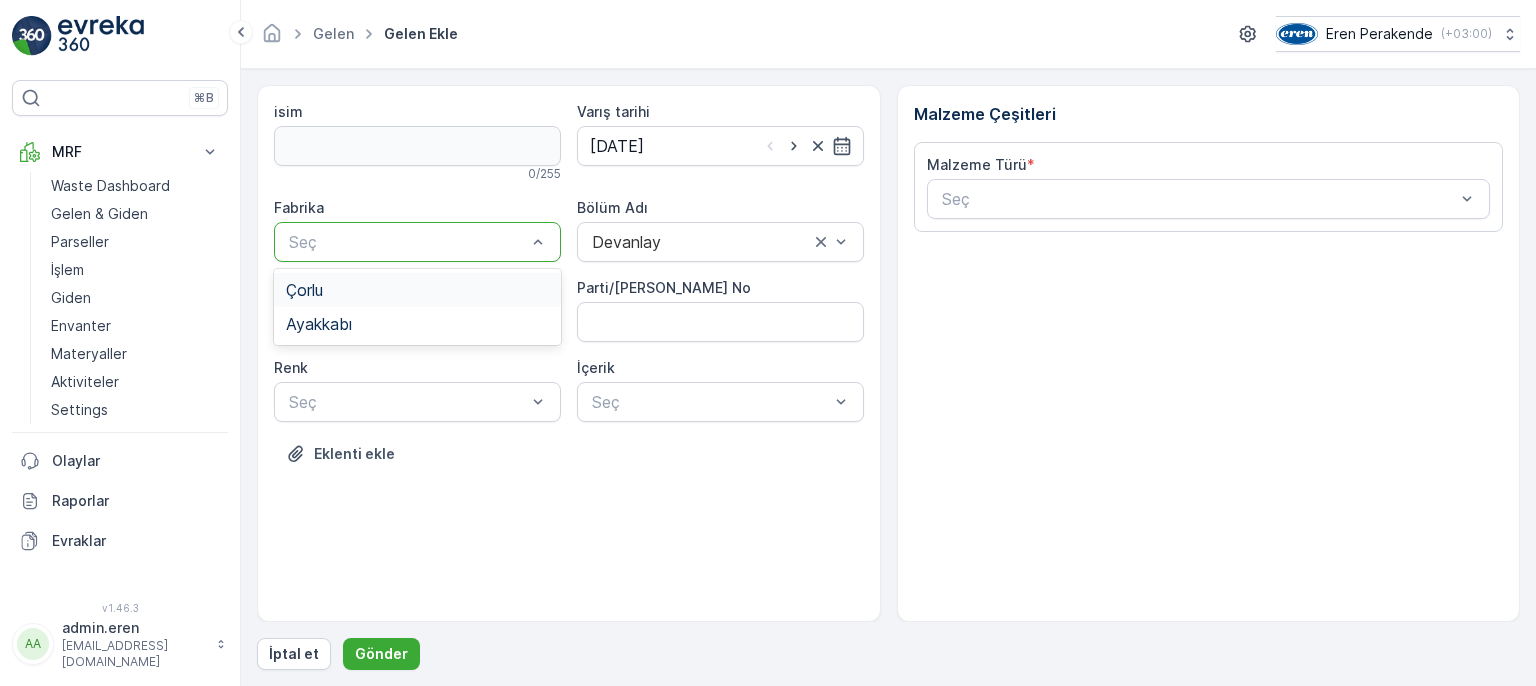 click on "Çorlu" at bounding box center (417, 290) 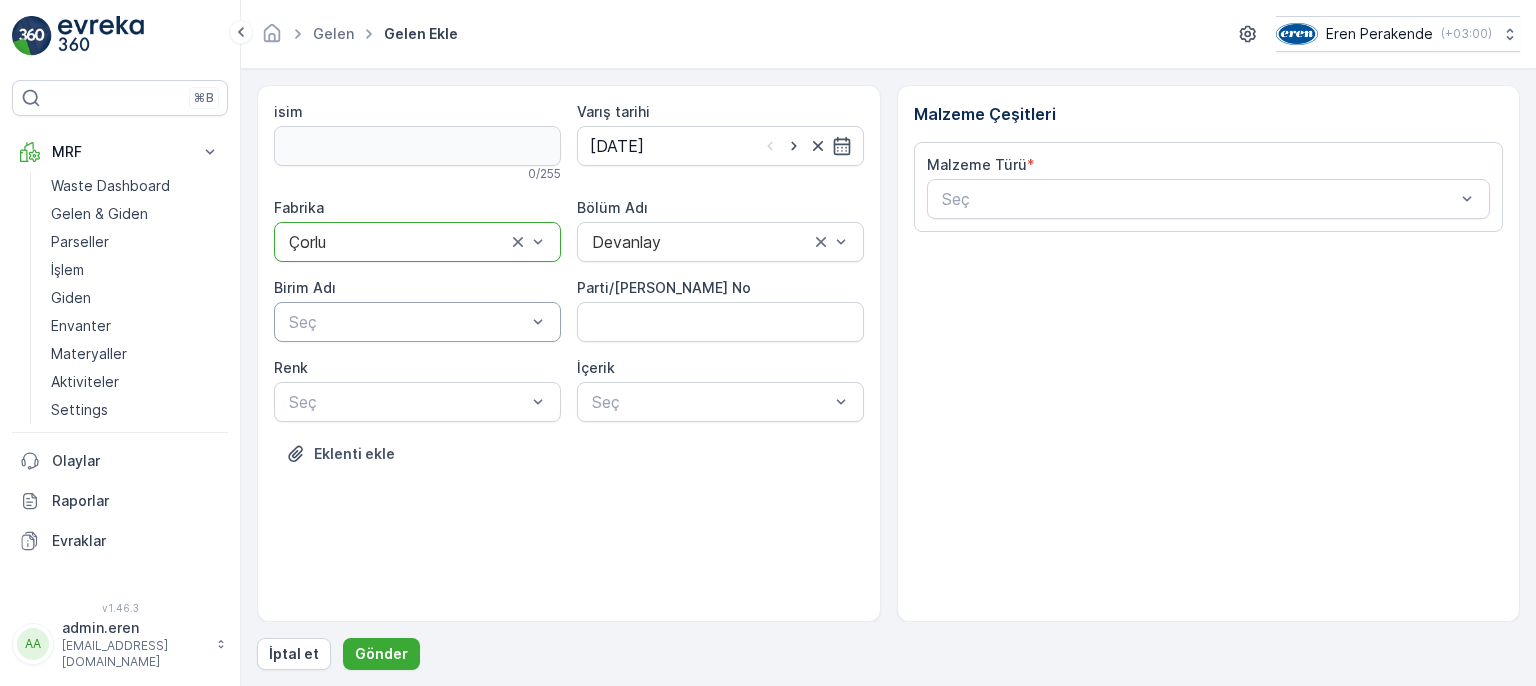 click at bounding box center [407, 322] 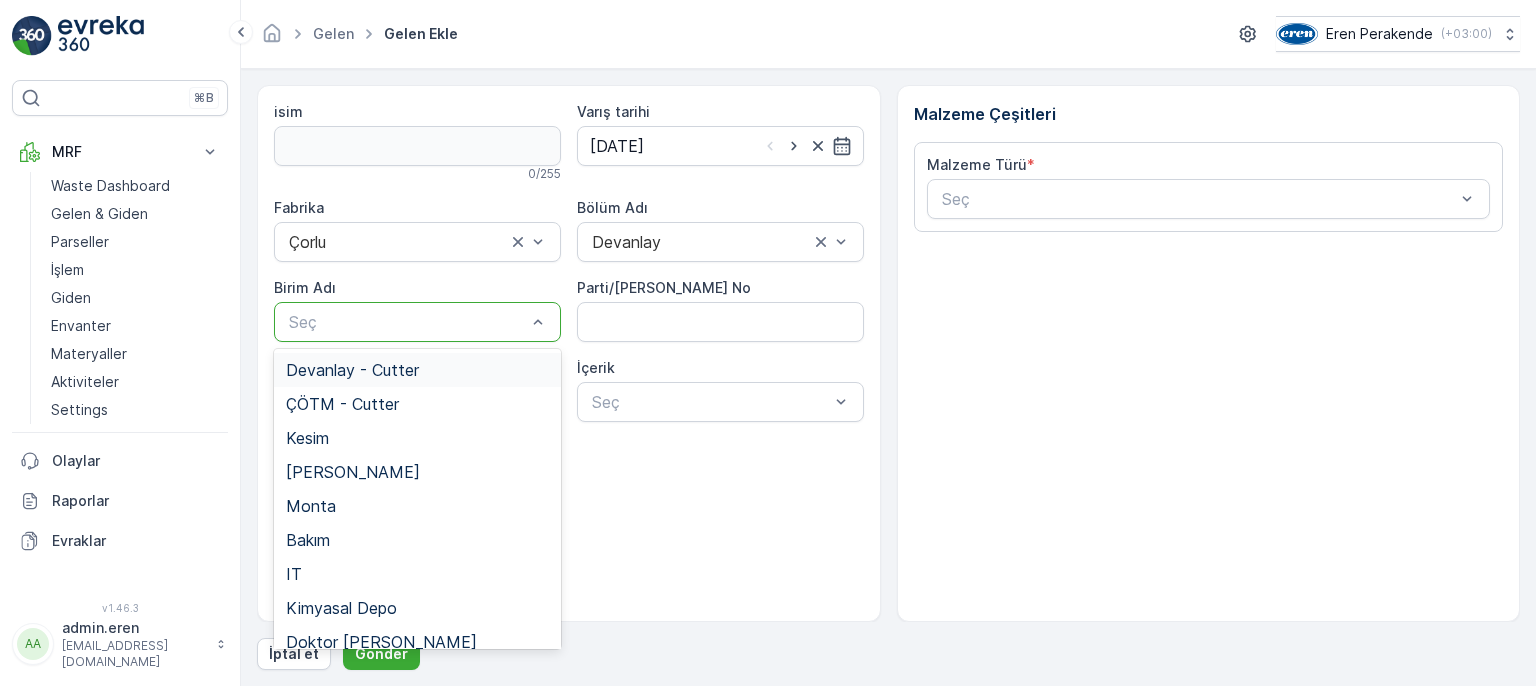 click on "Devanlay  - Cutter" at bounding box center [352, 370] 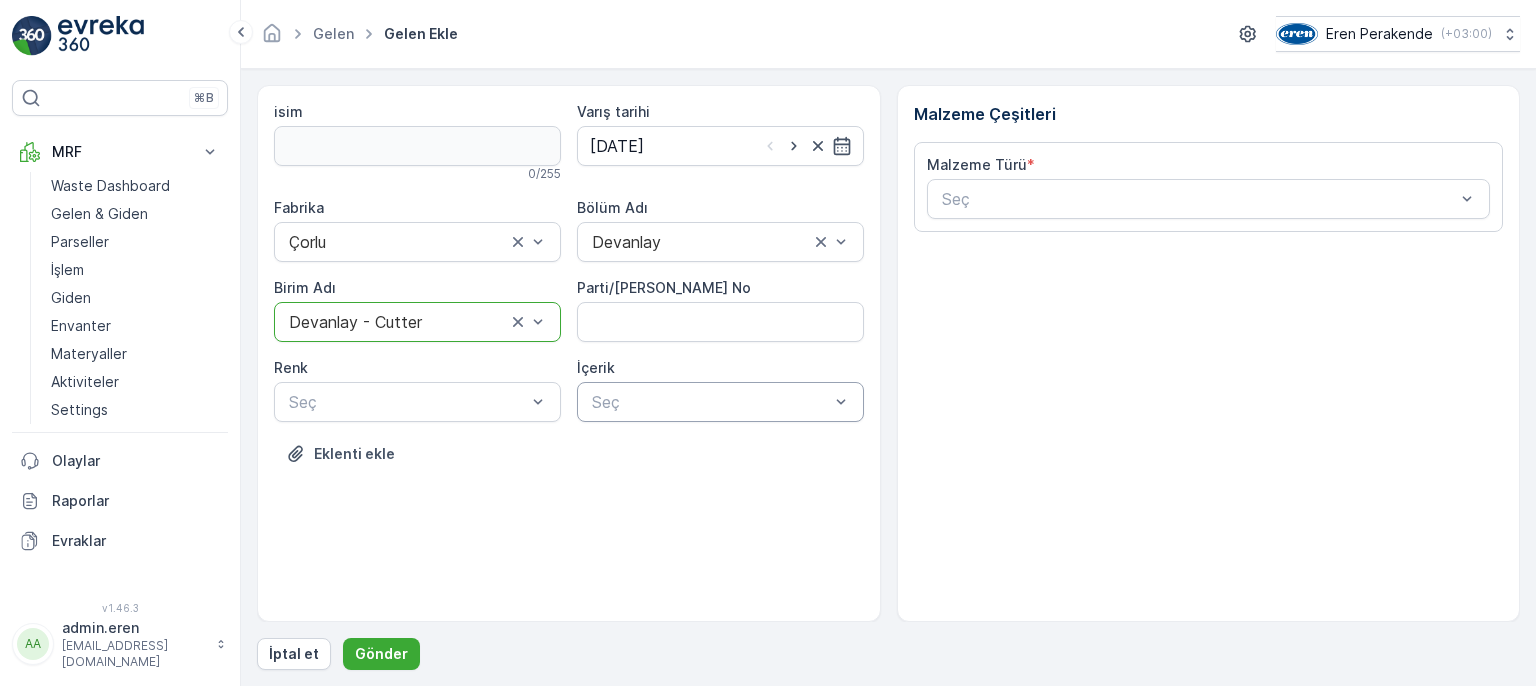 click at bounding box center [710, 402] 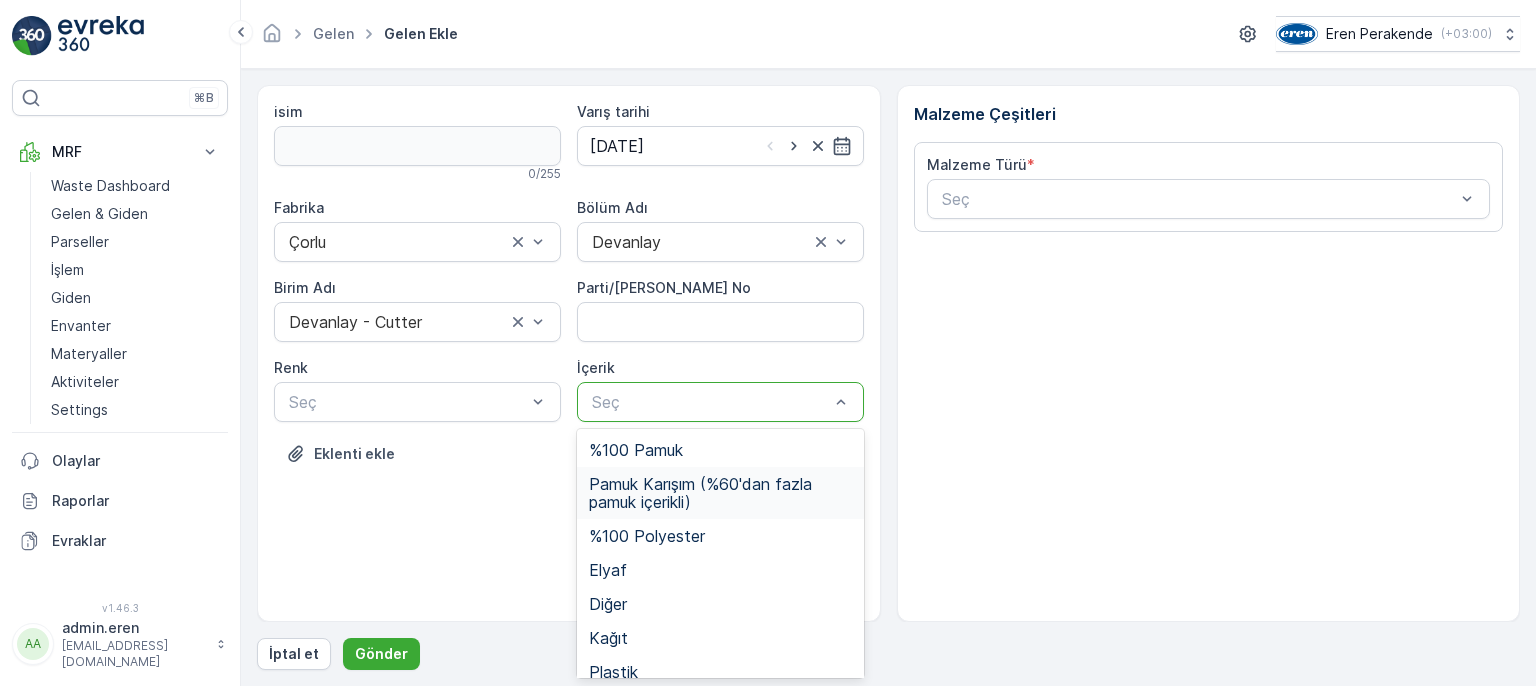 click on "Pamuk Karışım (%60'dan fazla pamuk içerikli)" at bounding box center (720, 493) 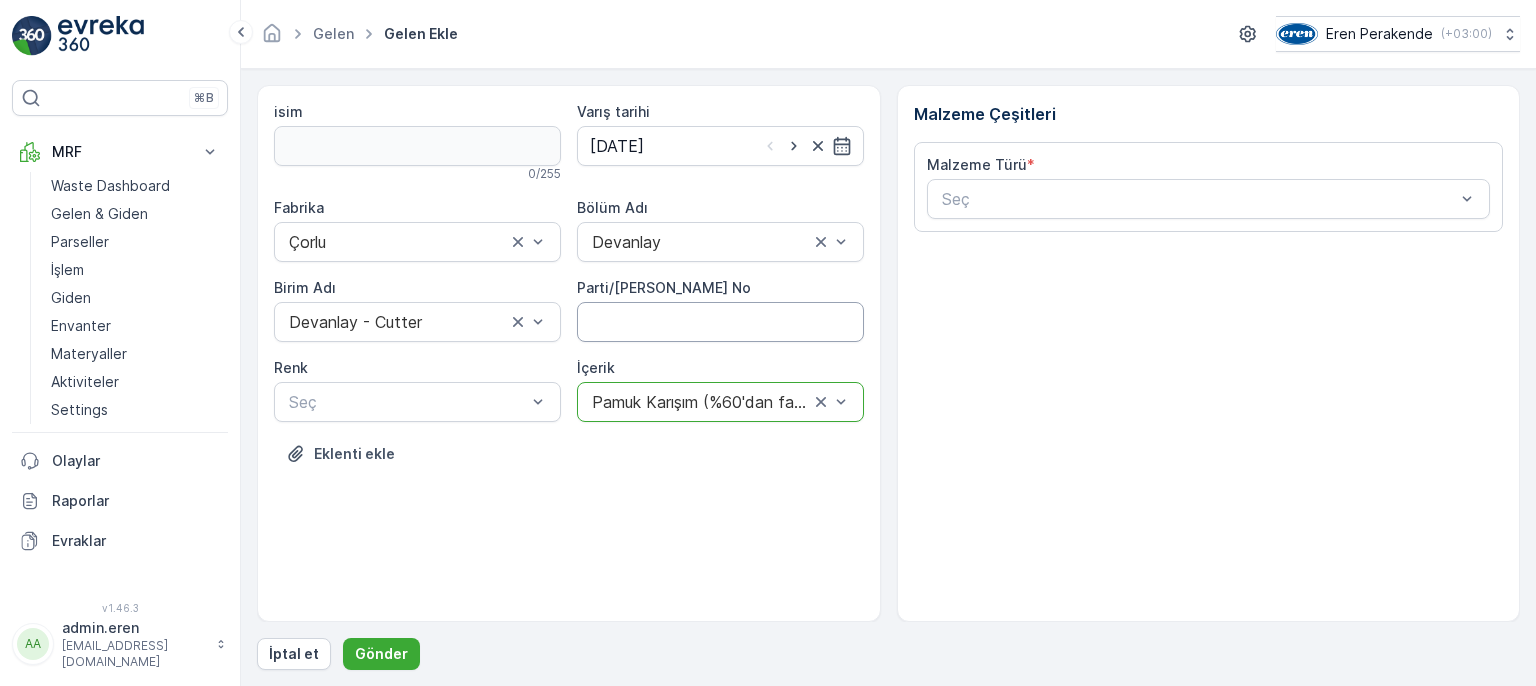click on "Parti/[PERSON_NAME] No" at bounding box center [720, 322] 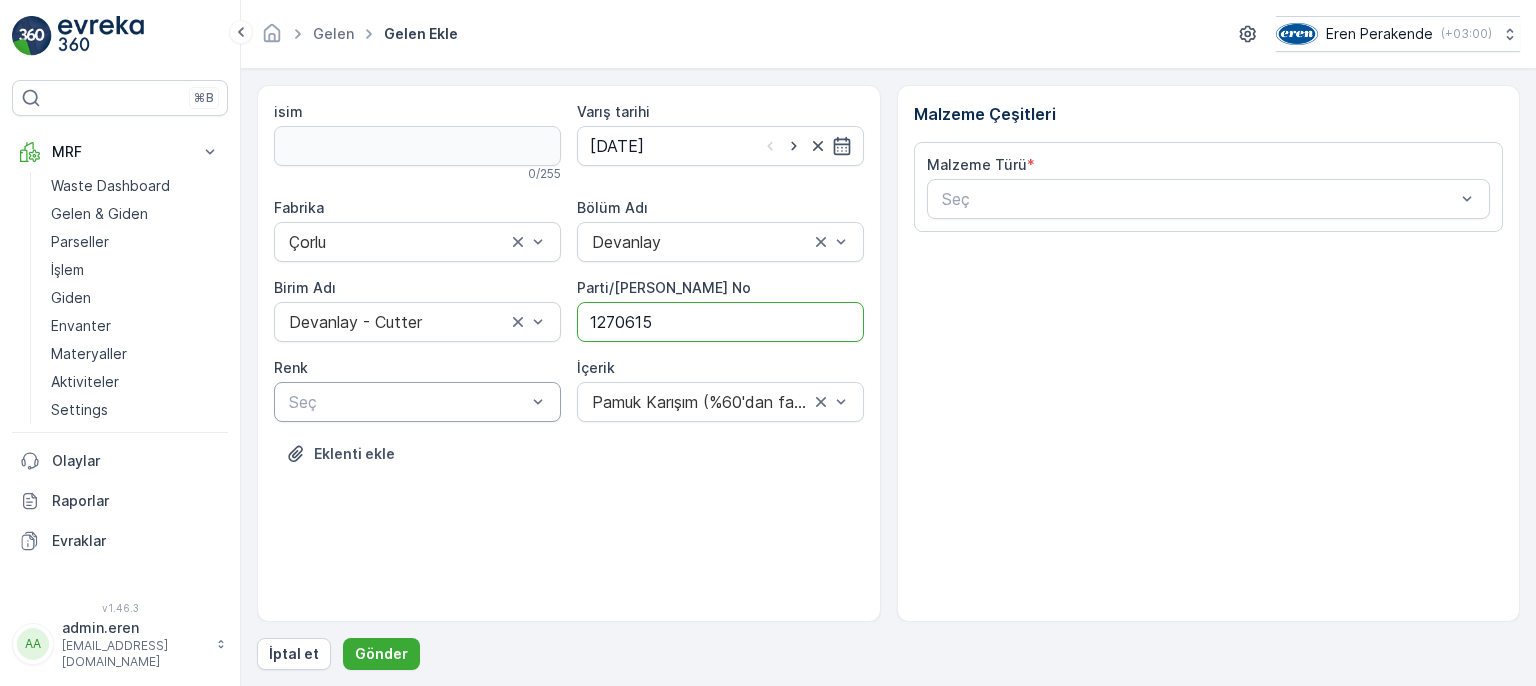 type on "1270615" 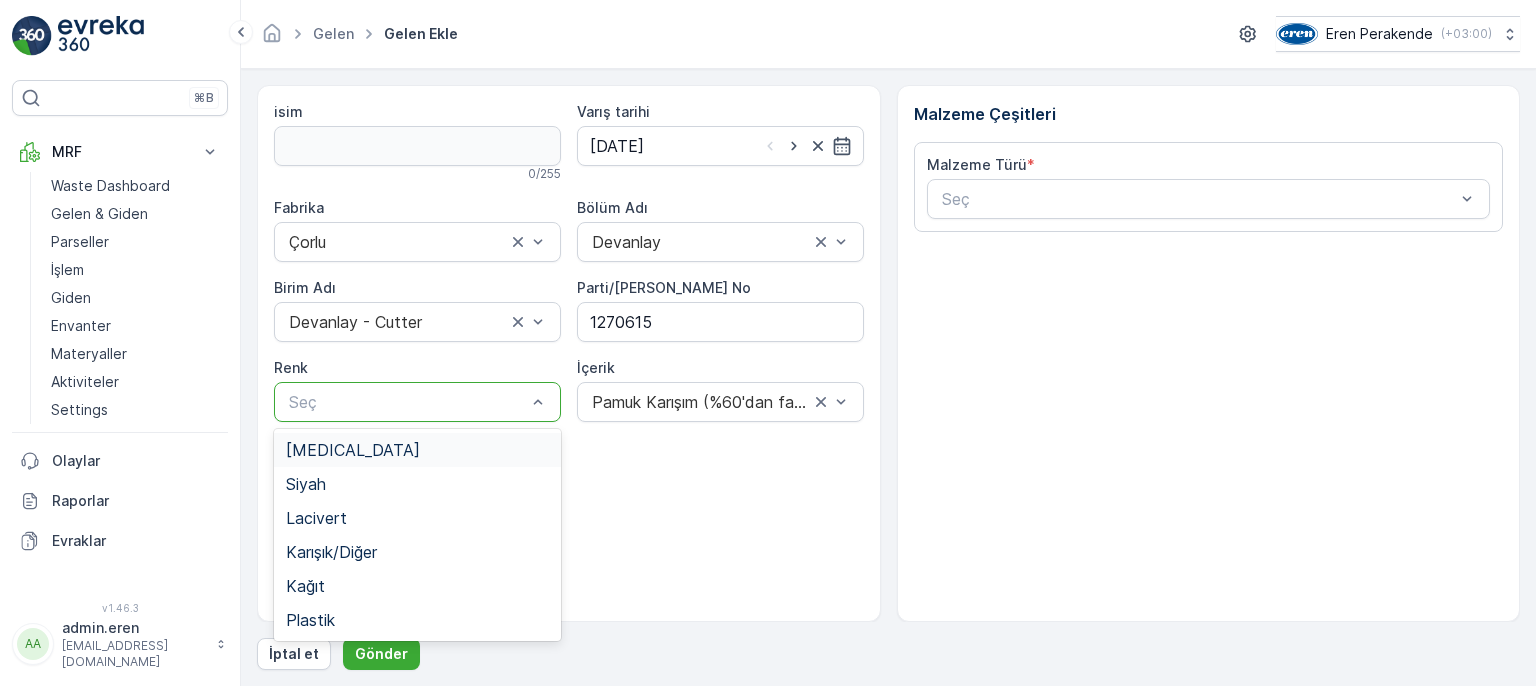 click on "Seç" at bounding box center (417, 402) 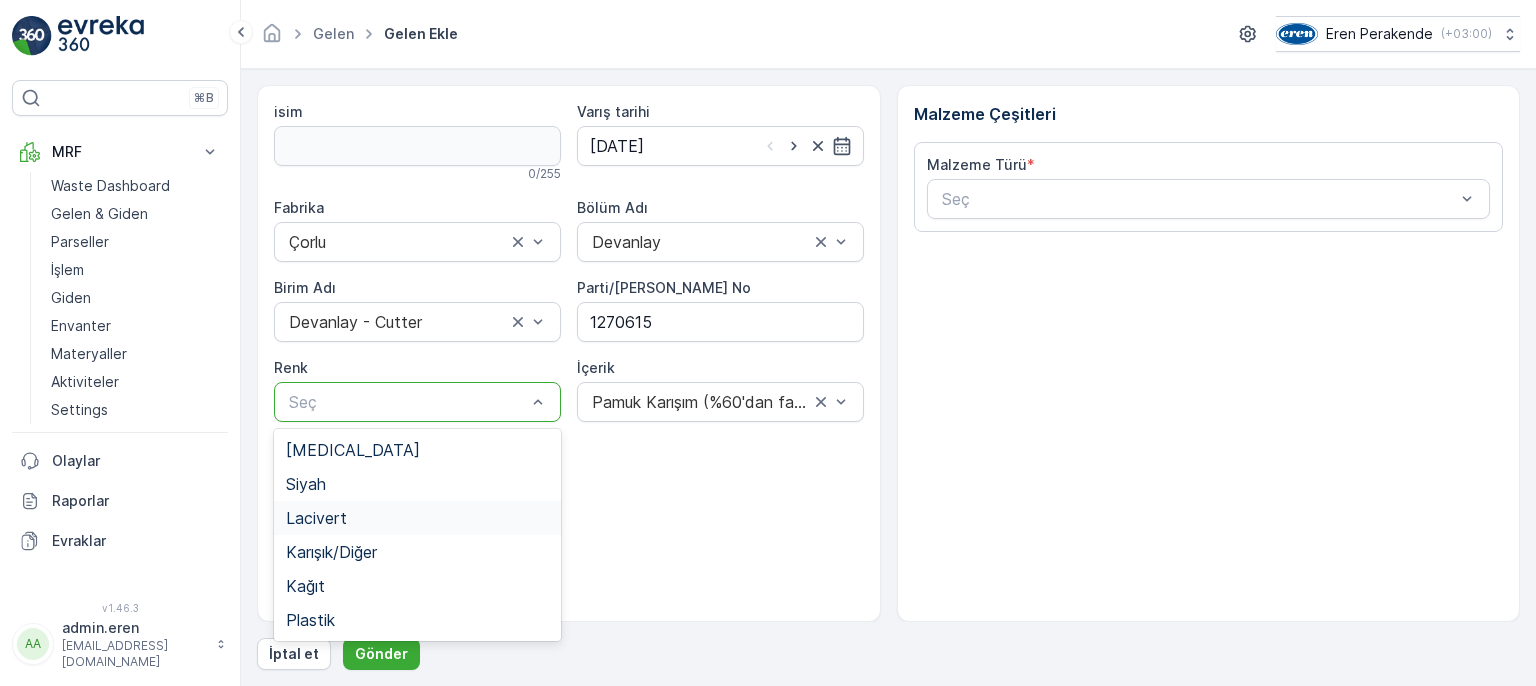 click on "Lacivert" at bounding box center (417, 518) 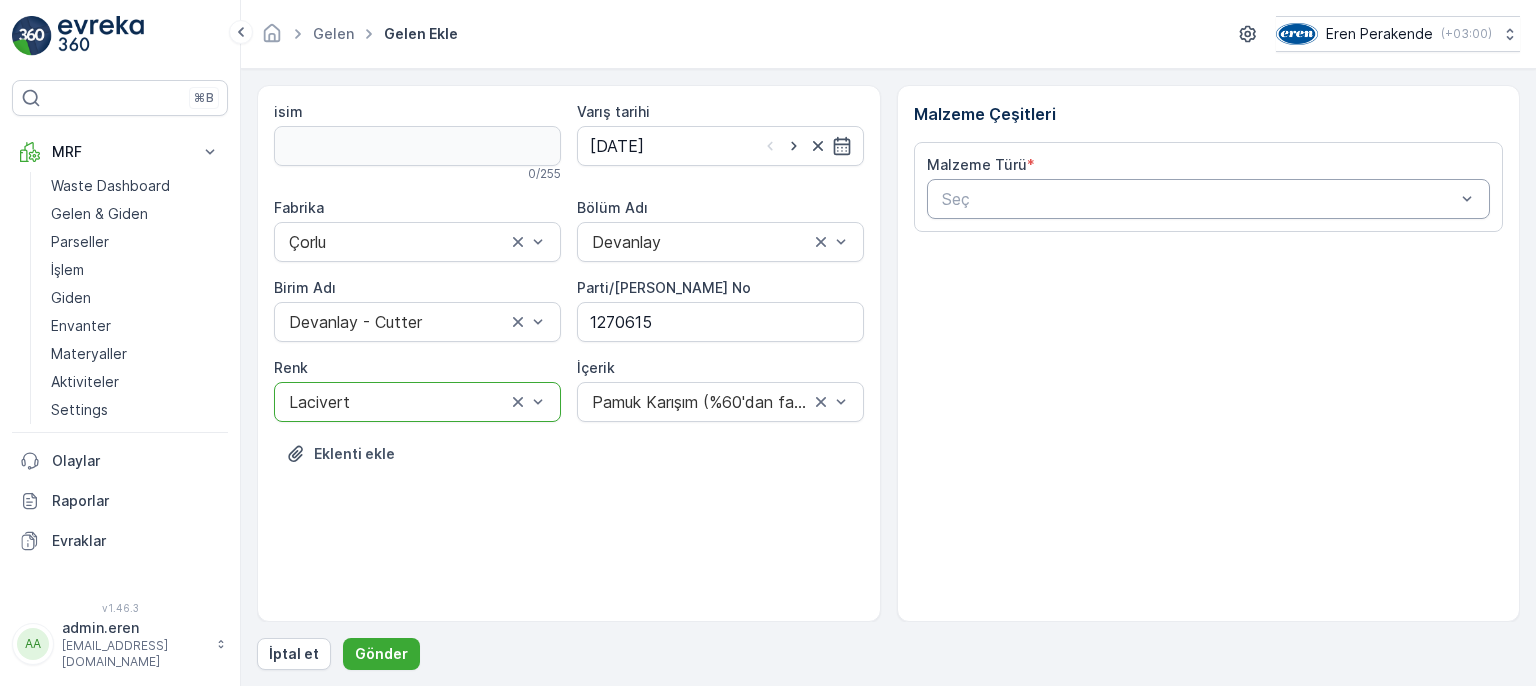 click at bounding box center [1199, 199] 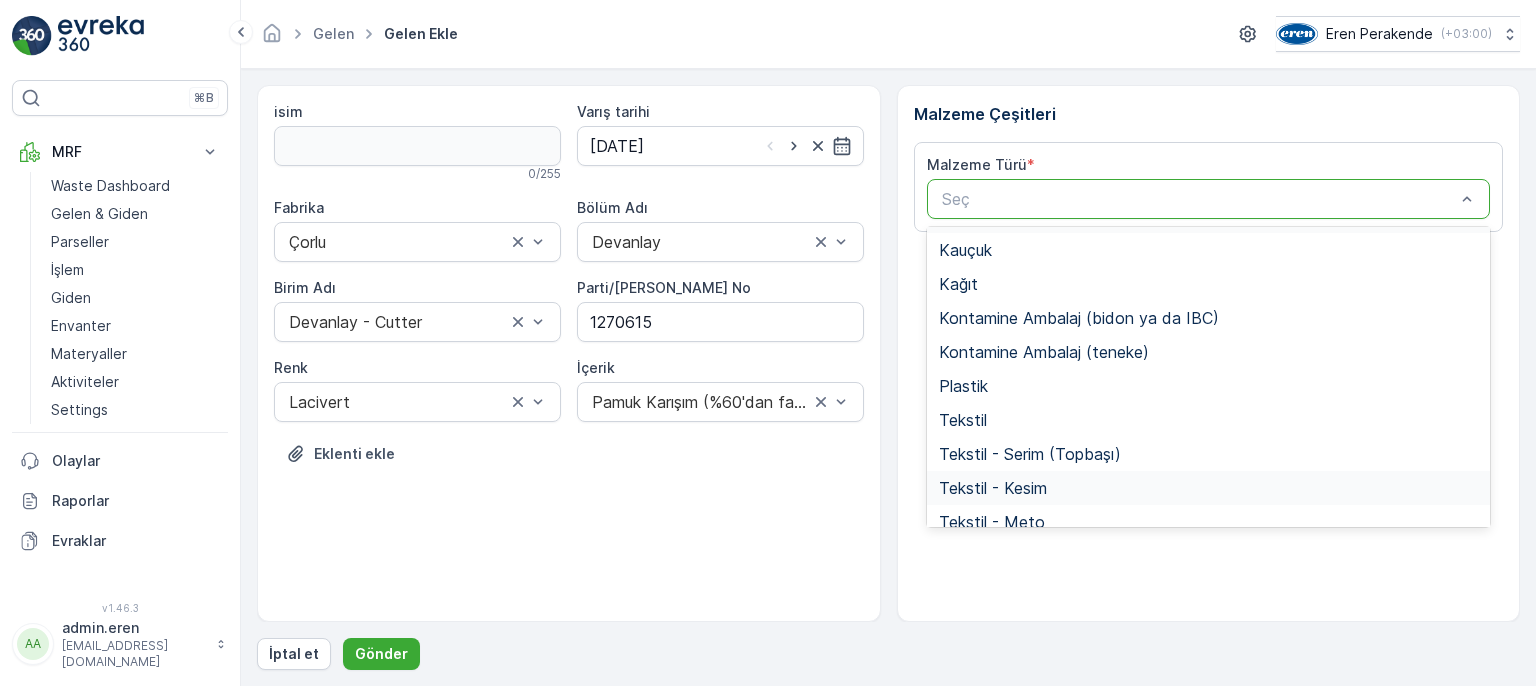 scroll, scrollTop: 388, scrollLeft: 0, axis: vertical 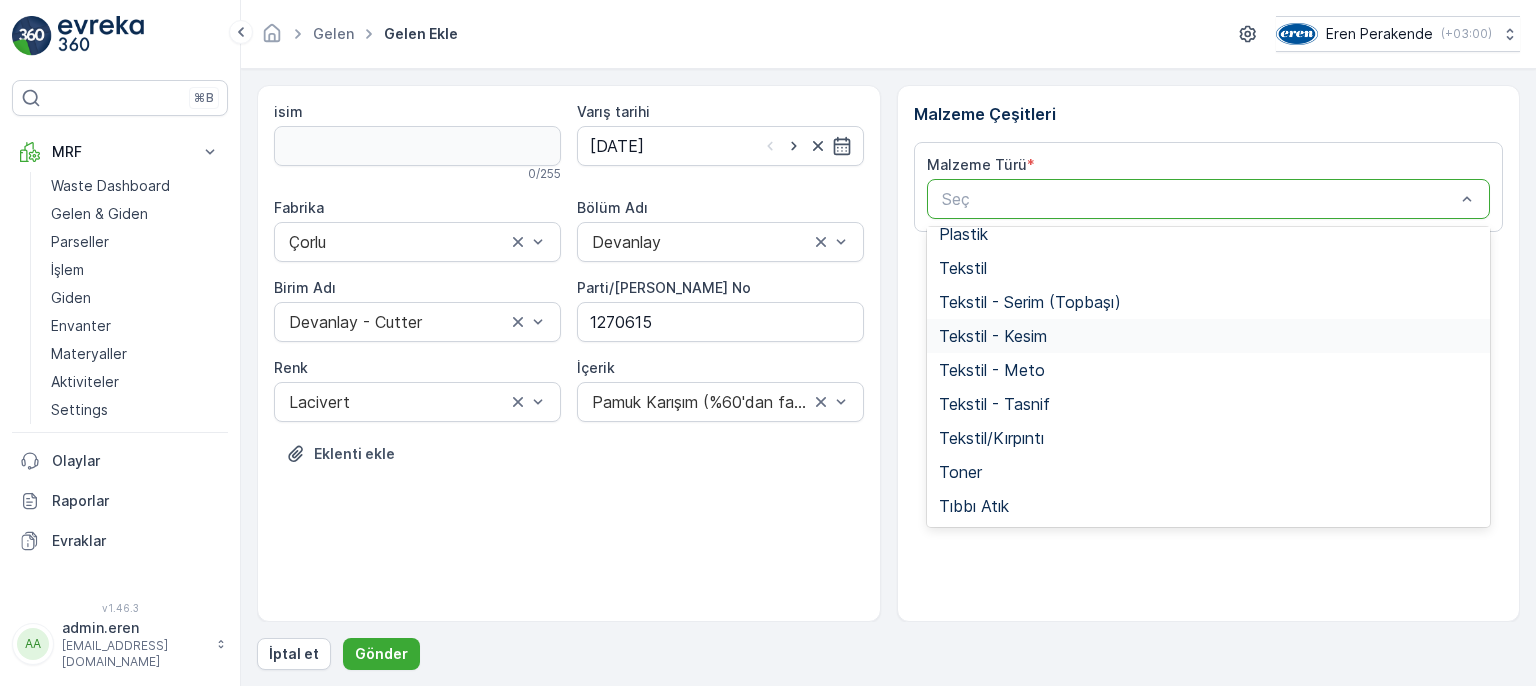 click on "Tekstil - Kesim" at bounding box center [1209, 336] 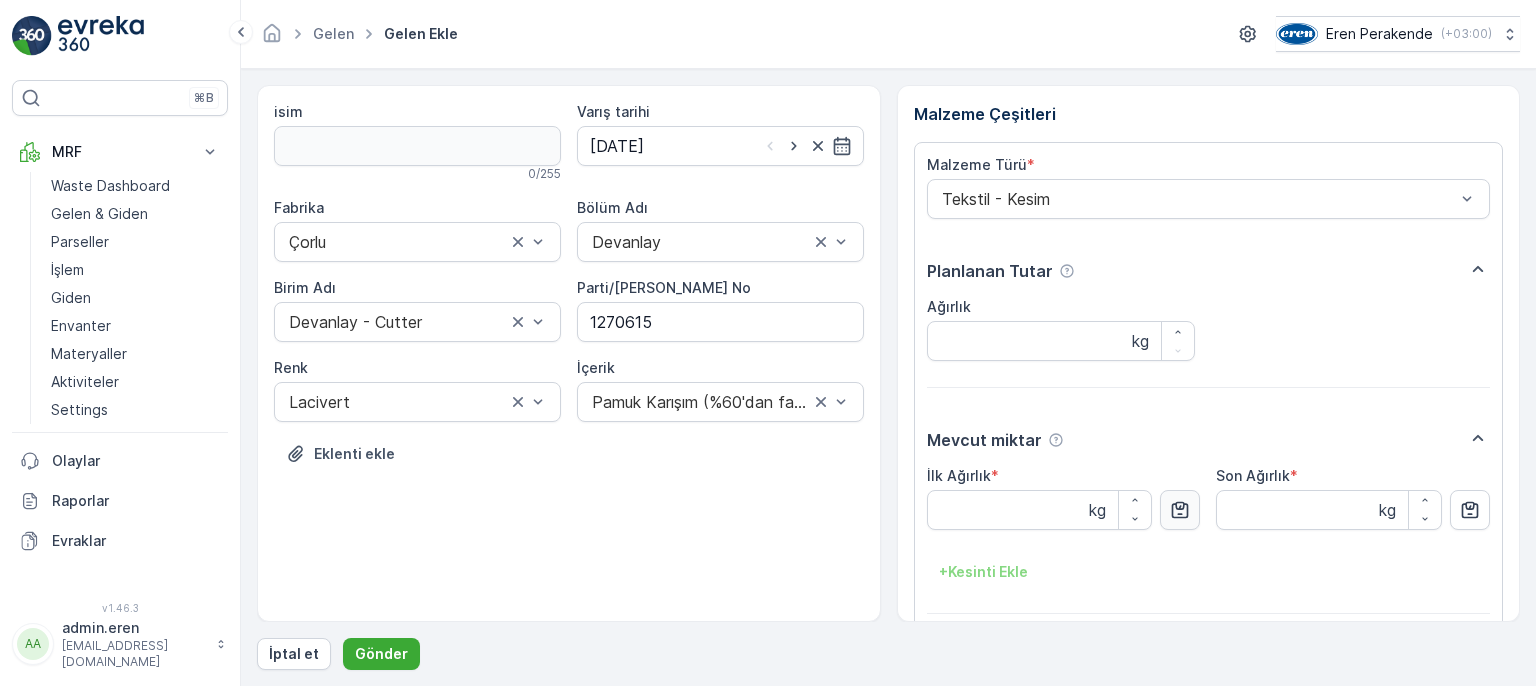 click 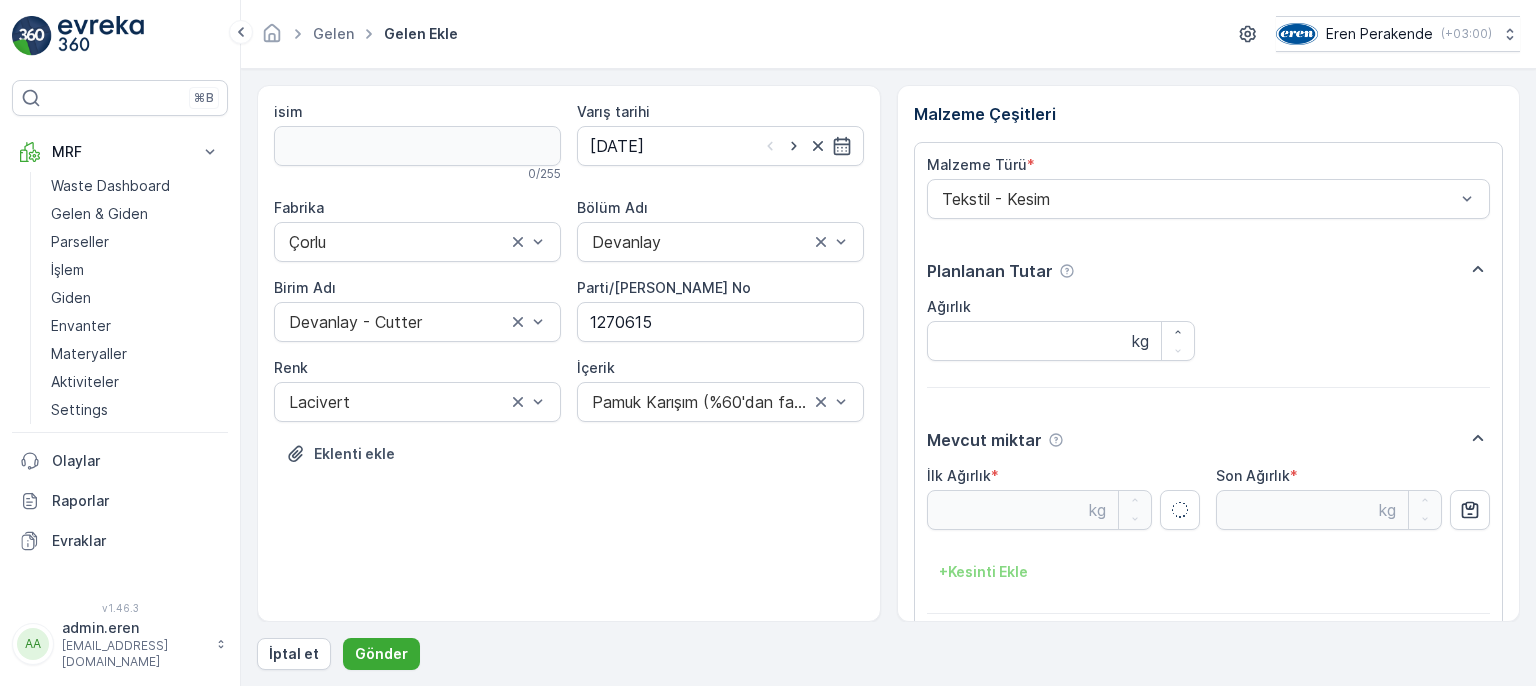 type on "14.53" 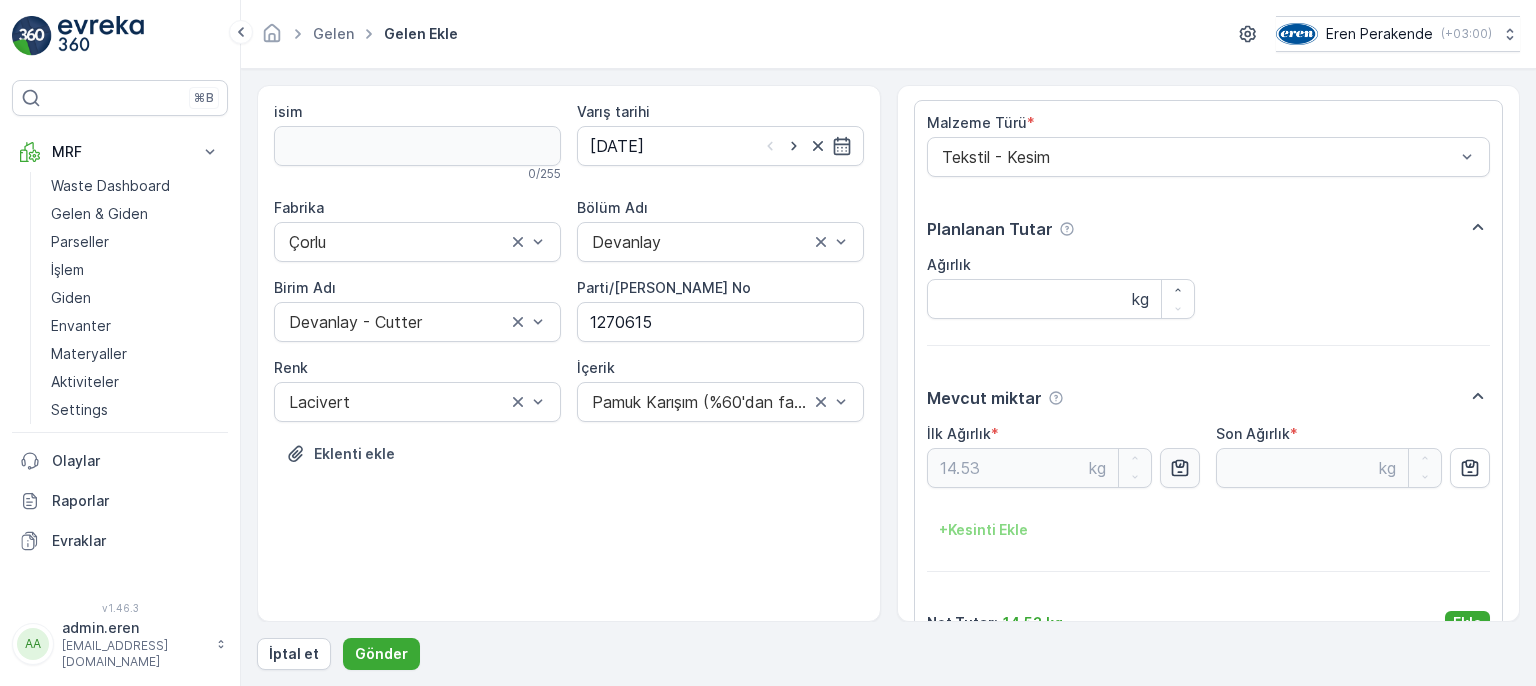 scroll, scrollTop: 84, scrollLeft: 0, axis: vertical 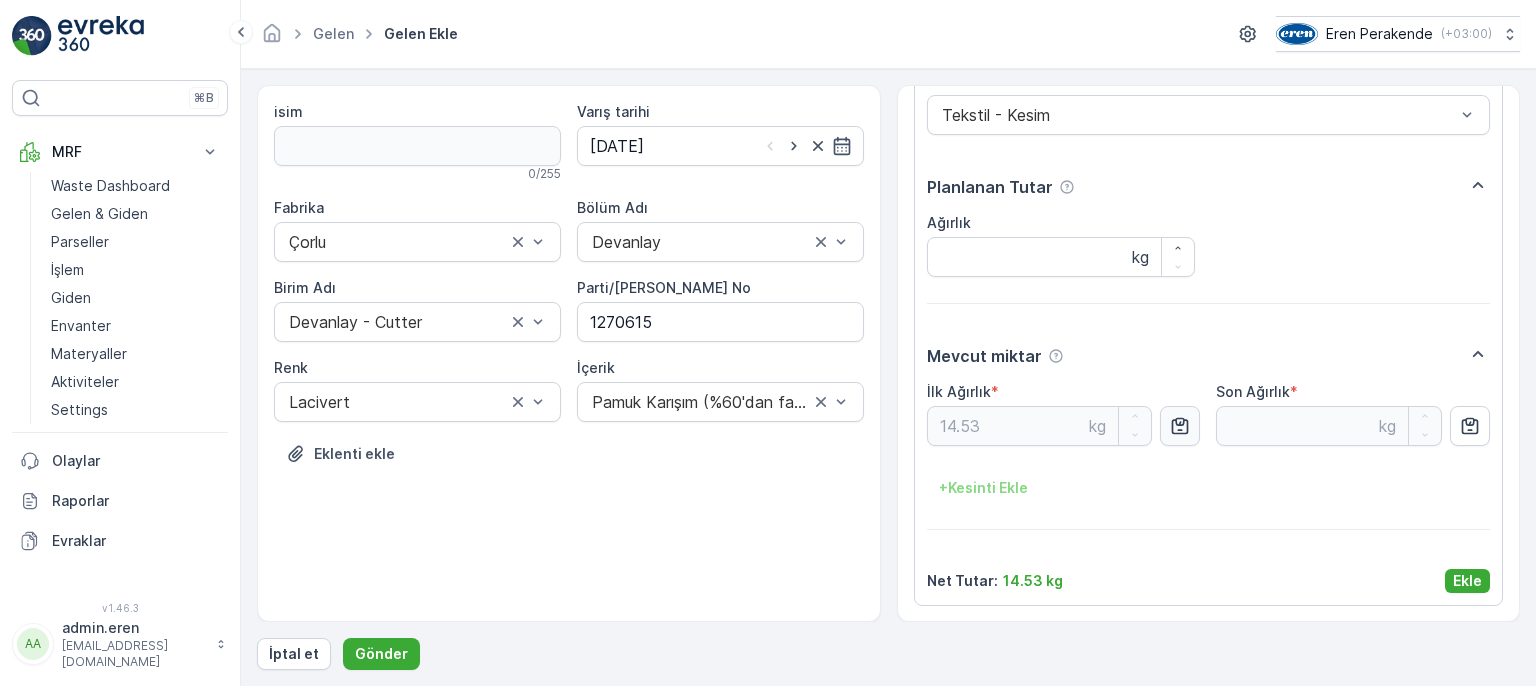 click on "Ekle" at bounding box center [1467, 581] 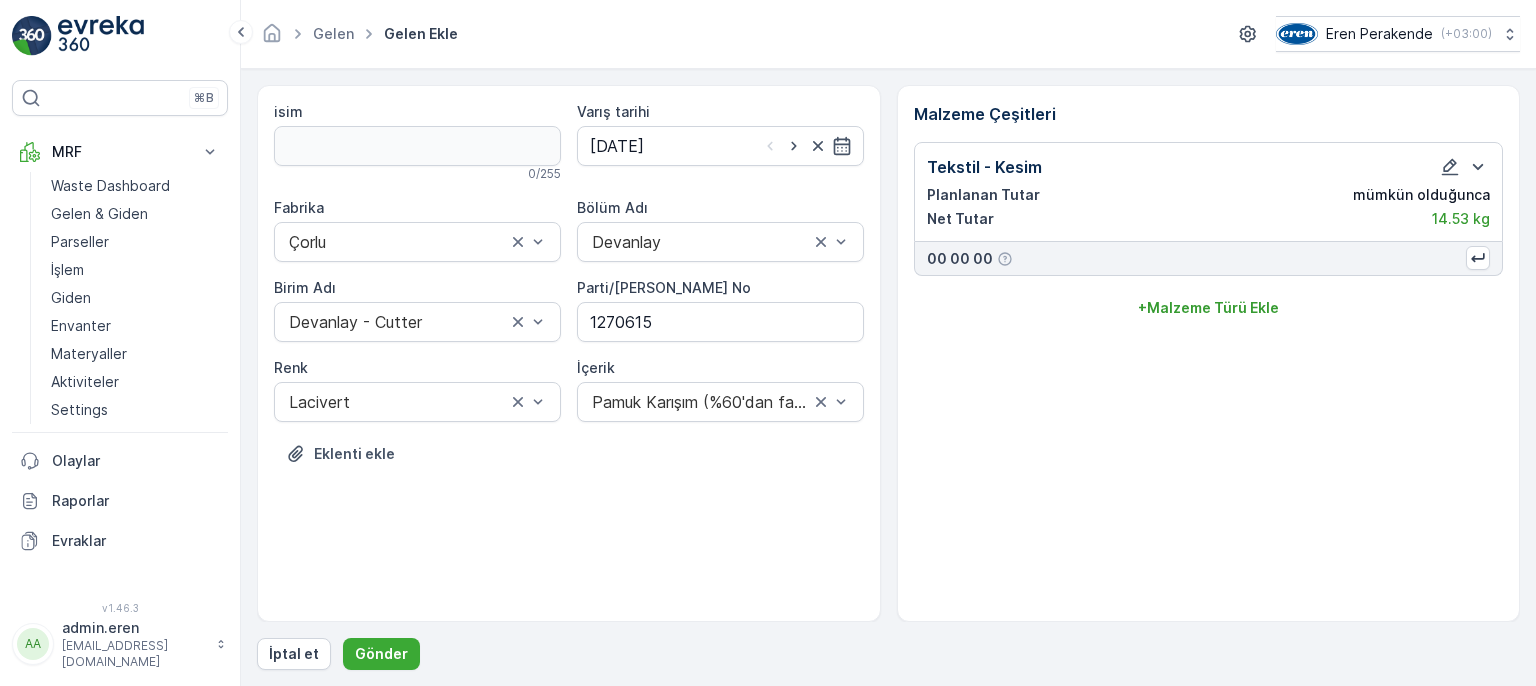 scroll, scrollTop: 0, scrollLeft: 0, axis: both 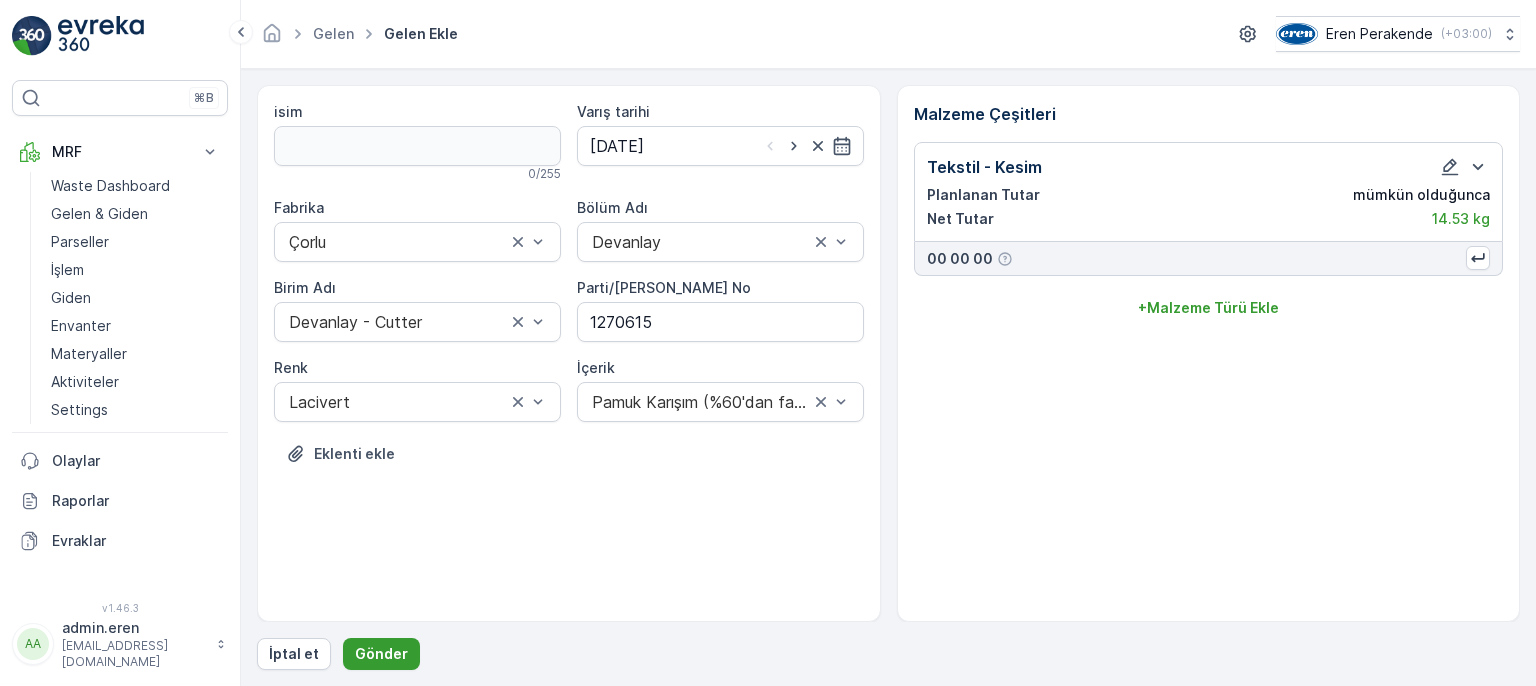 click on "Gönder" at bounding box center [381, 654] 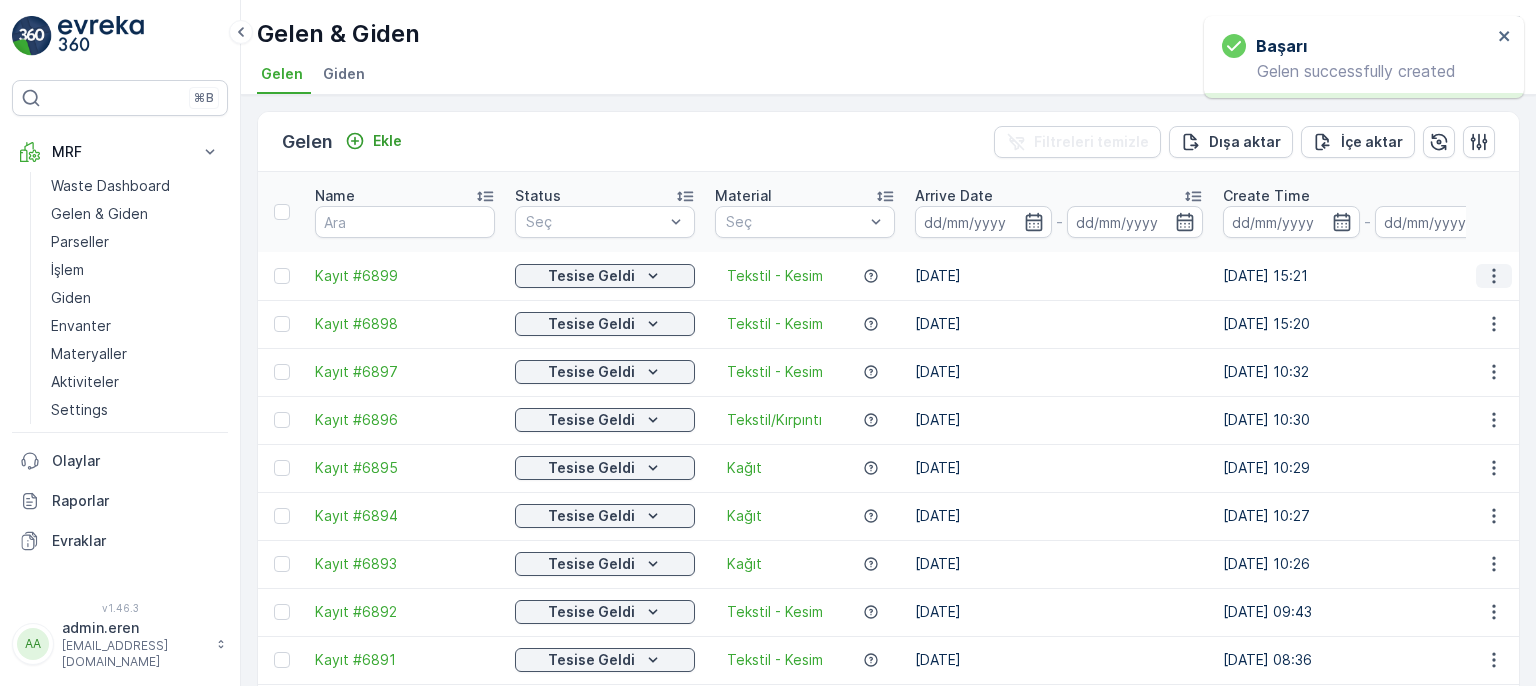 click at bounding box center [1494, 276] 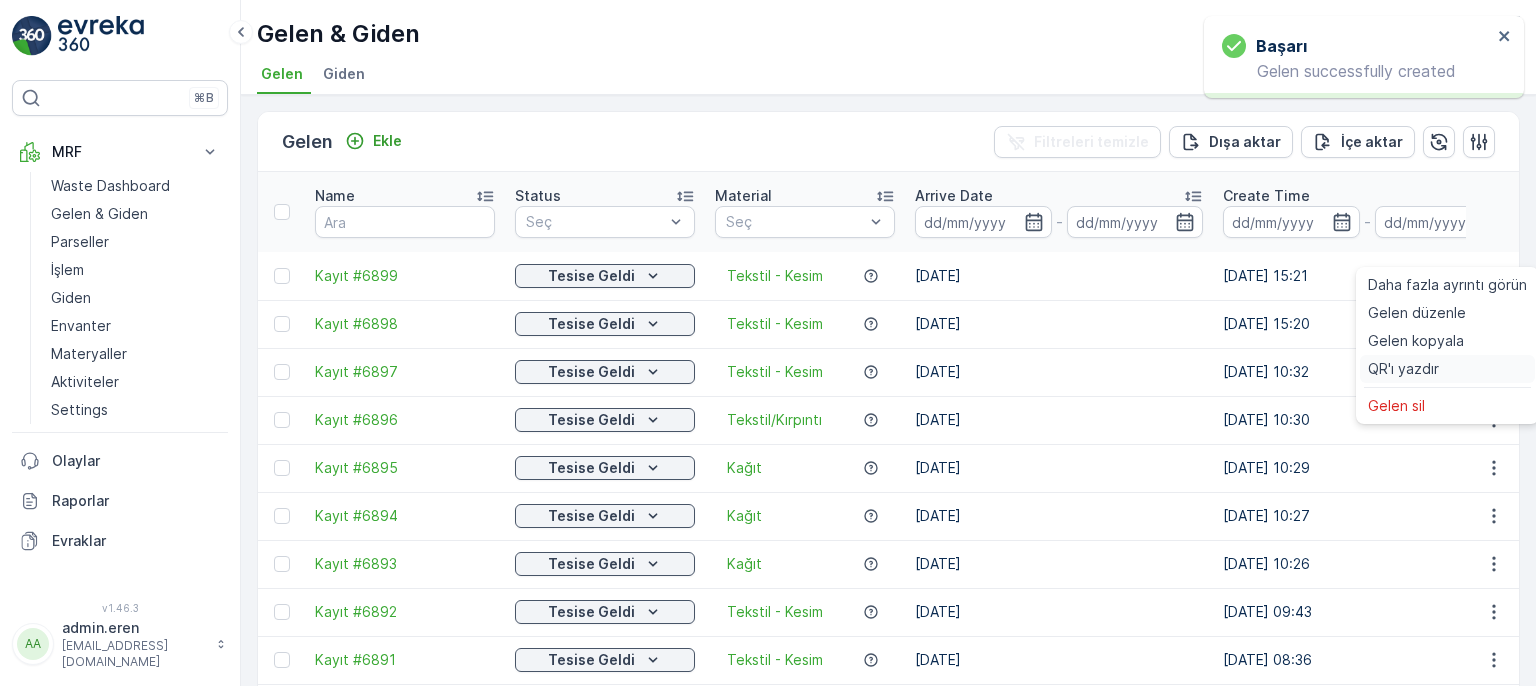 click on "QR'ı yazdır" at bounding box center (1447, 369) 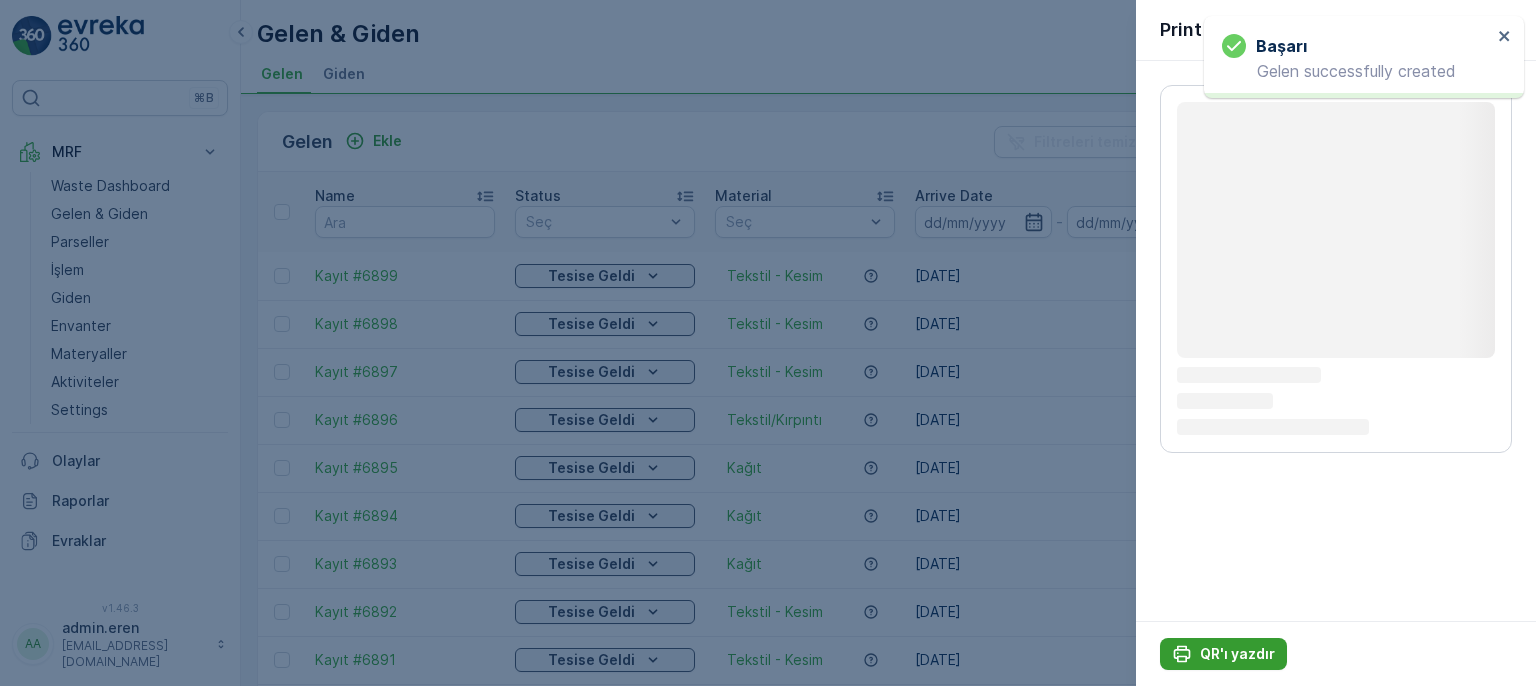 click on "QR'ı yazdır" at bounding box center [1223, 654] 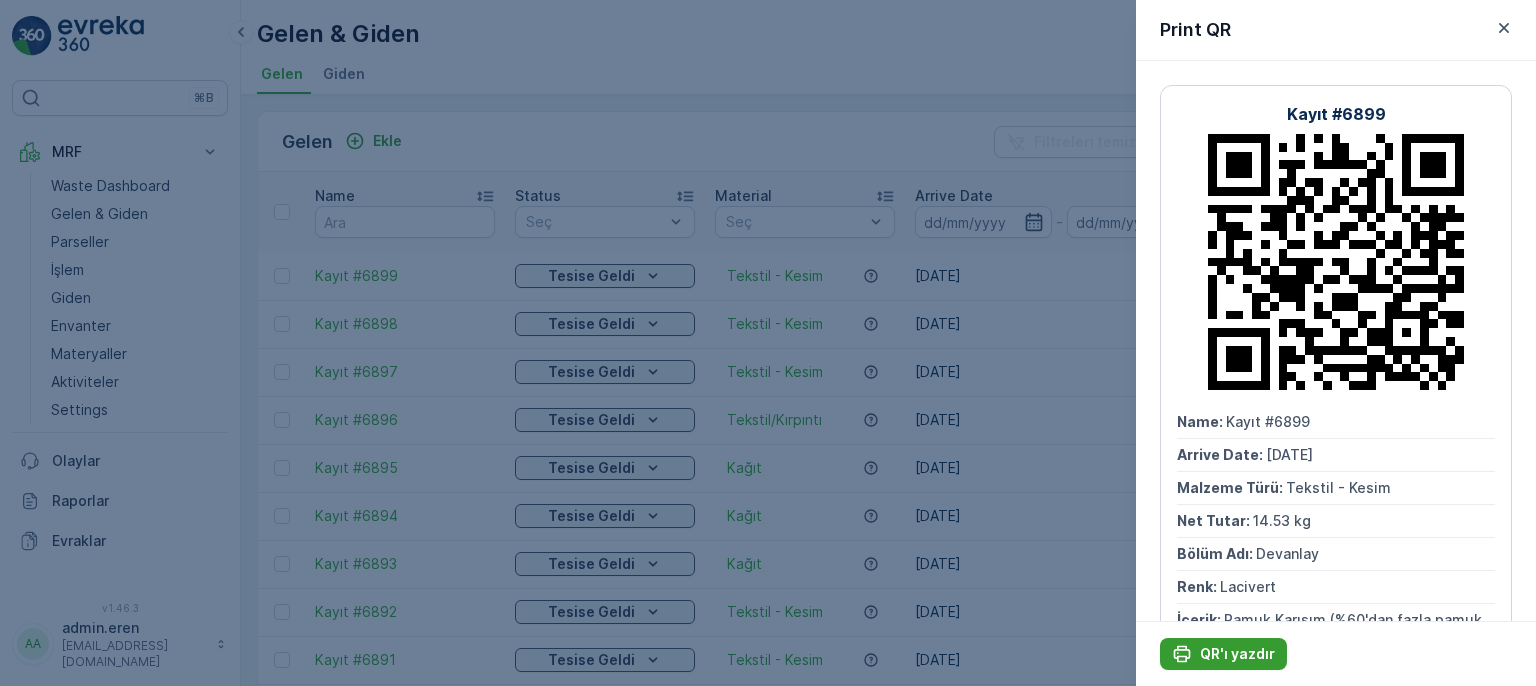 click on "QR'ı yazdır" at bounding box center [1237, 654] 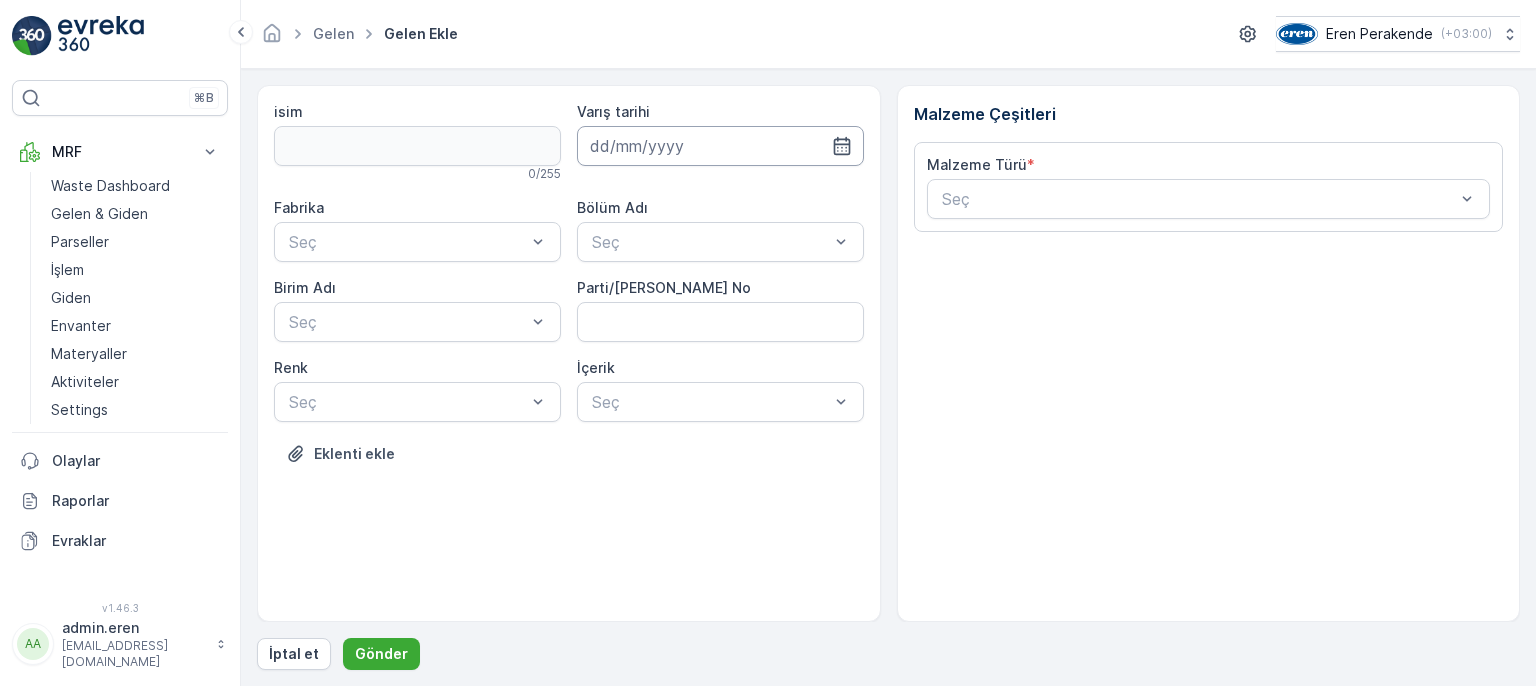 click at bounding box center [720, 146] 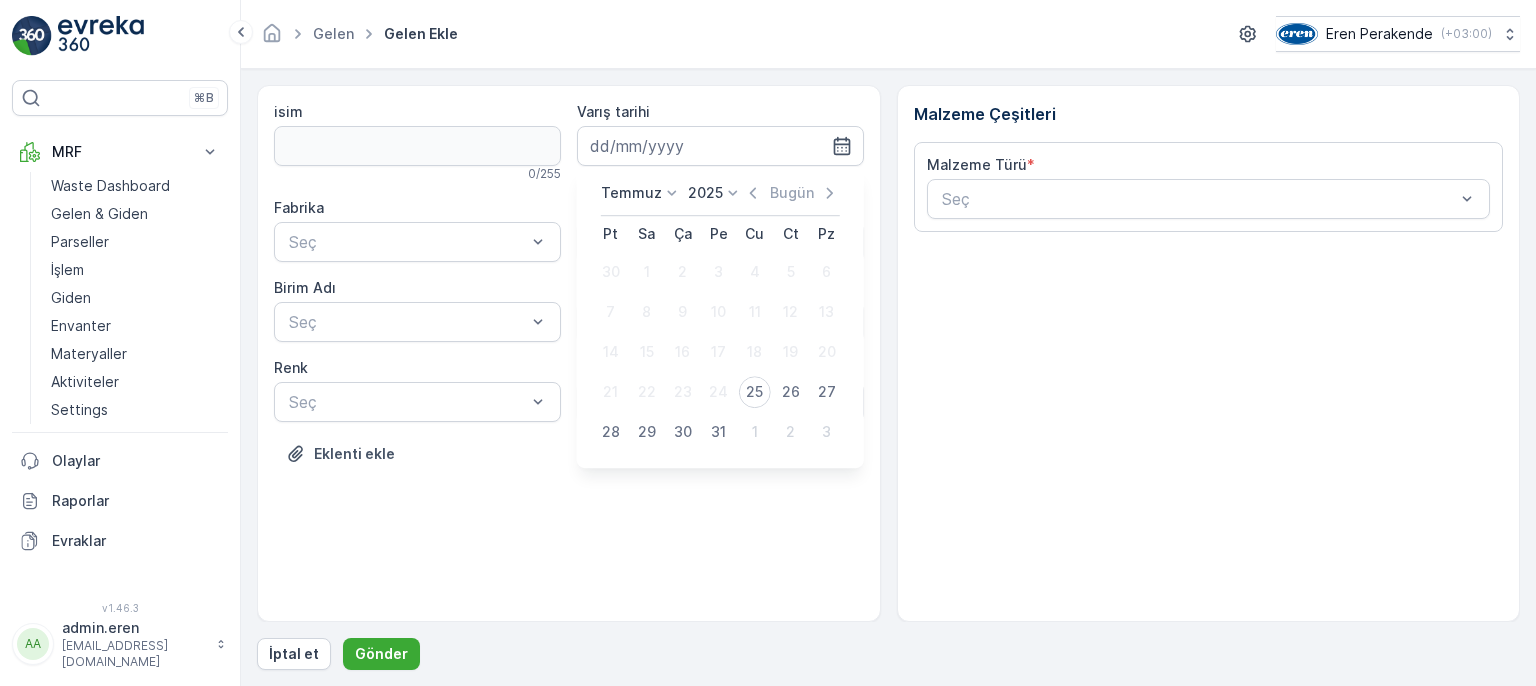 click on "25" at bounding box center [755, 392] 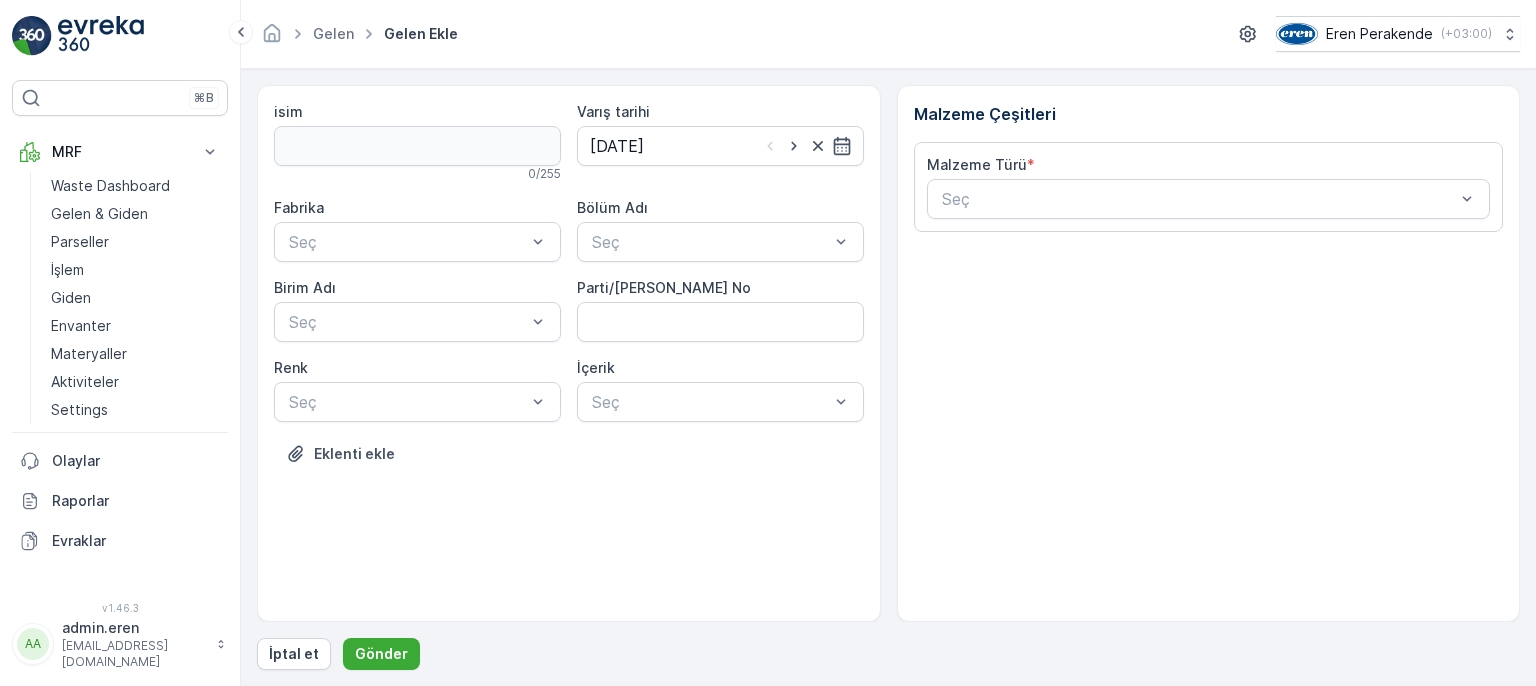 click on "Bölüm Adı Seç" at bounding box center (720, 230) 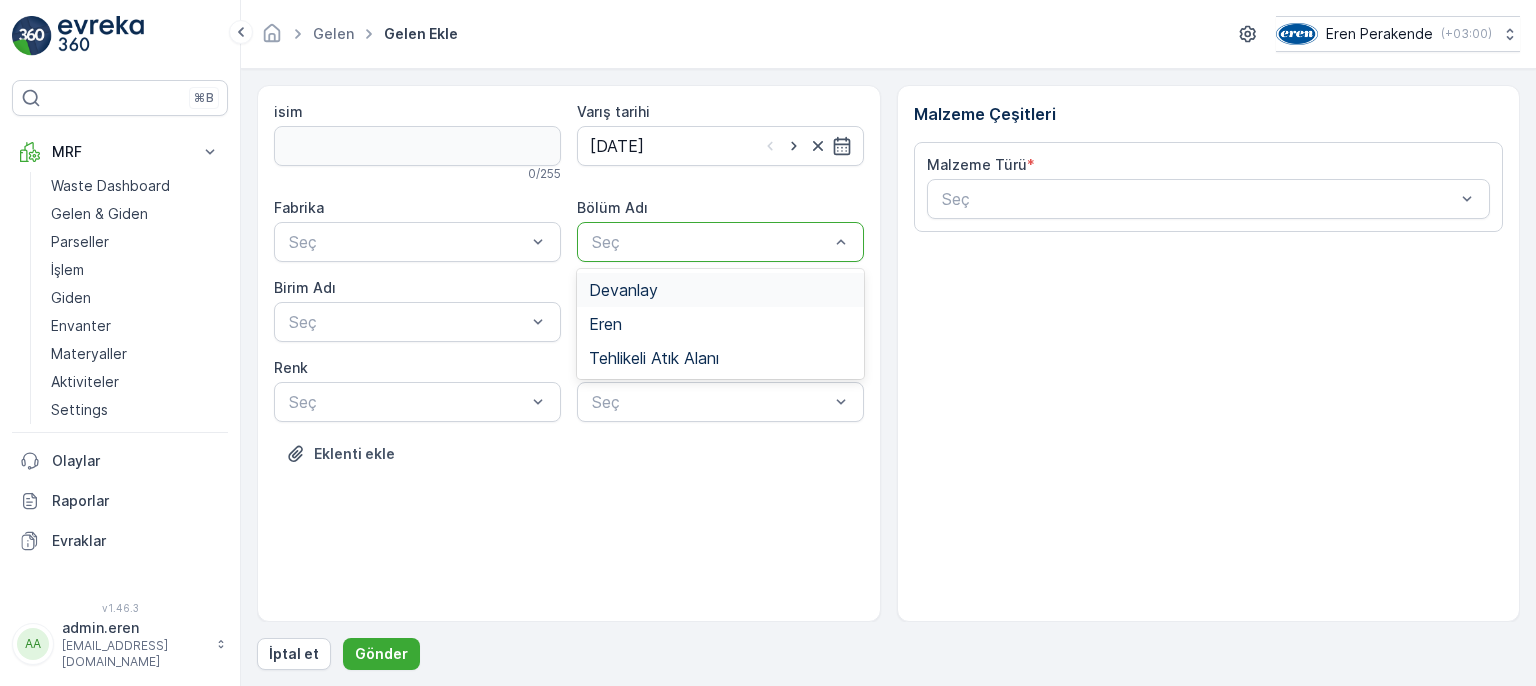 click at bounding box center (710, 242) 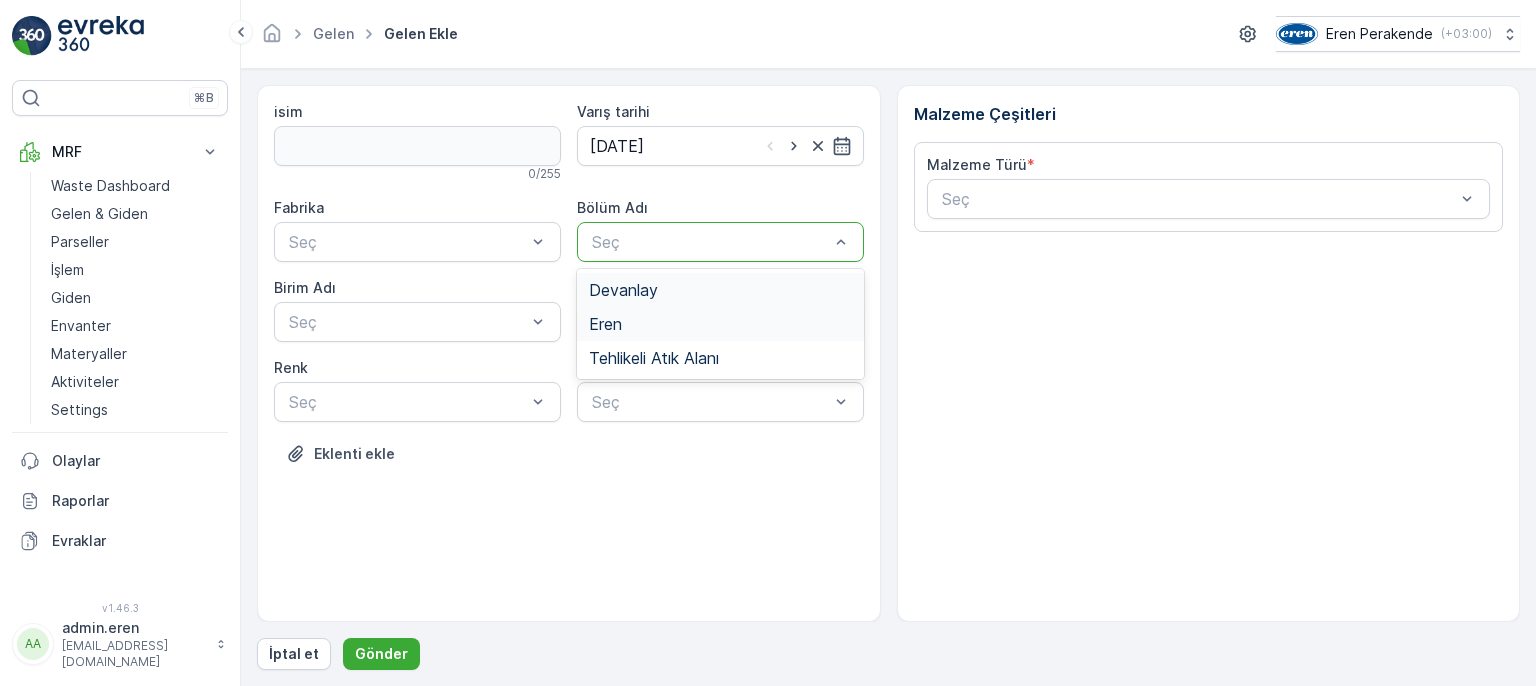 click on "Devanlay" at bounding box center (720, 290) 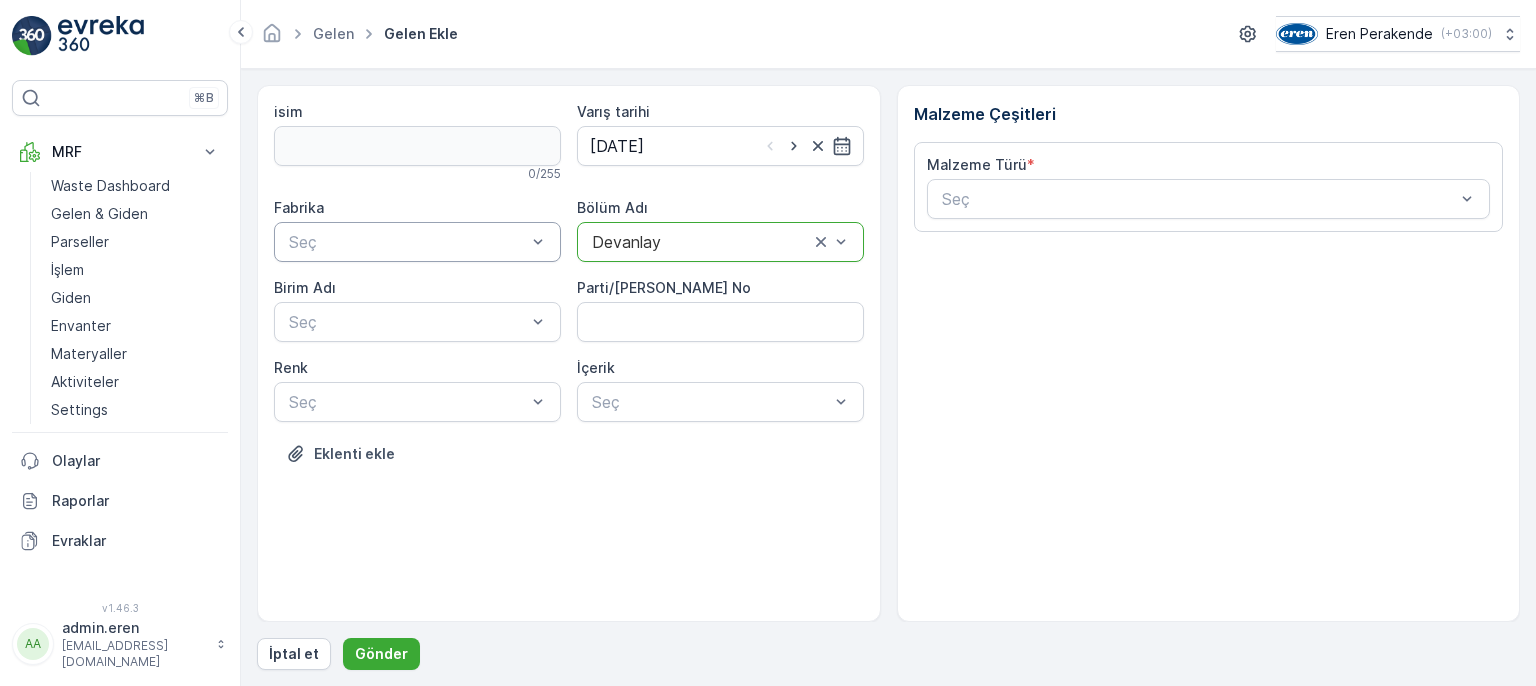 click on "Seç" at bounding box center (417, 242) 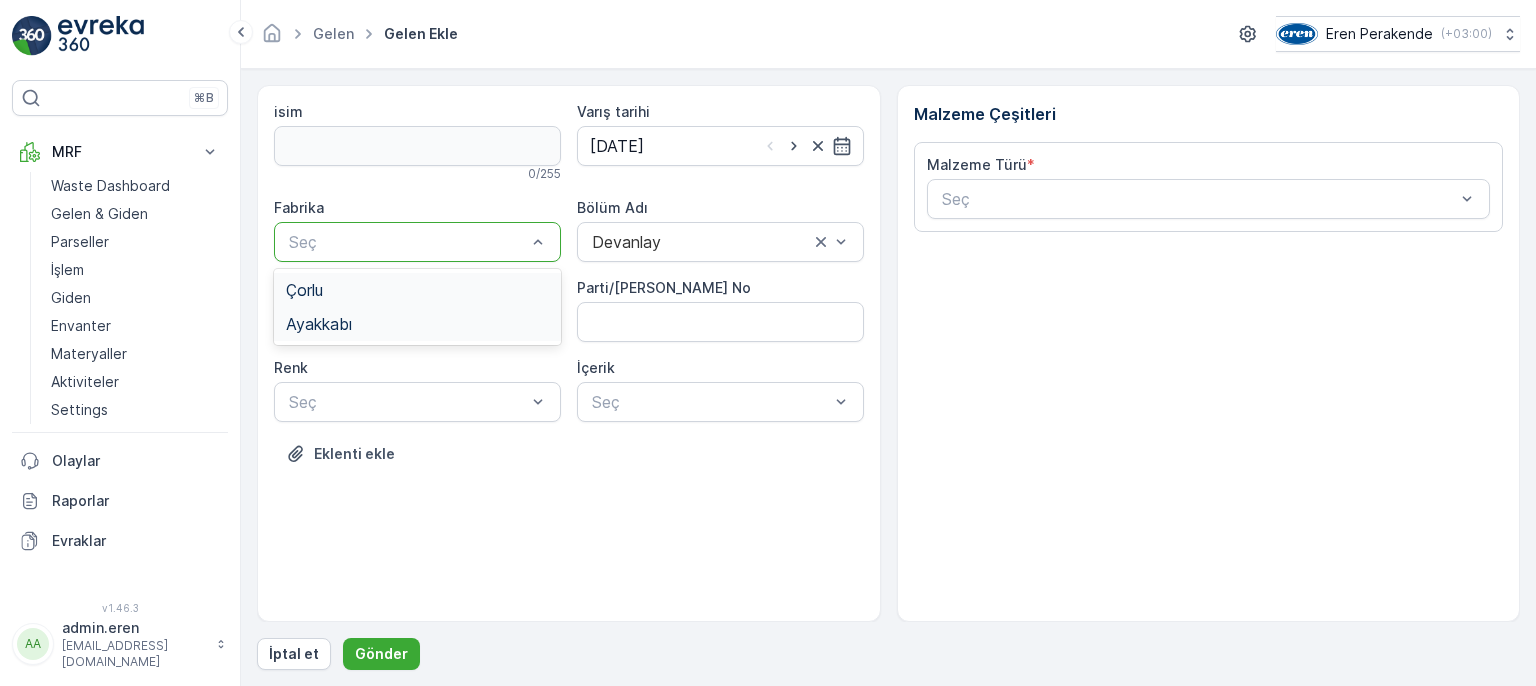 click on "Çorlu" at bounding box center (417, 290) 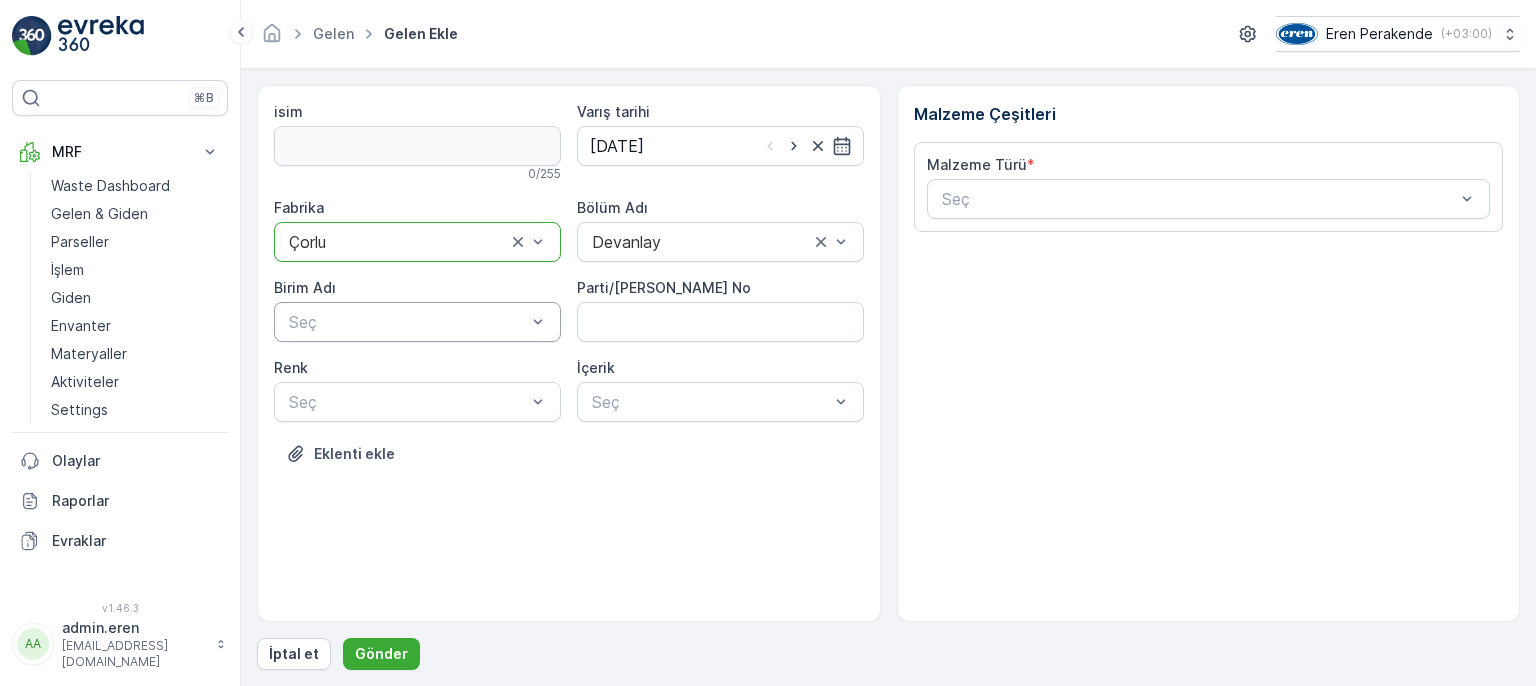 click at bounding box center (407, 322) 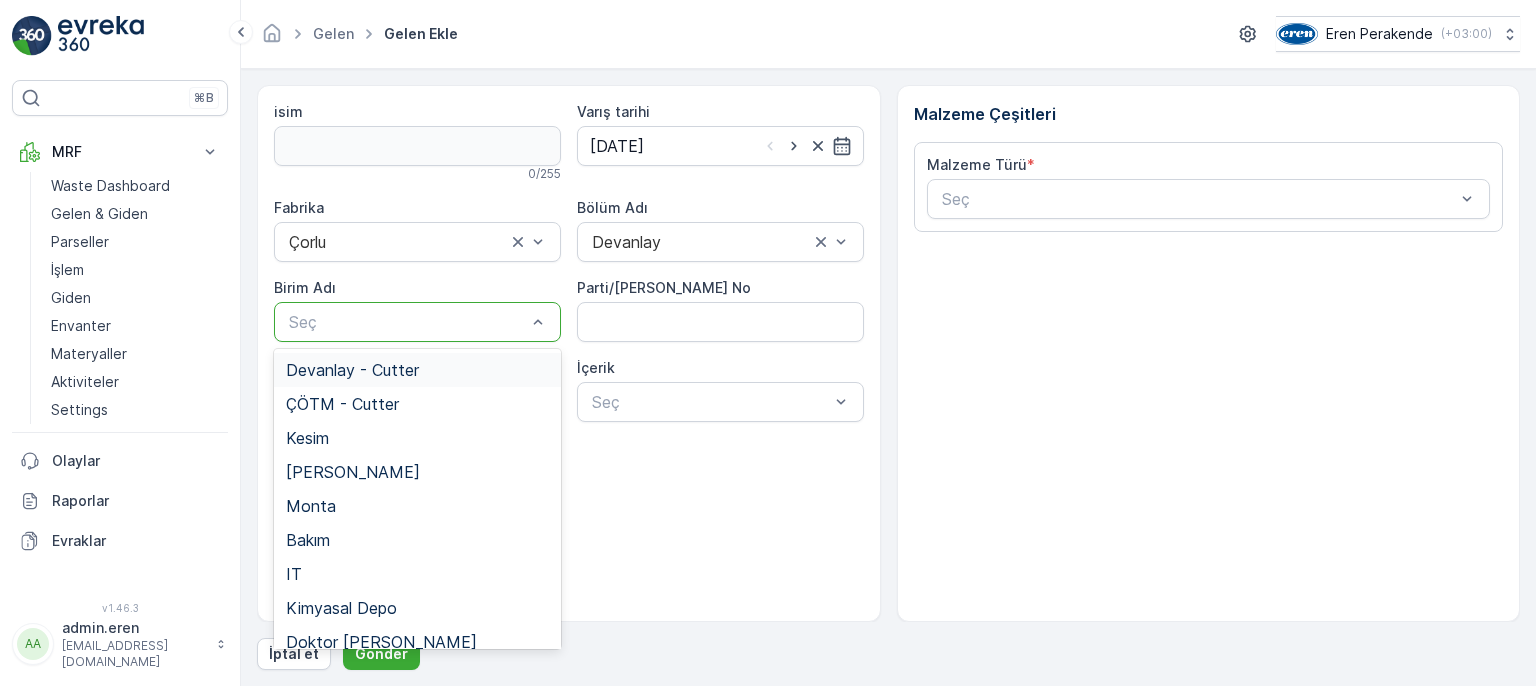 click on "Devanlay  - Cutter" at bounding box center (417, 370) 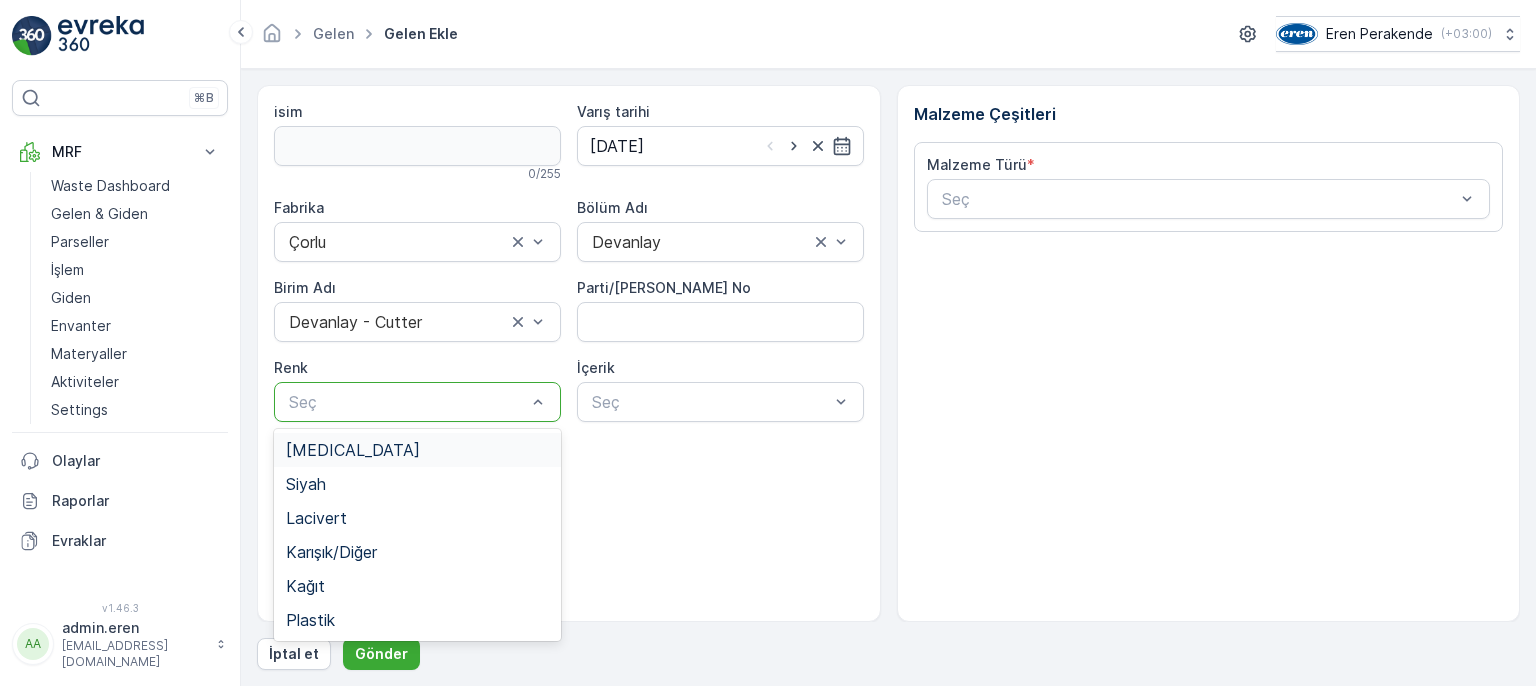 click at bounding box center [407, 402] 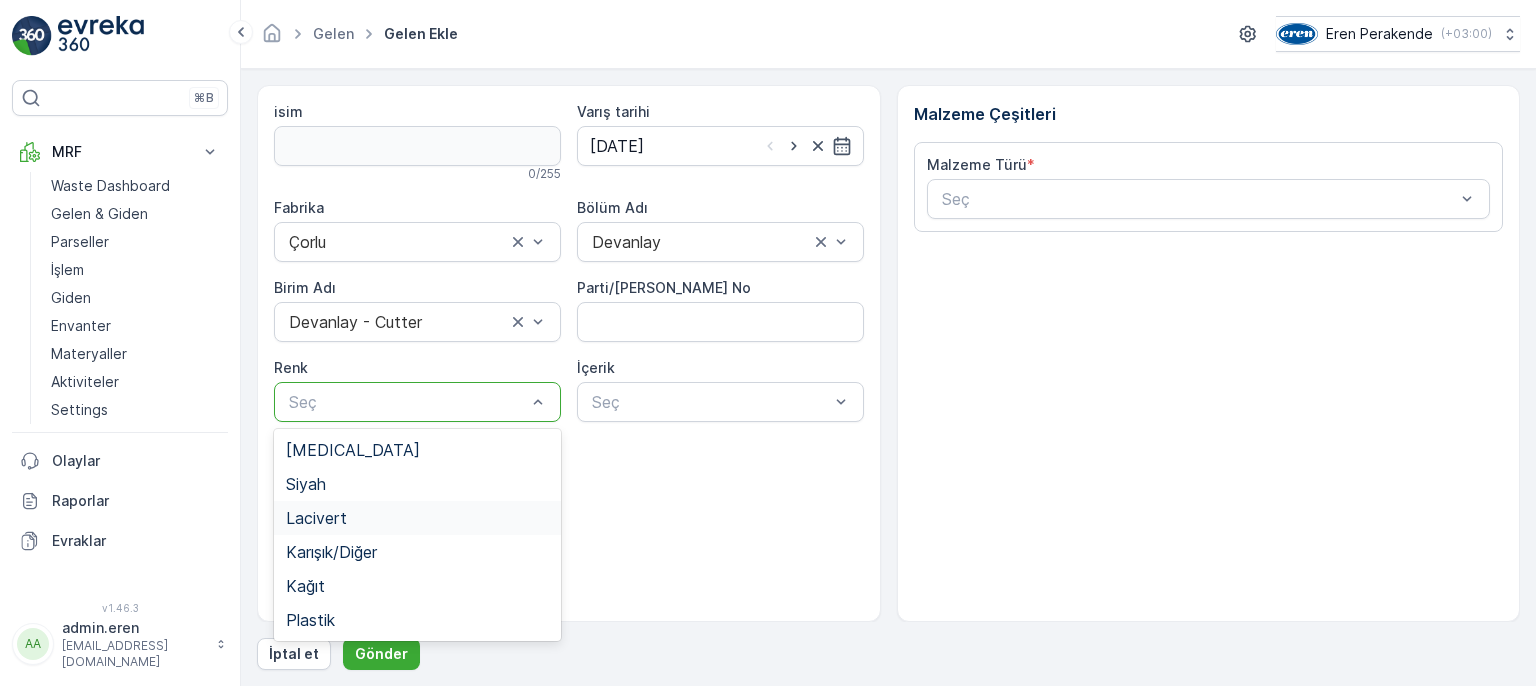 click on "Lacivert" at bounding box center [417, 518] 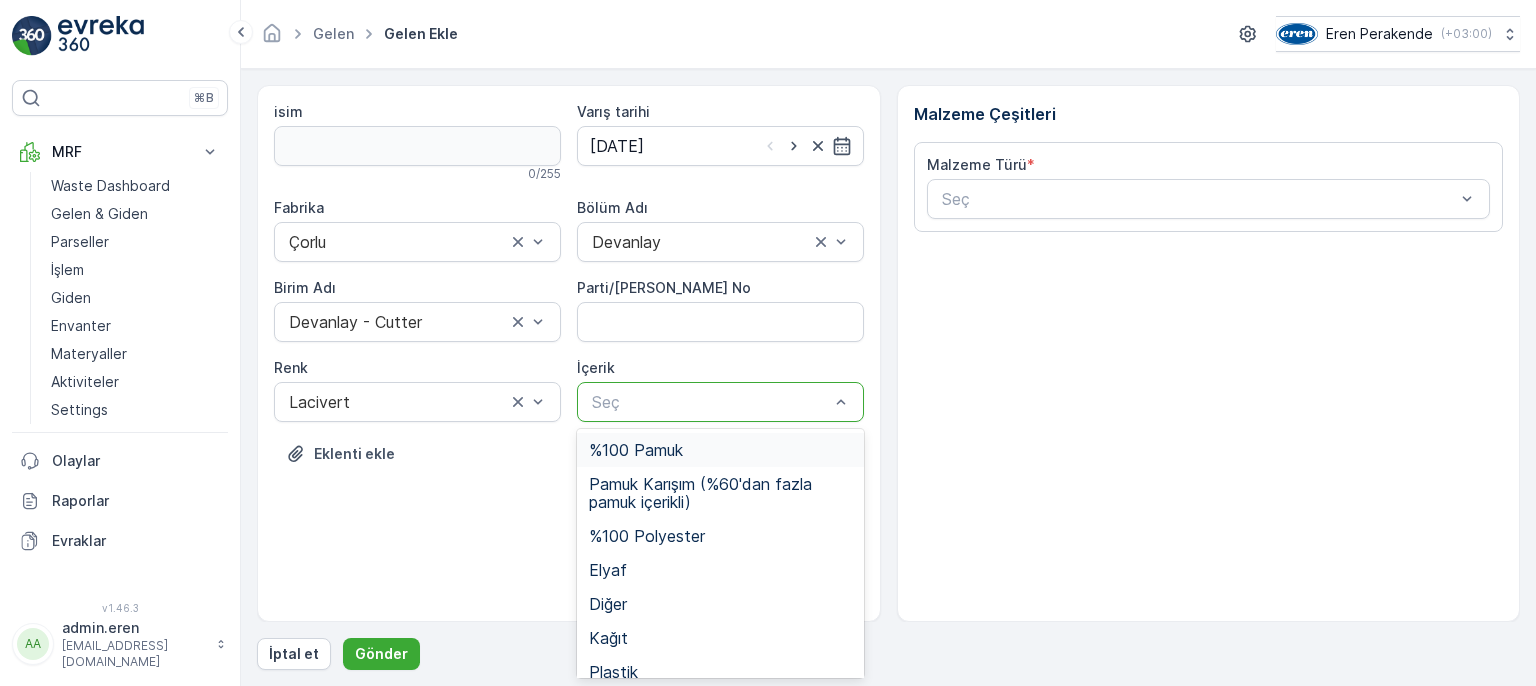 click on "Seç" at bounding box center [720, 402] 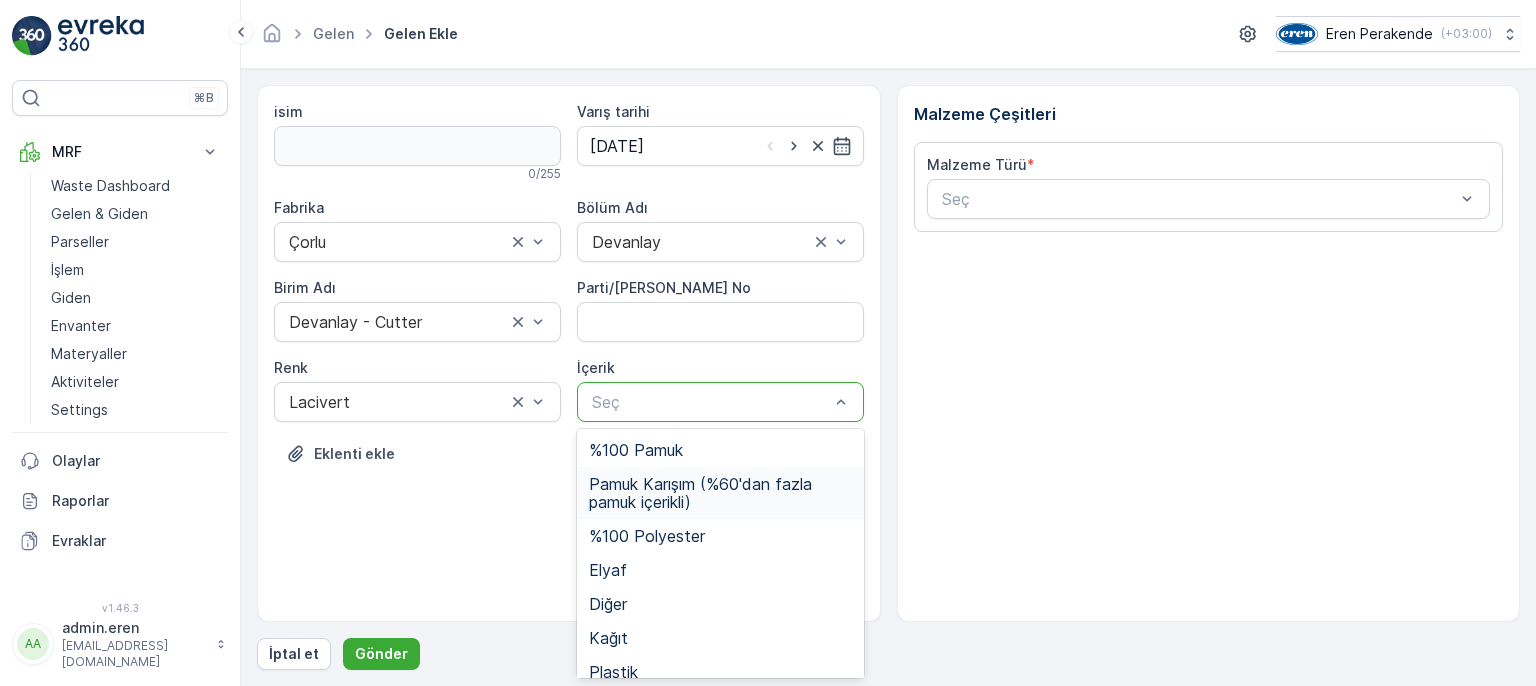 click on "Pamuk Karışım (%60'dan fazla pamuk içerikli)" at bounding box center [720, 493] 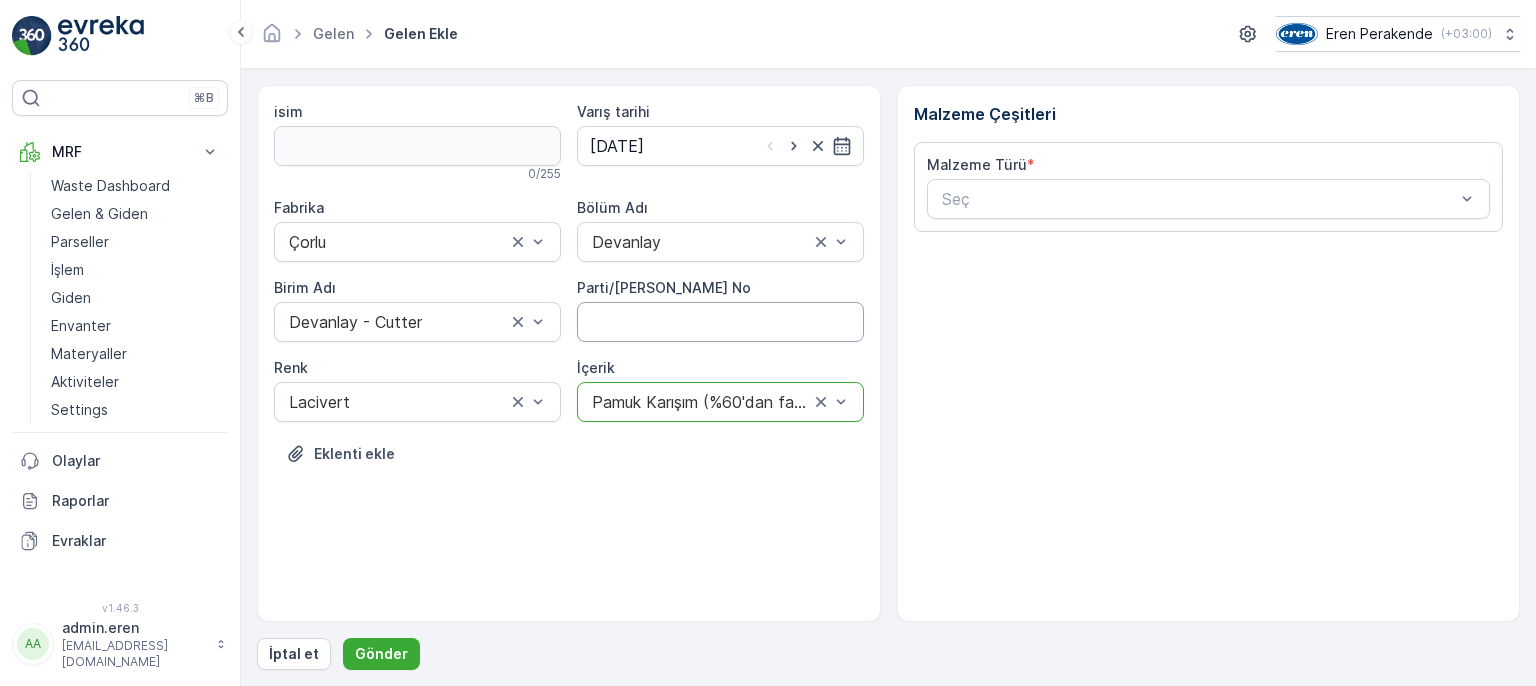 click on "Parti/[PERSON_NAME] No" at bounding box center (720, 322) 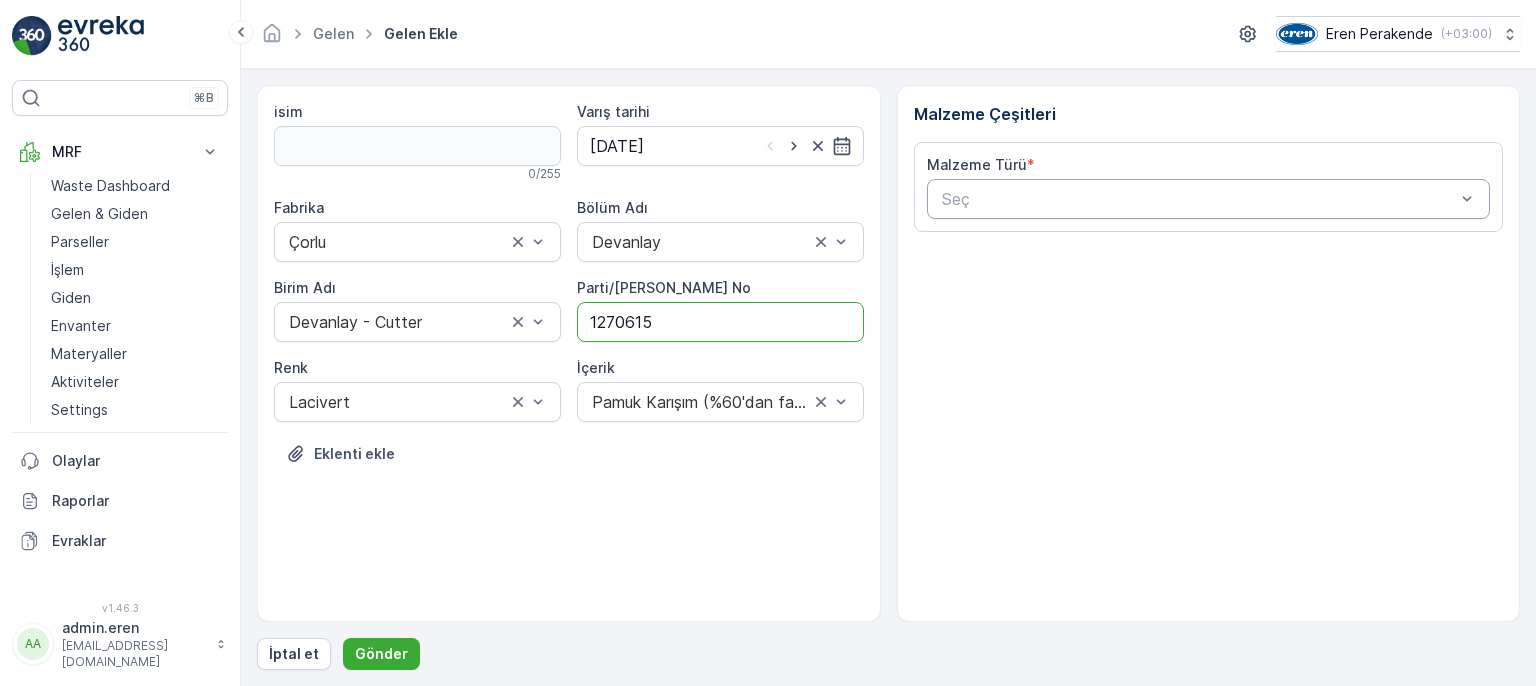type on "1270615" 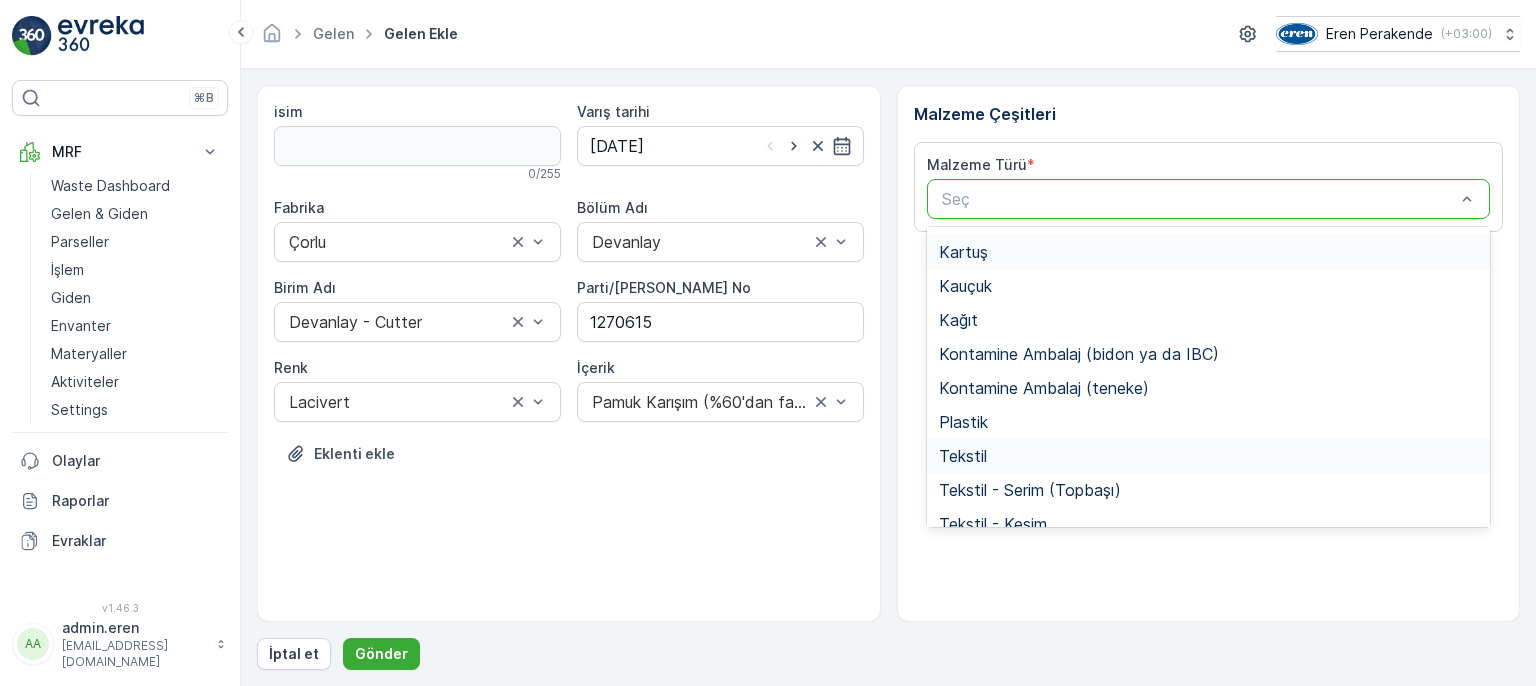 scroll, scrollTop: 388, scrollLeft: 0, axis: vertical 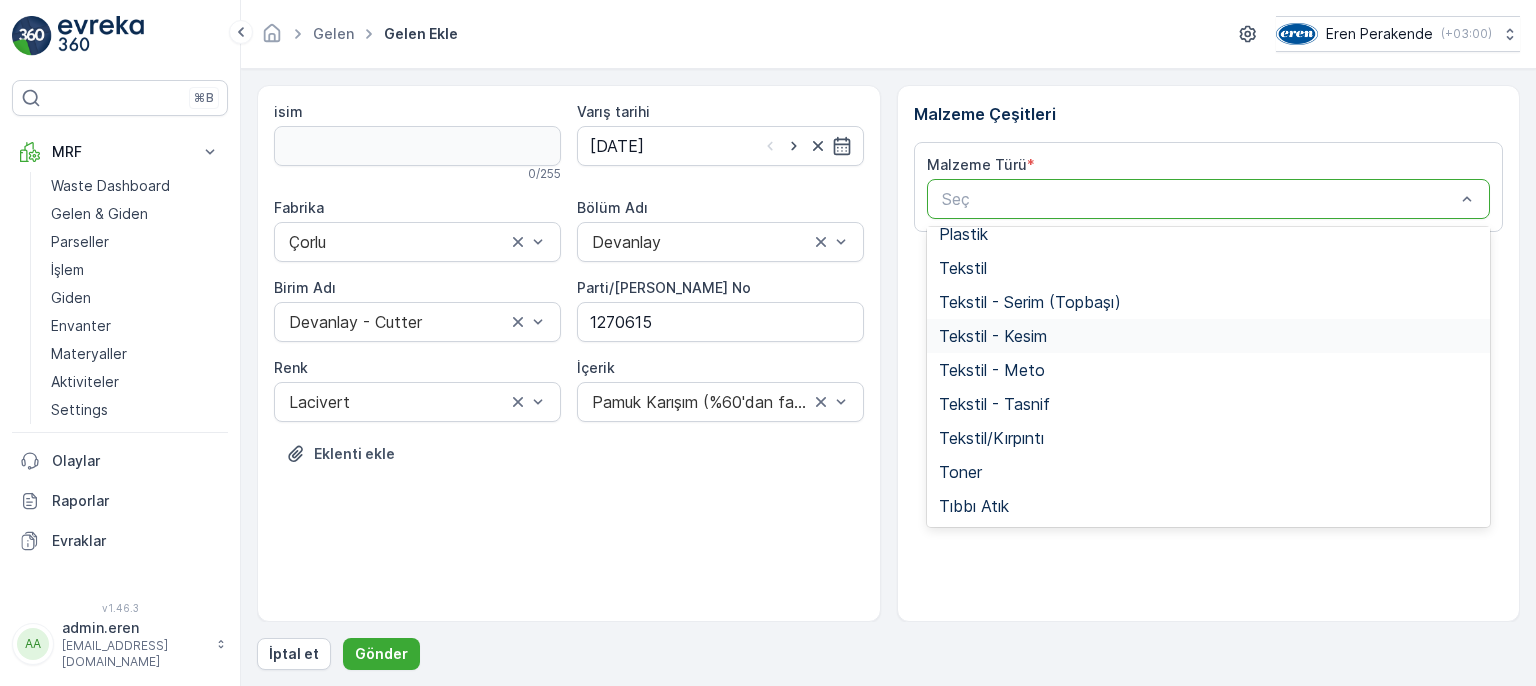 click on "Tekstil - Kesim" at bounding box center [993, 336] 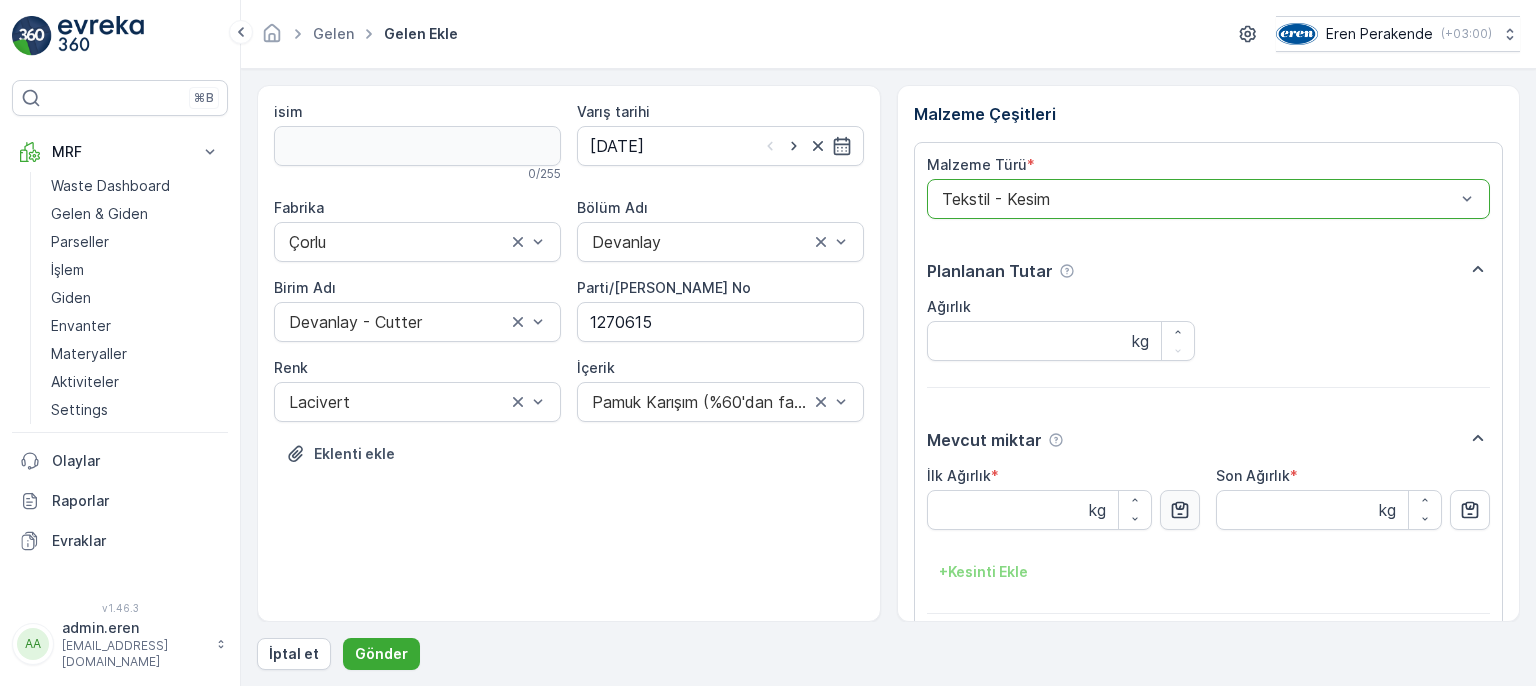 click 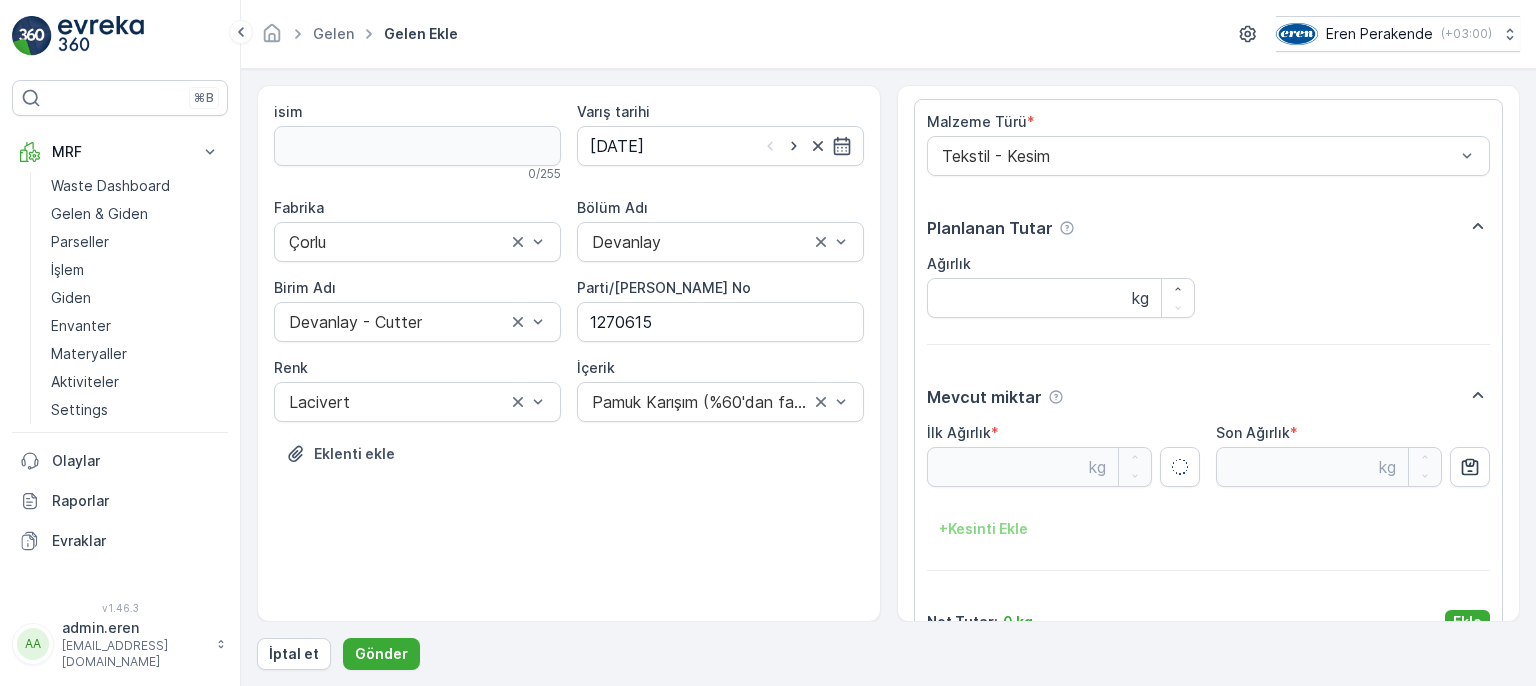 scroll, scrollTop: 84, scrollLeft: 0, axis: vertical 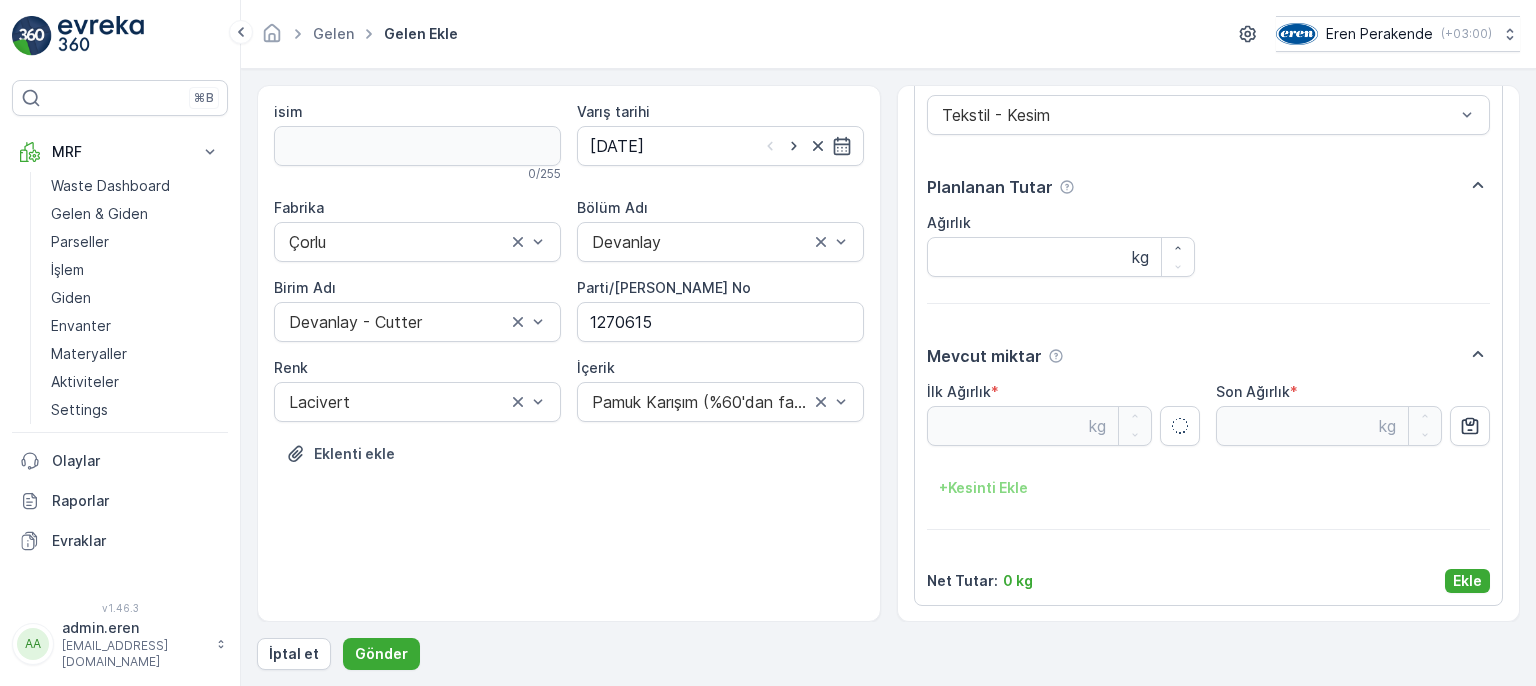 type on "16.68" 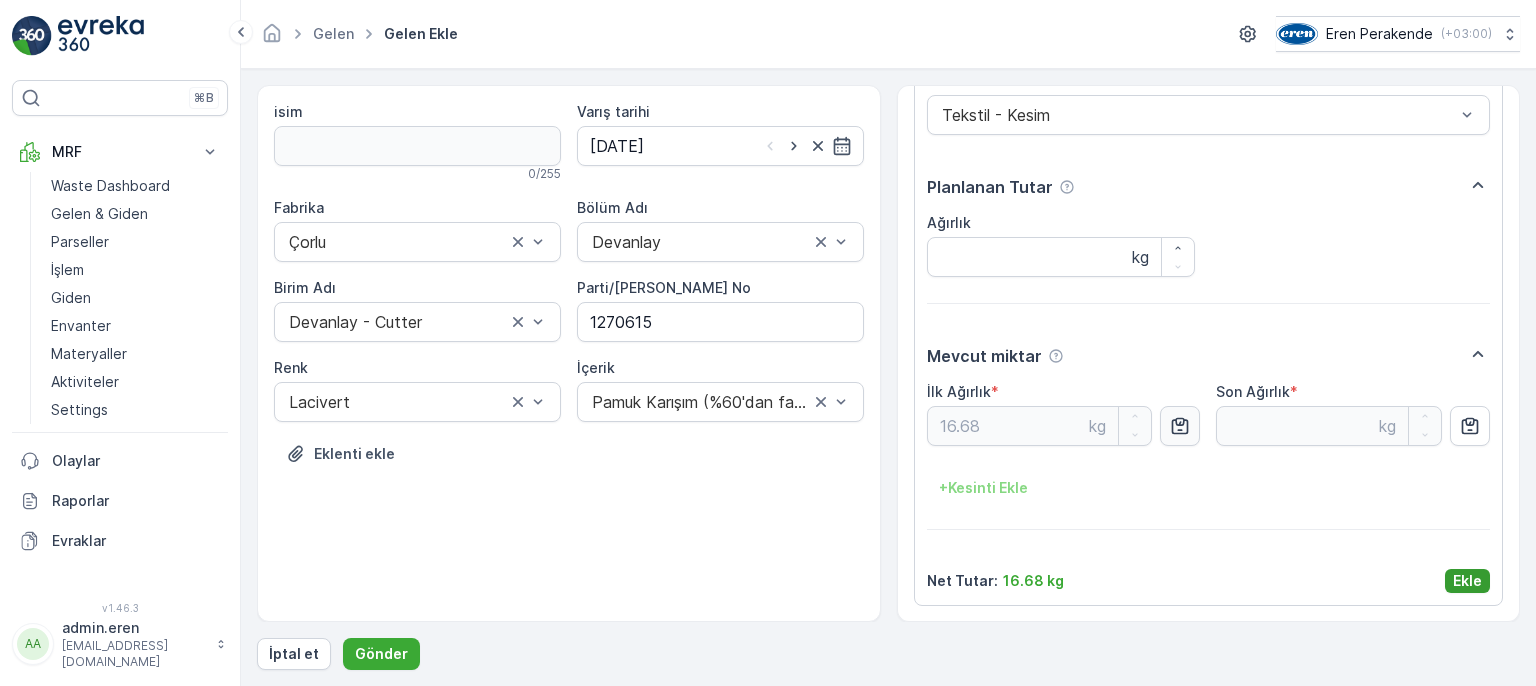 click on "Ekle" at bounding box center (1467, 581) 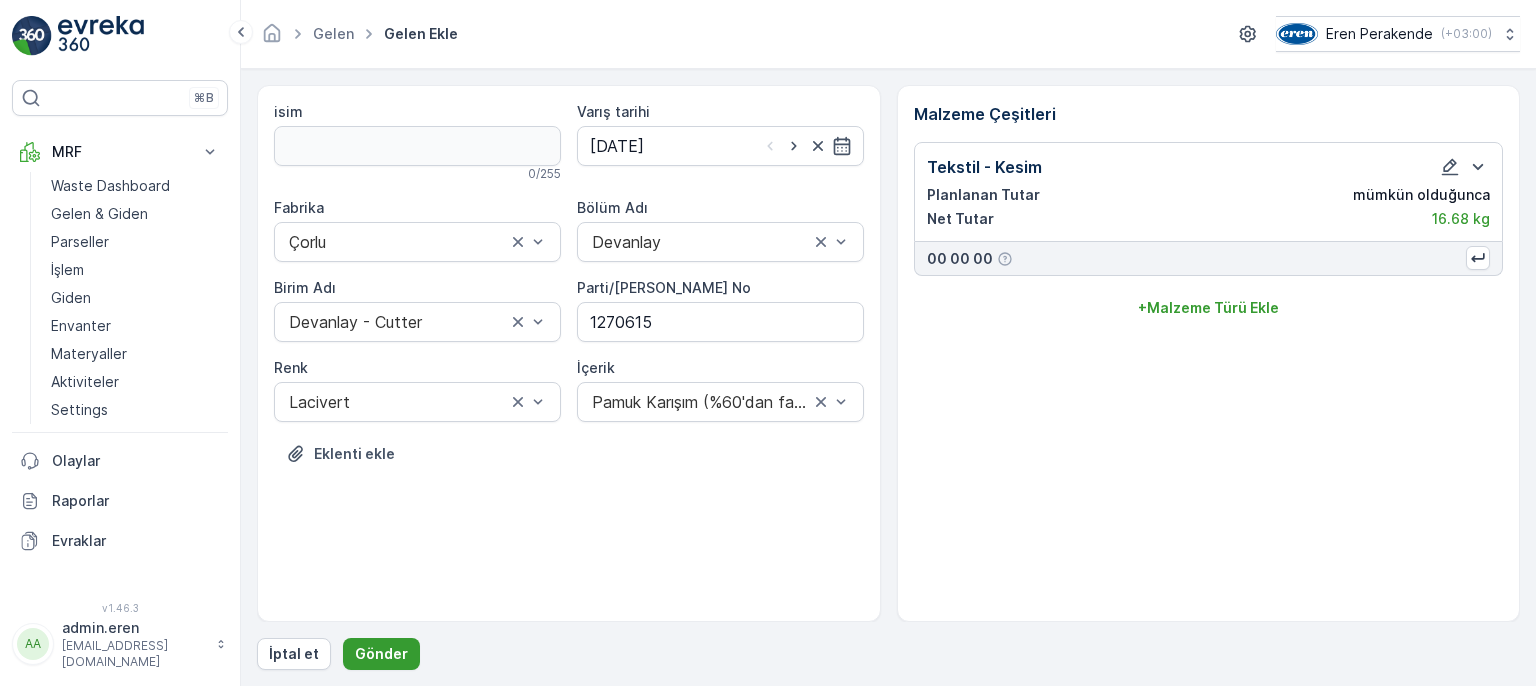 click on "Gönder" at bounding box center (381, 654) 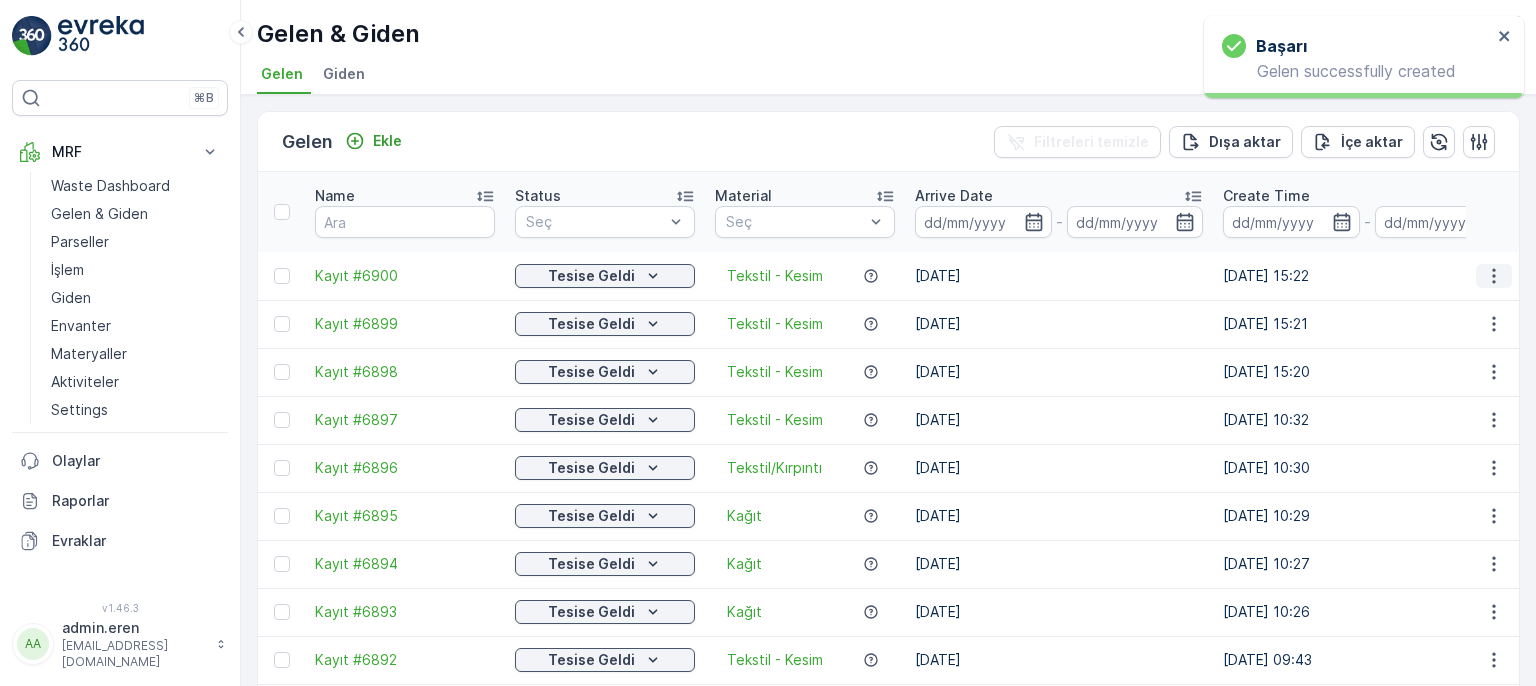 click 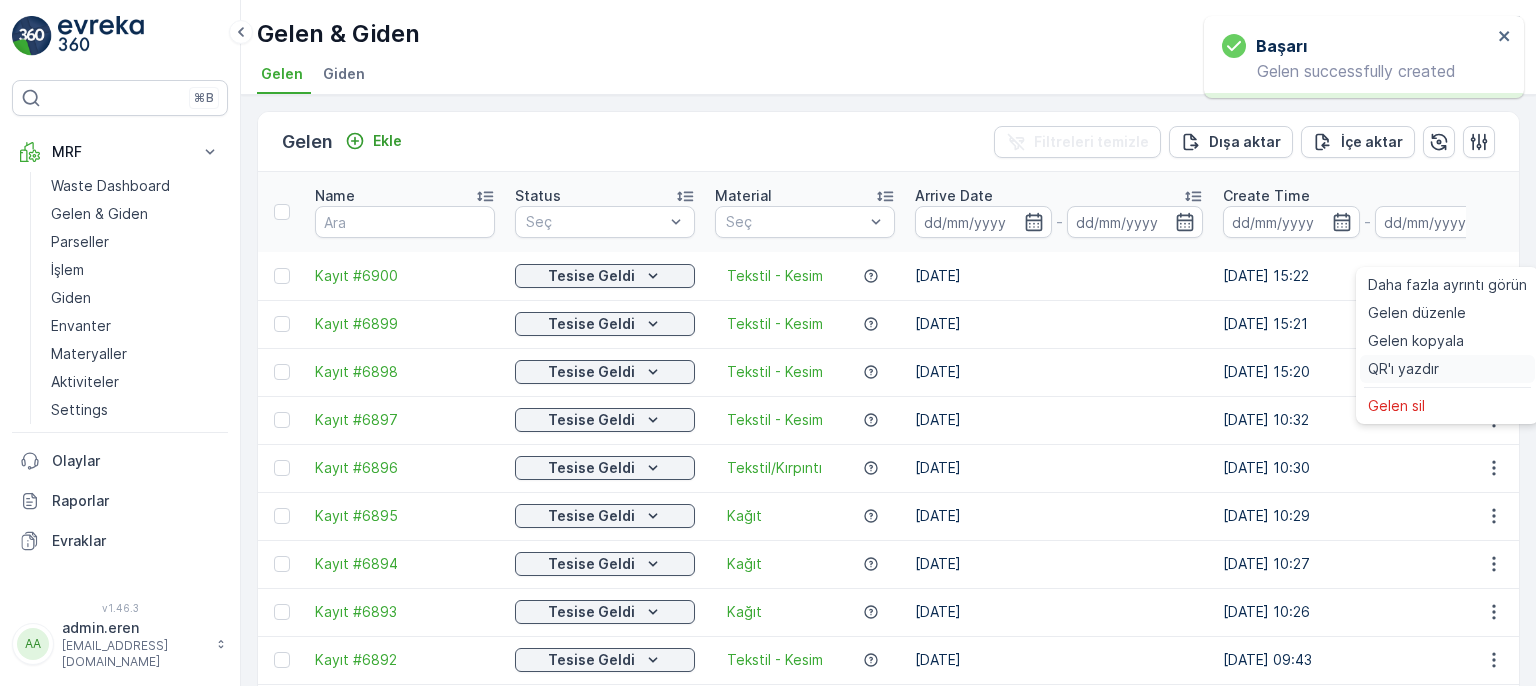 click on "QR'ı yazdır" at bounding box center [1447, 369] 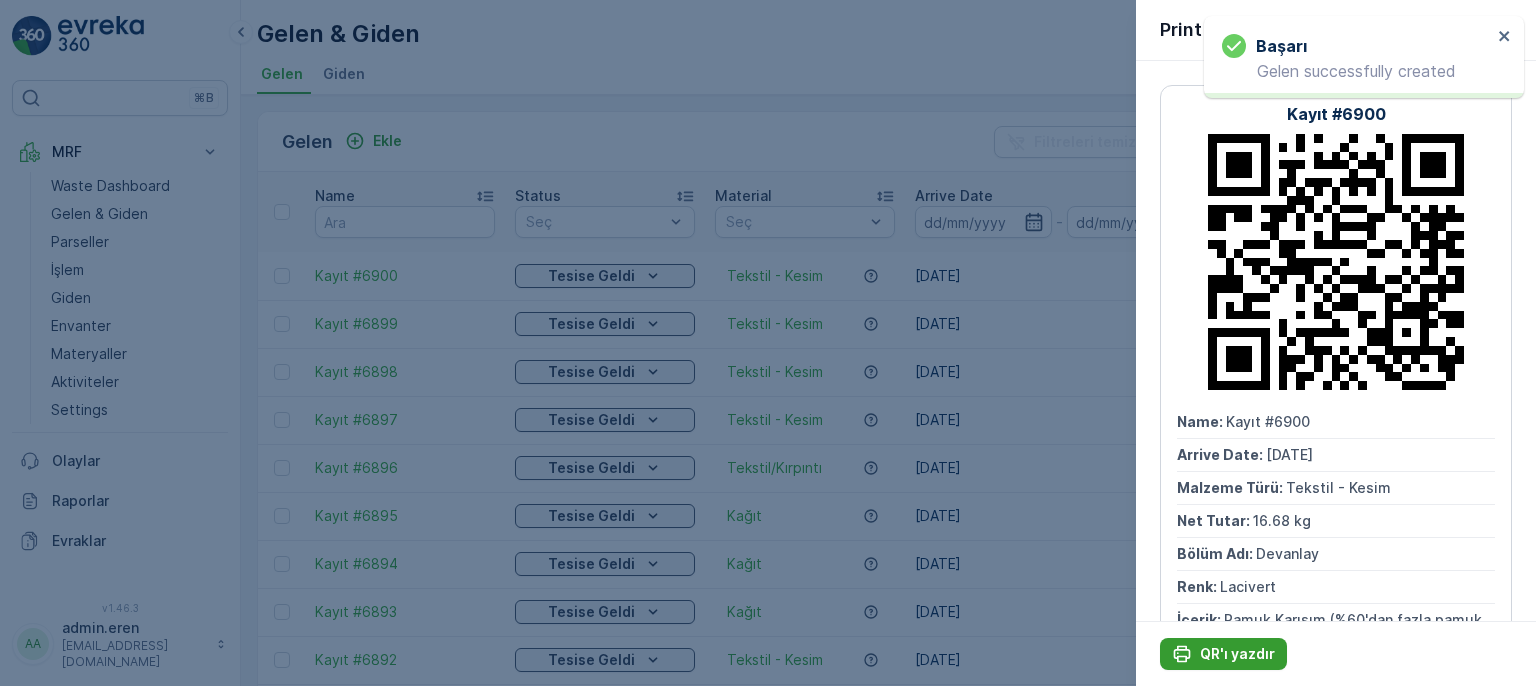 click on "QR'ı yazdır" at bounding box center (1237, 654) 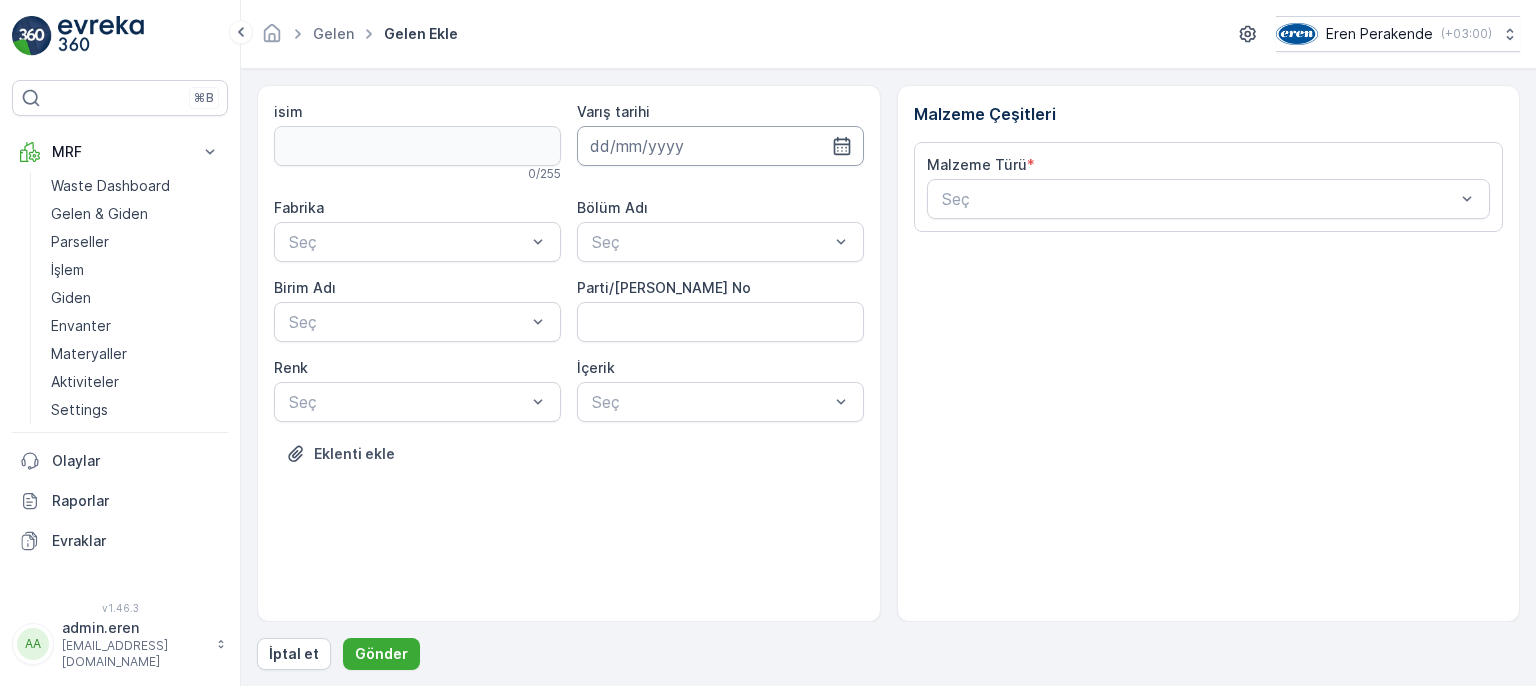 click at bounding box center [720, 146] 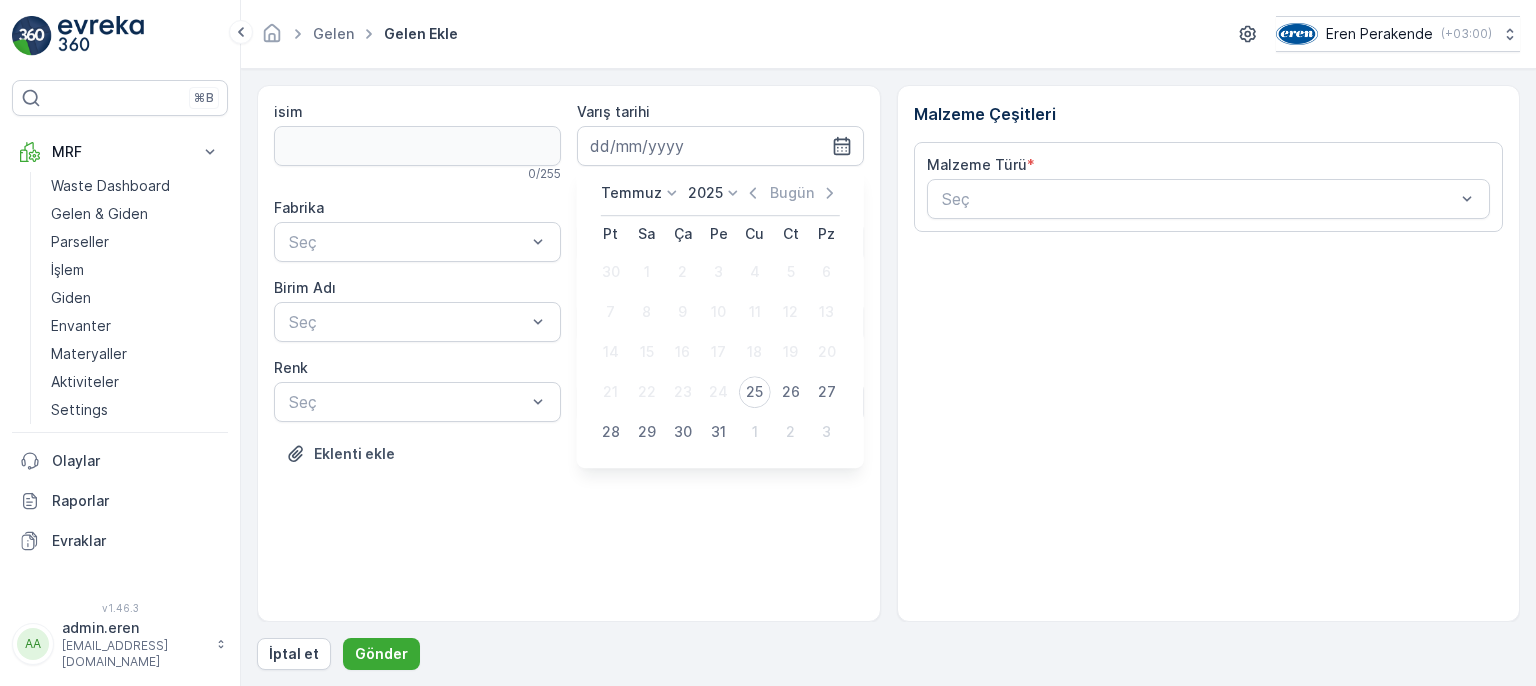 click on "25" at bounding box center [755, 392] 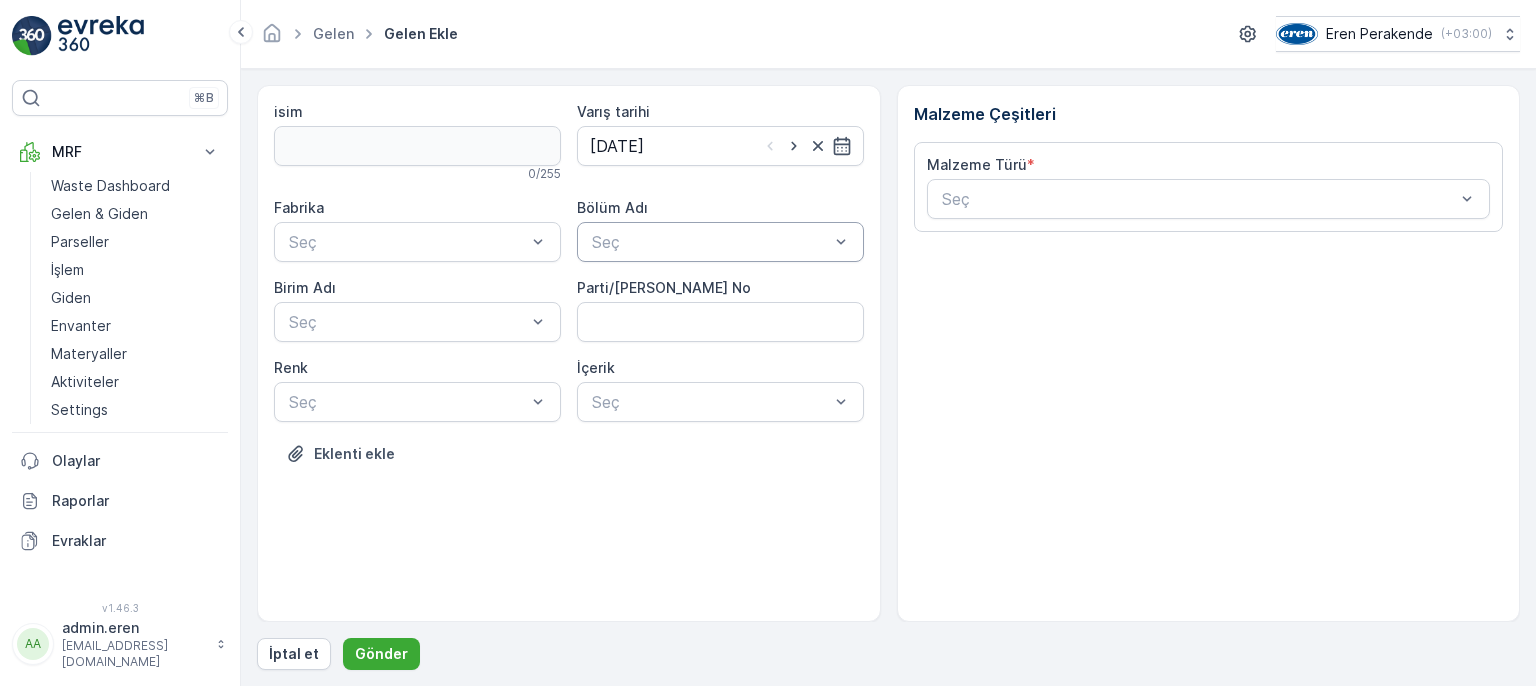 click at bounding box center [710, 242] 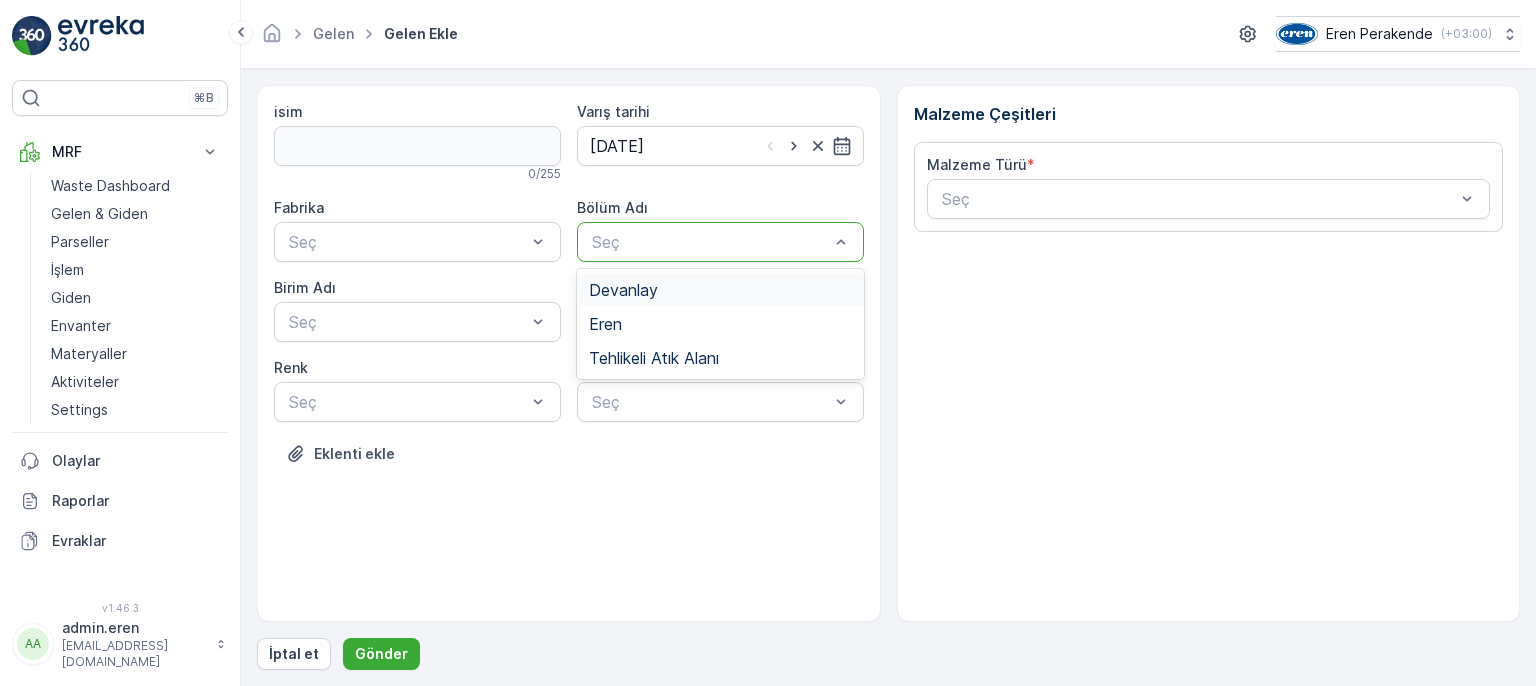 click on "Devanlay" at bounding box center (720, 290) 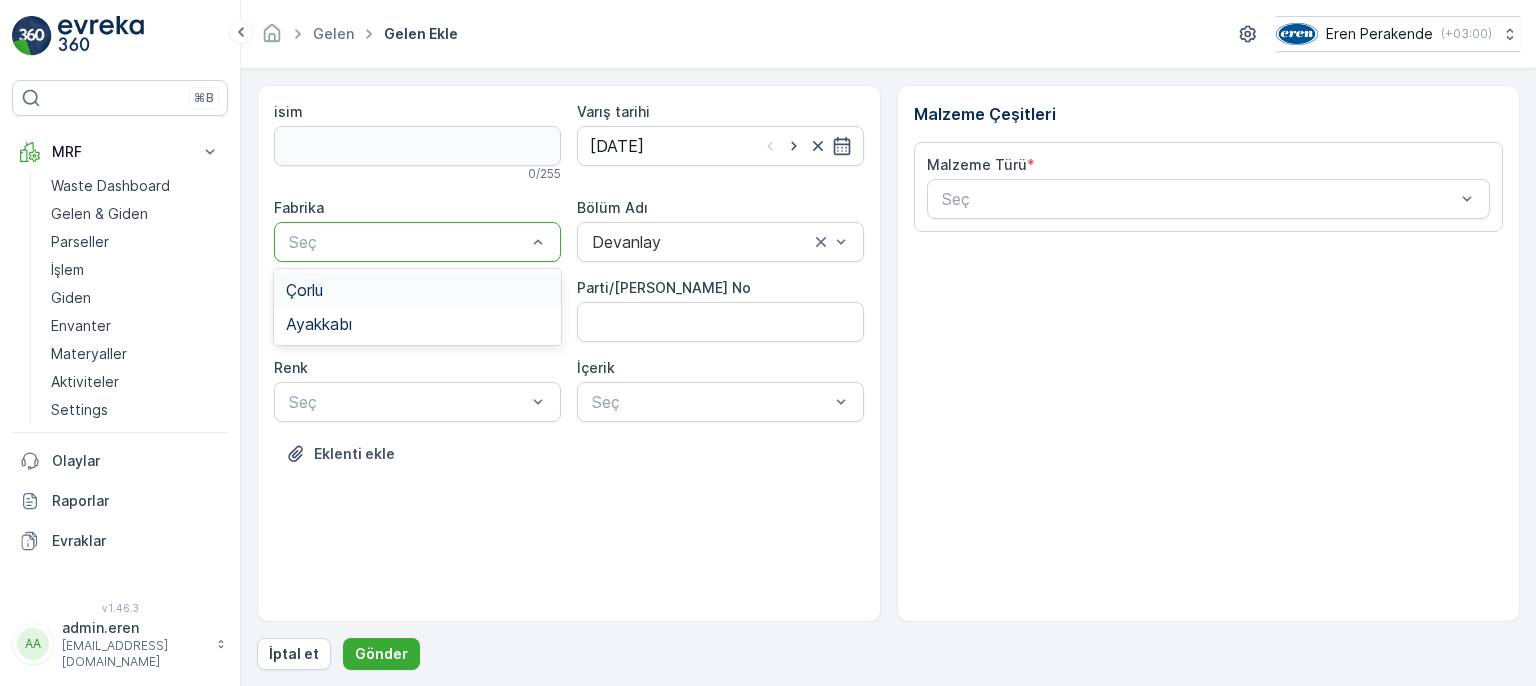 click on "Çorlu" at bounding box center (417, 290) 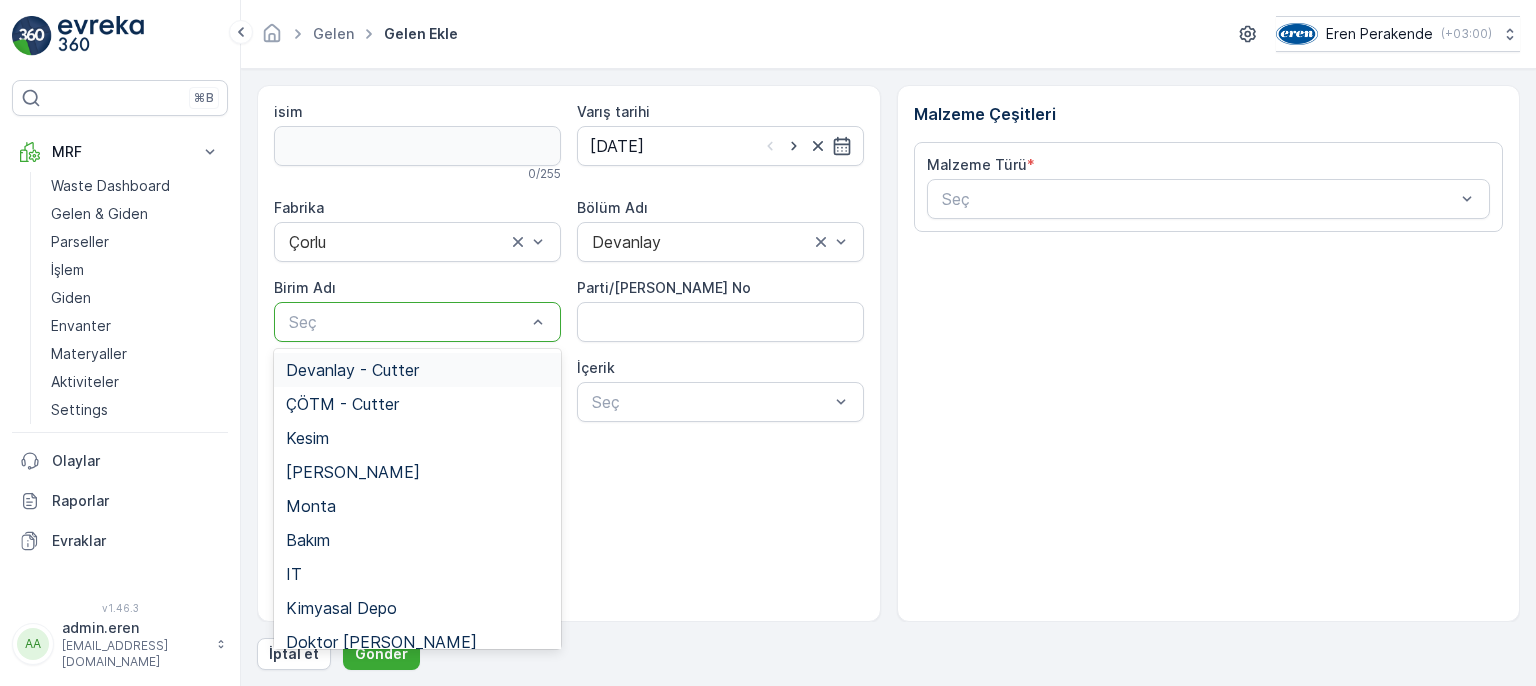 click at bounding box center [407, 322] 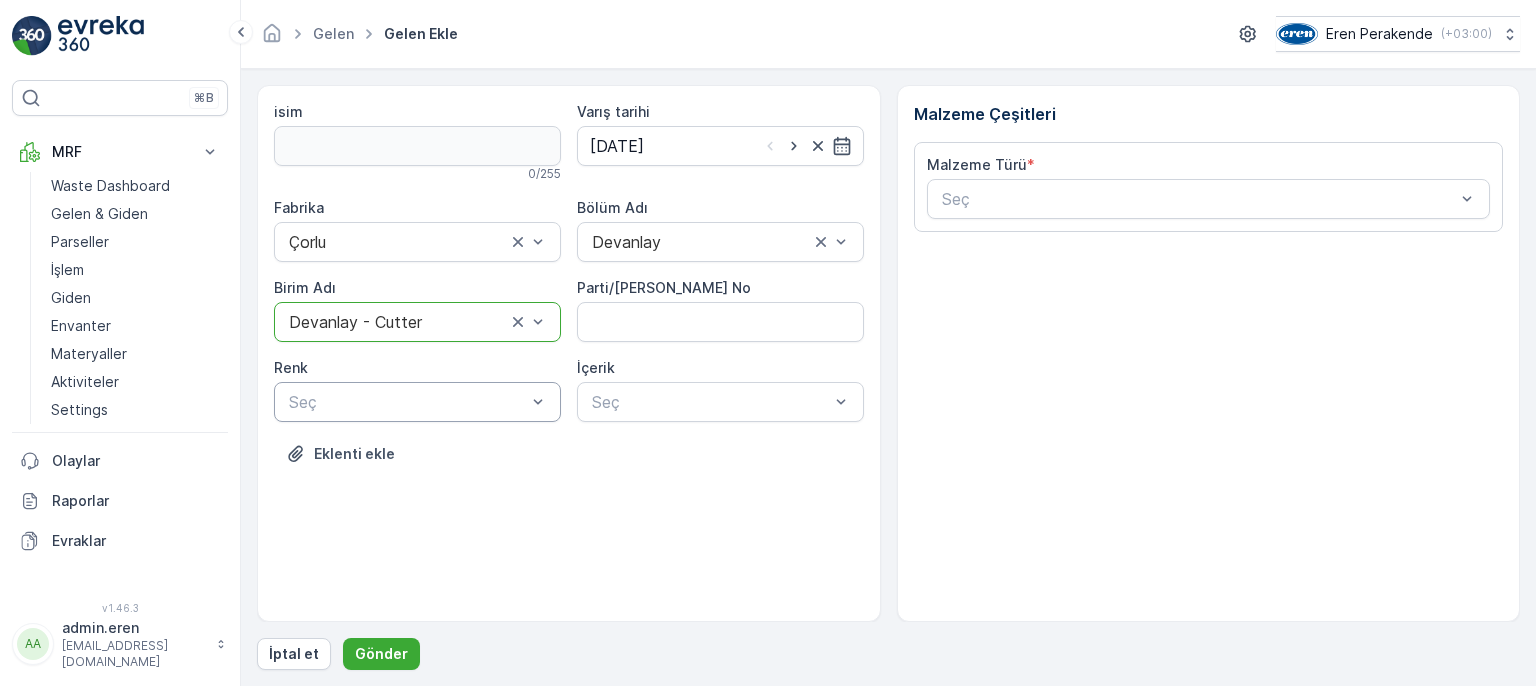 click at bounding box center (407, 402) 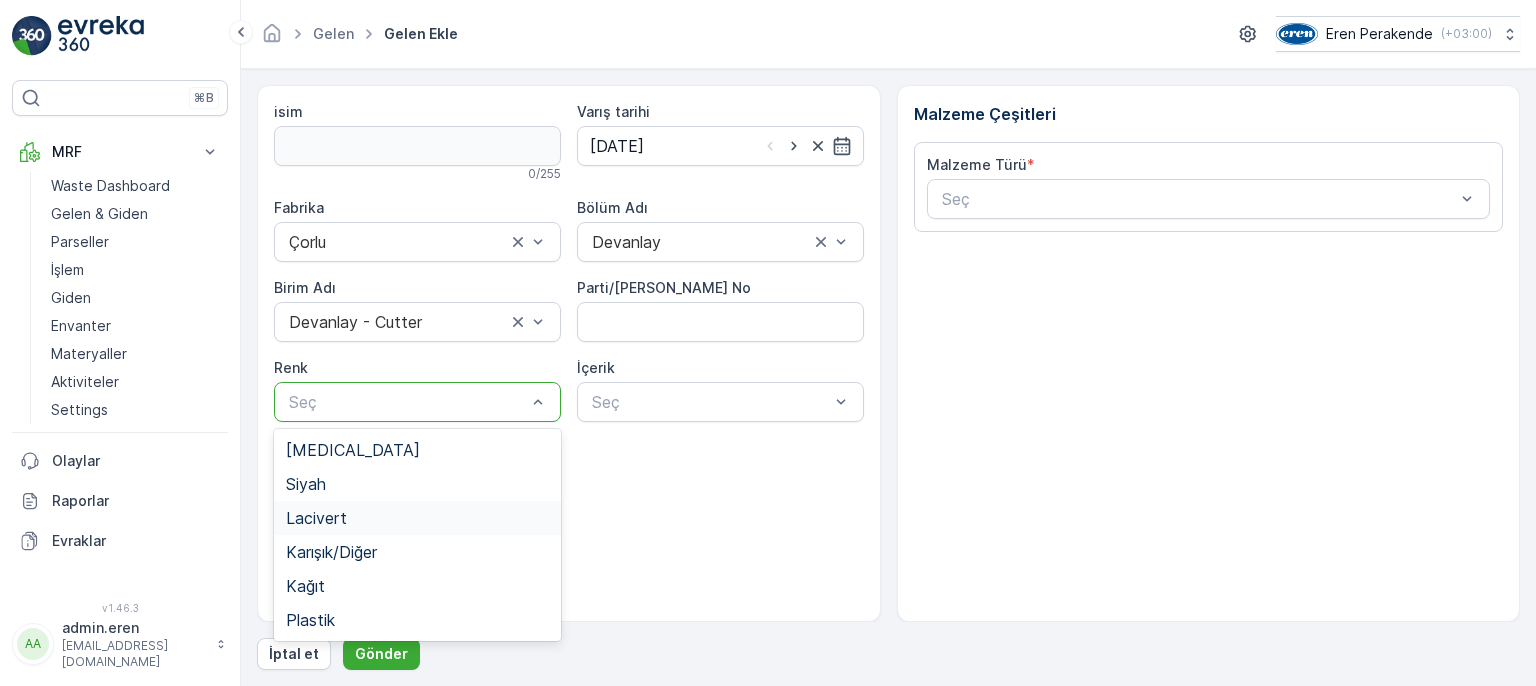 click on "Lacivert" at bounding box center [417, 518] 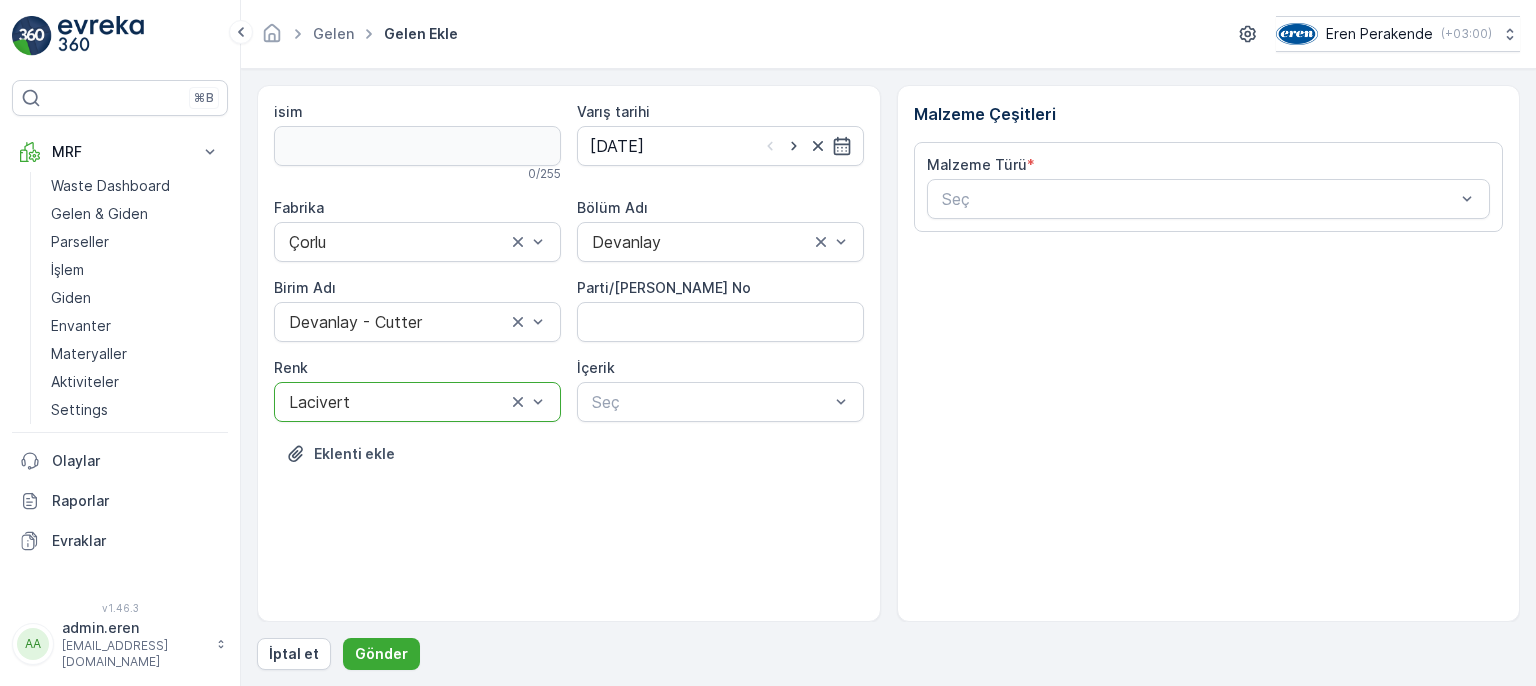 click on "isim 0  /  255 Varış tarihi [DATE] Fabrika Çorlu Bölüm Adı Devanlay Birim Adı Devanlay  - Cutter Parti/Kesim Föyü No Renk option Lacivert, selected. Lacivert İçerik Seç Eklenti ekle" at bounding box center (569, 298) 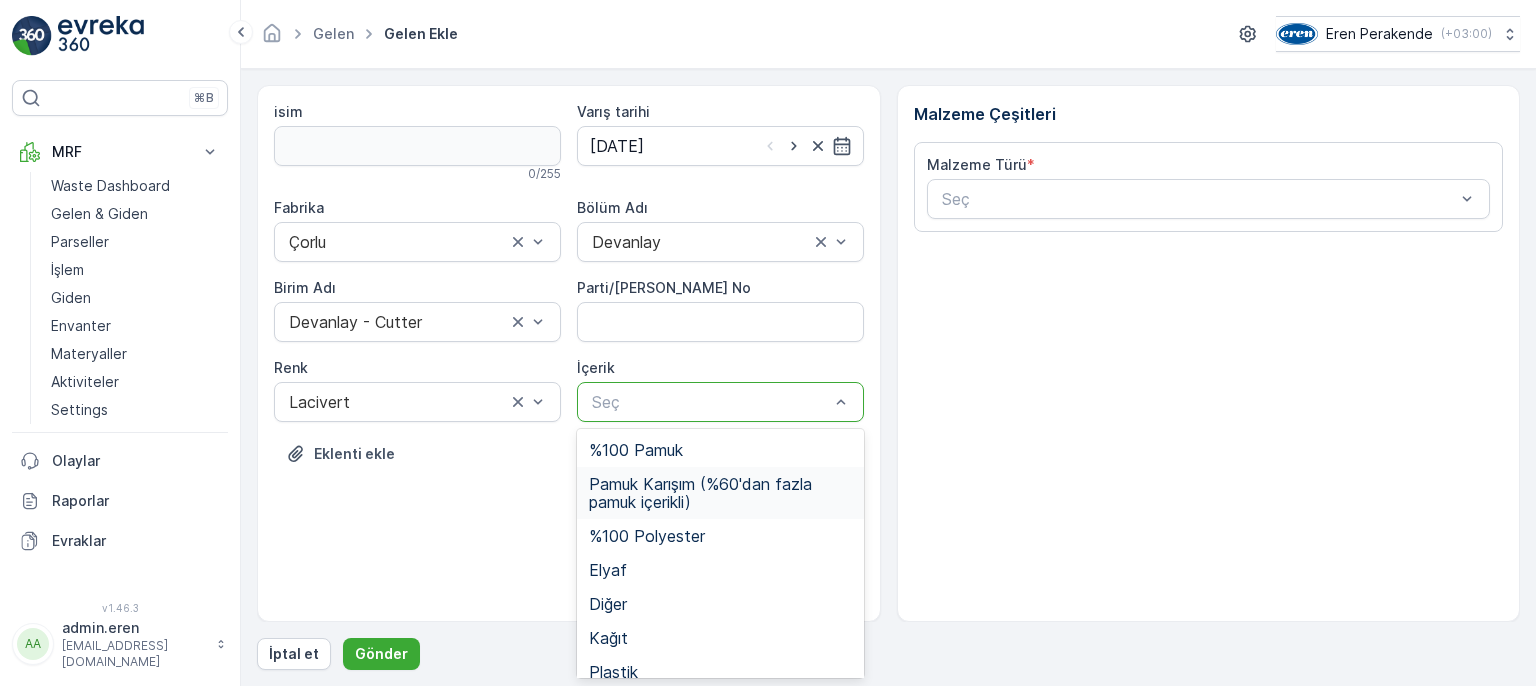 drag, startPoint x: 686, startPoint y: 481, endPoint x: 689, endPoint y: 454, distance: 27.166155 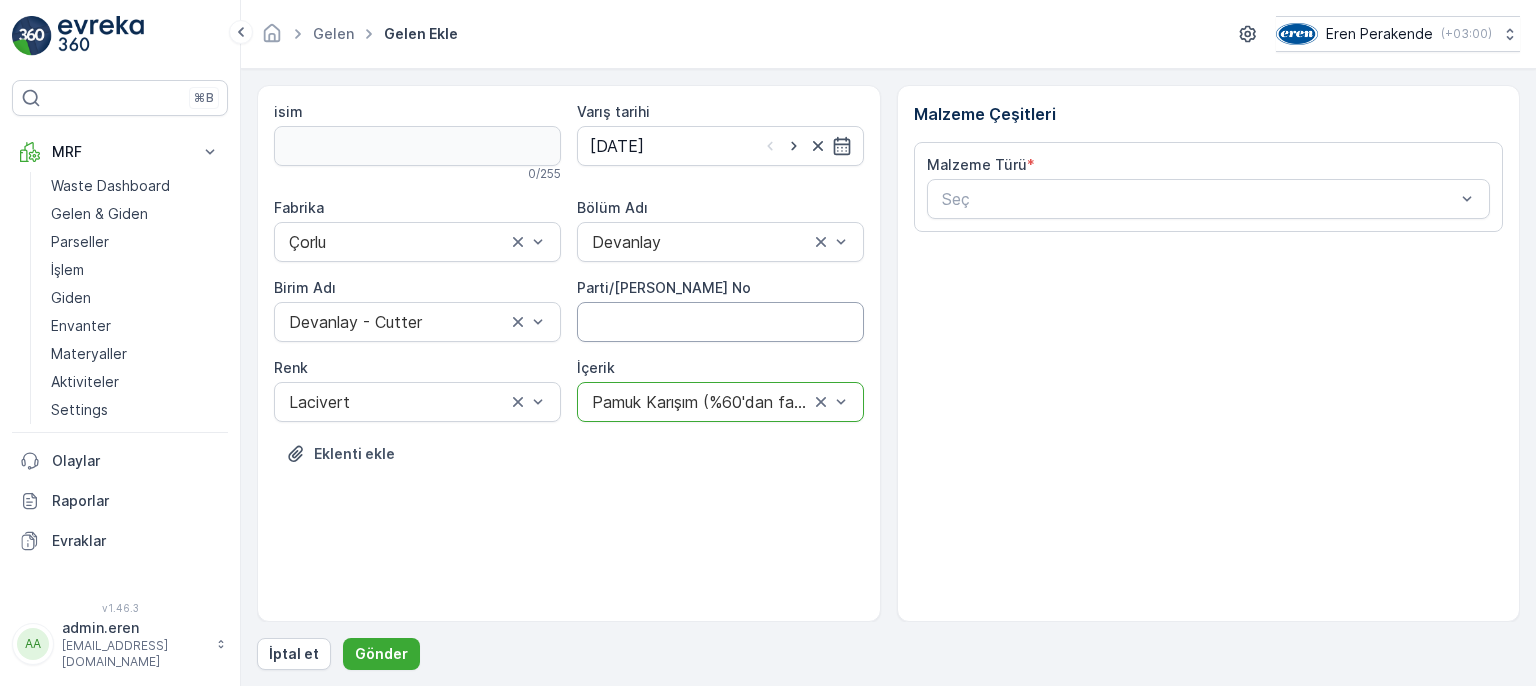 click on "Parti/[PERSON_NAME] No" at bounding box center [720, 322] 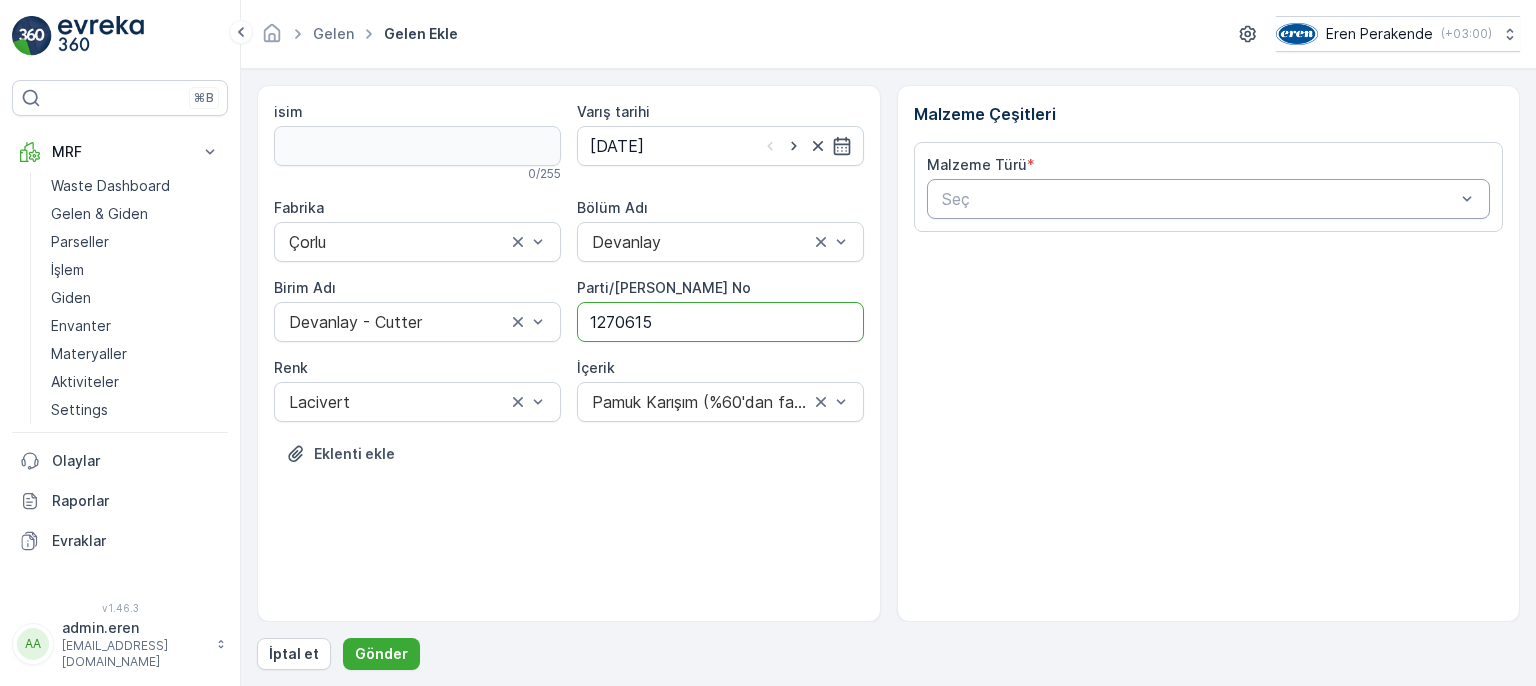 type on "1270615" 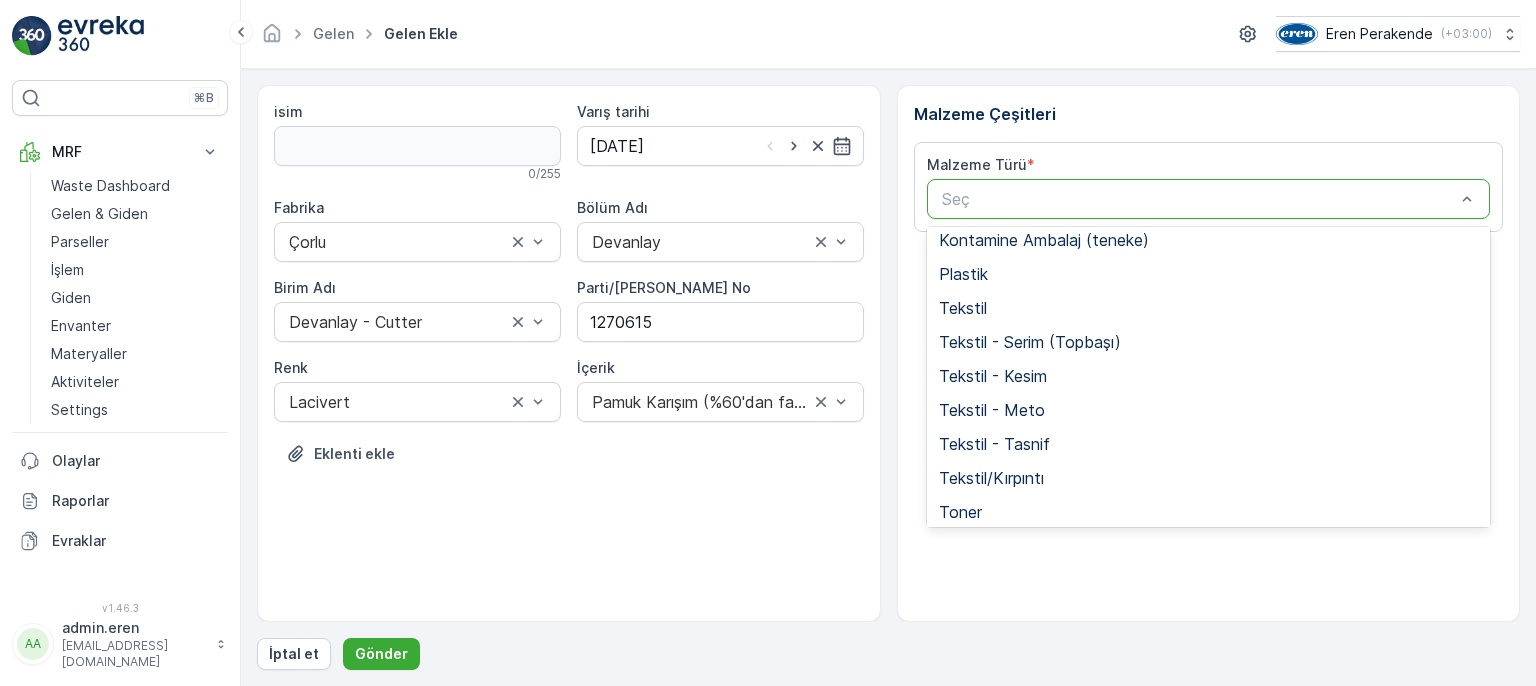 scroll, scrollTop: 388, scrollLeft: 0, axis: vertical 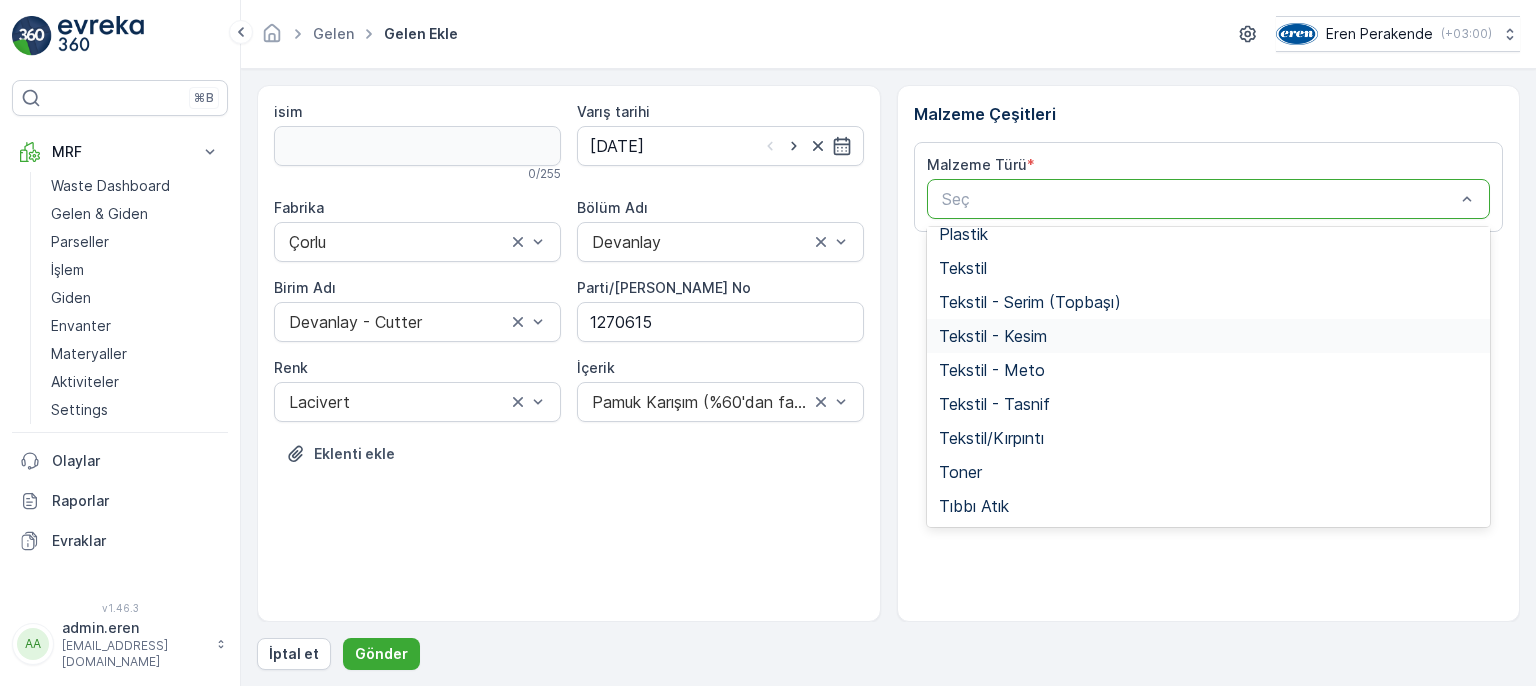 click on "Tekstil - Kesim" at bounding box center (993, 336) 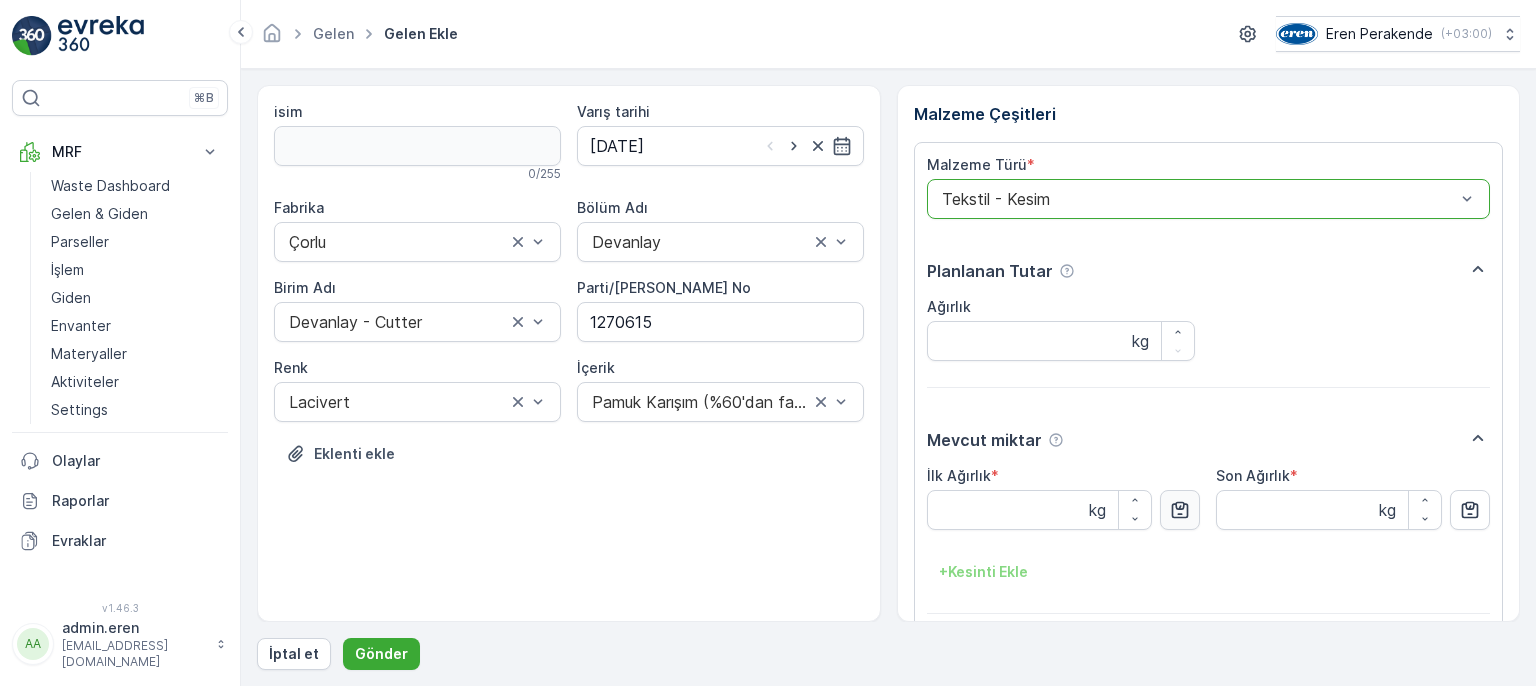 click 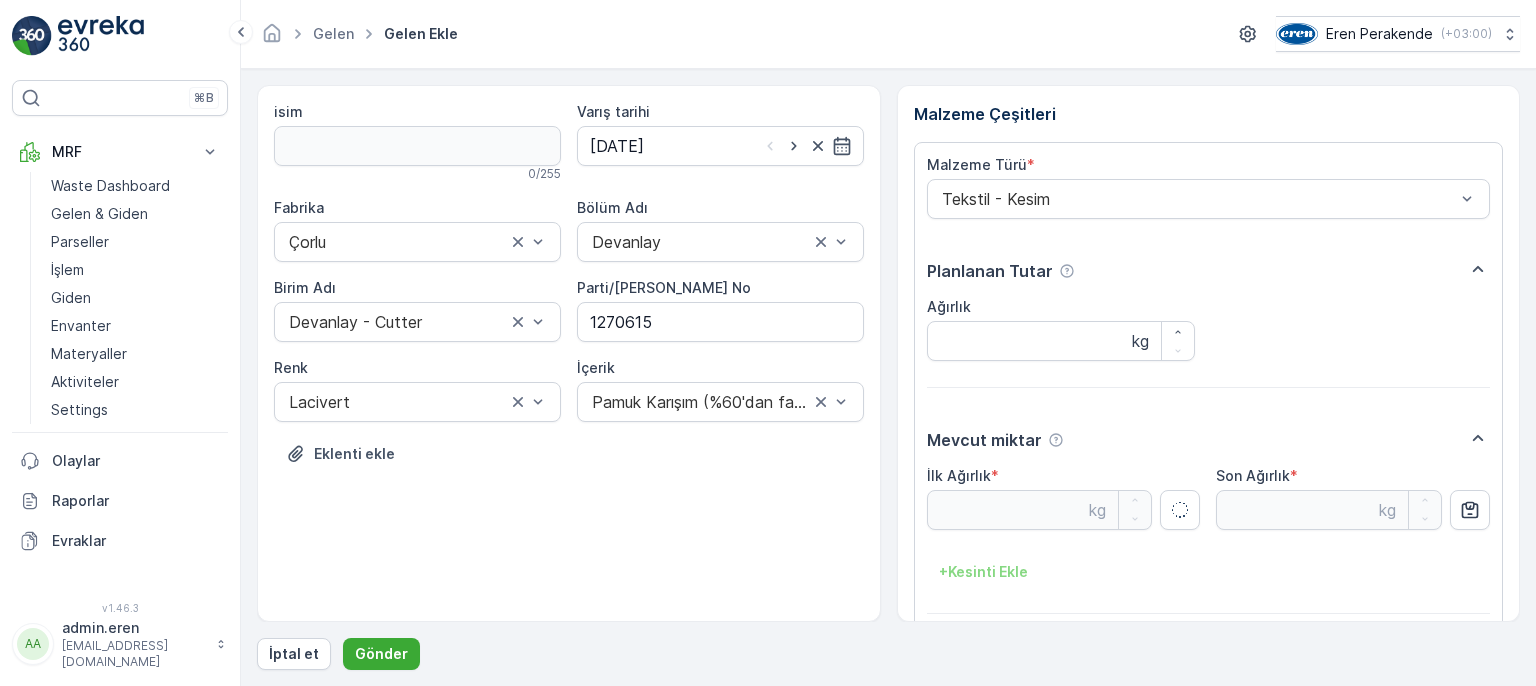 type on "24.38" 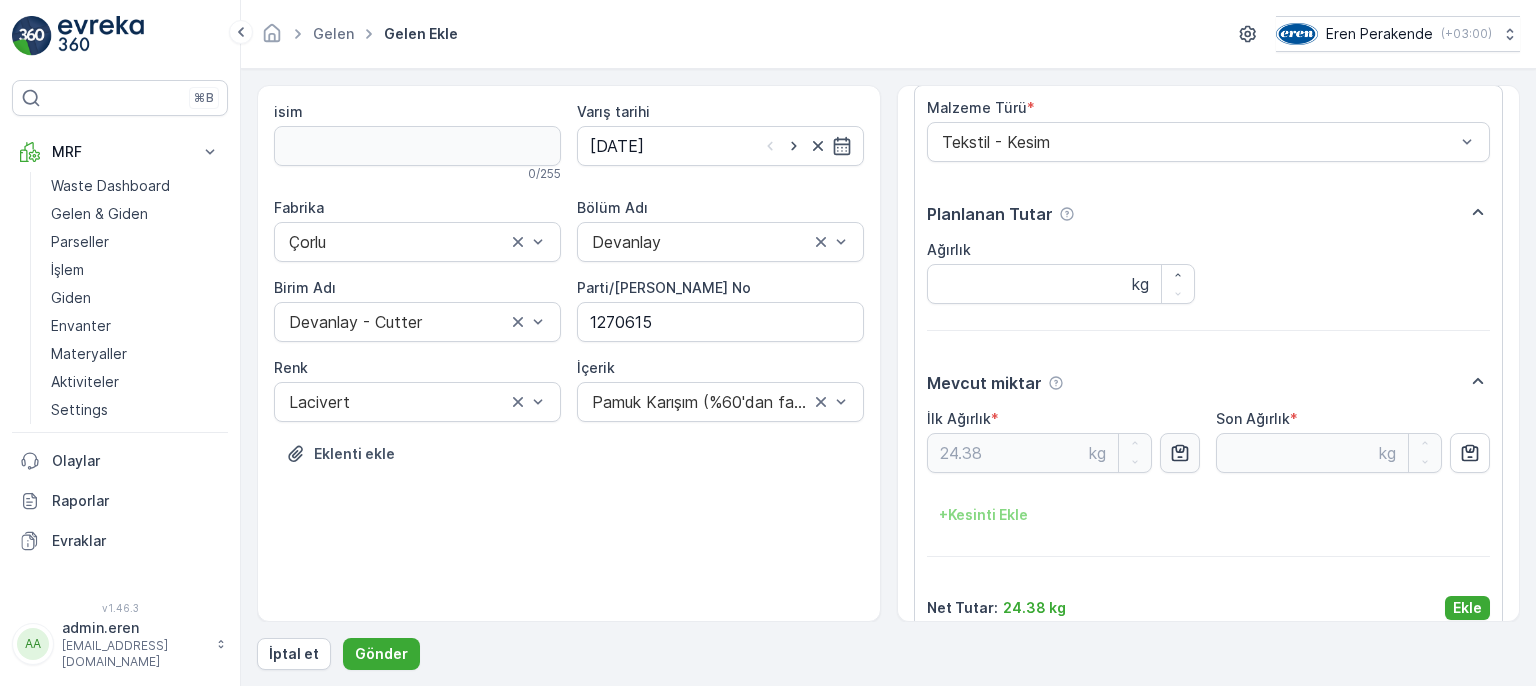 scroll, scrollTop: 84, scrollLeft: 0, axis: vertical 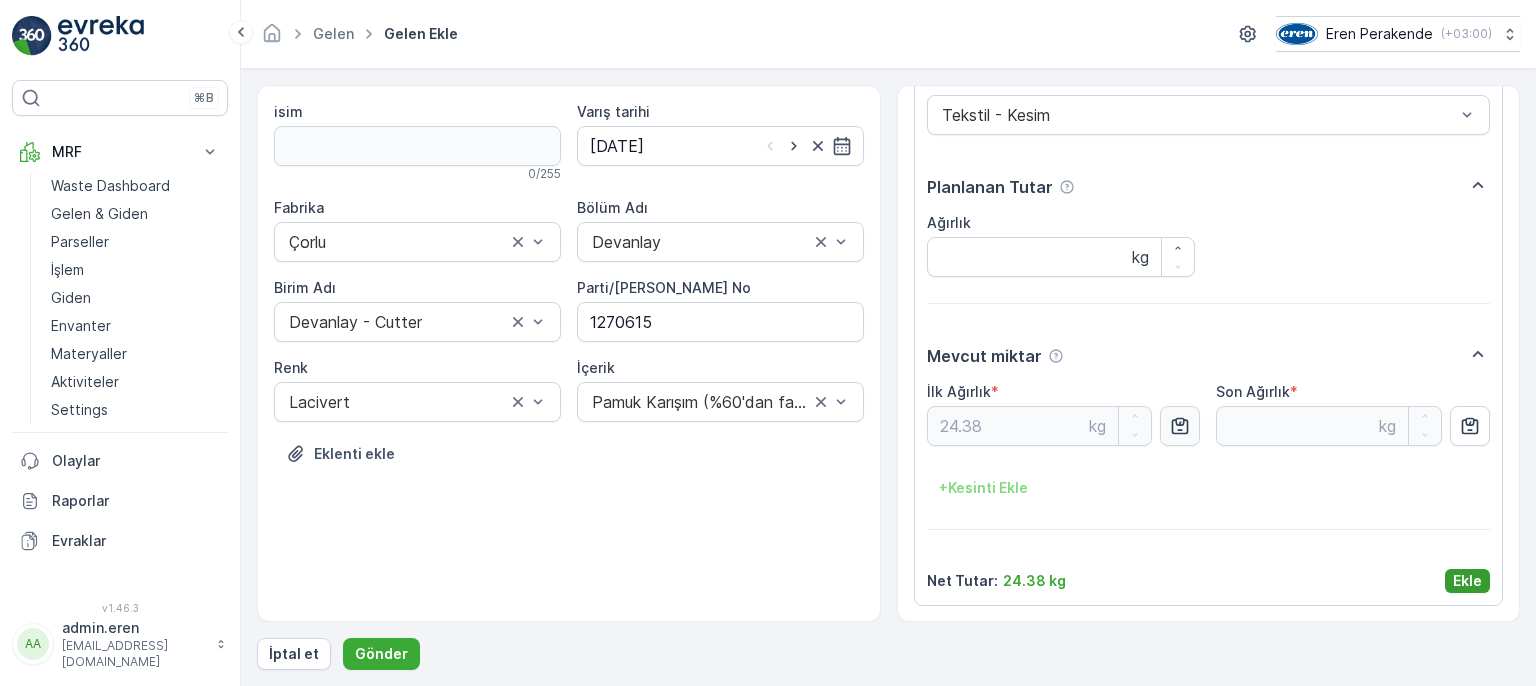click on "Ekle" at bounding box center [1467, 581] 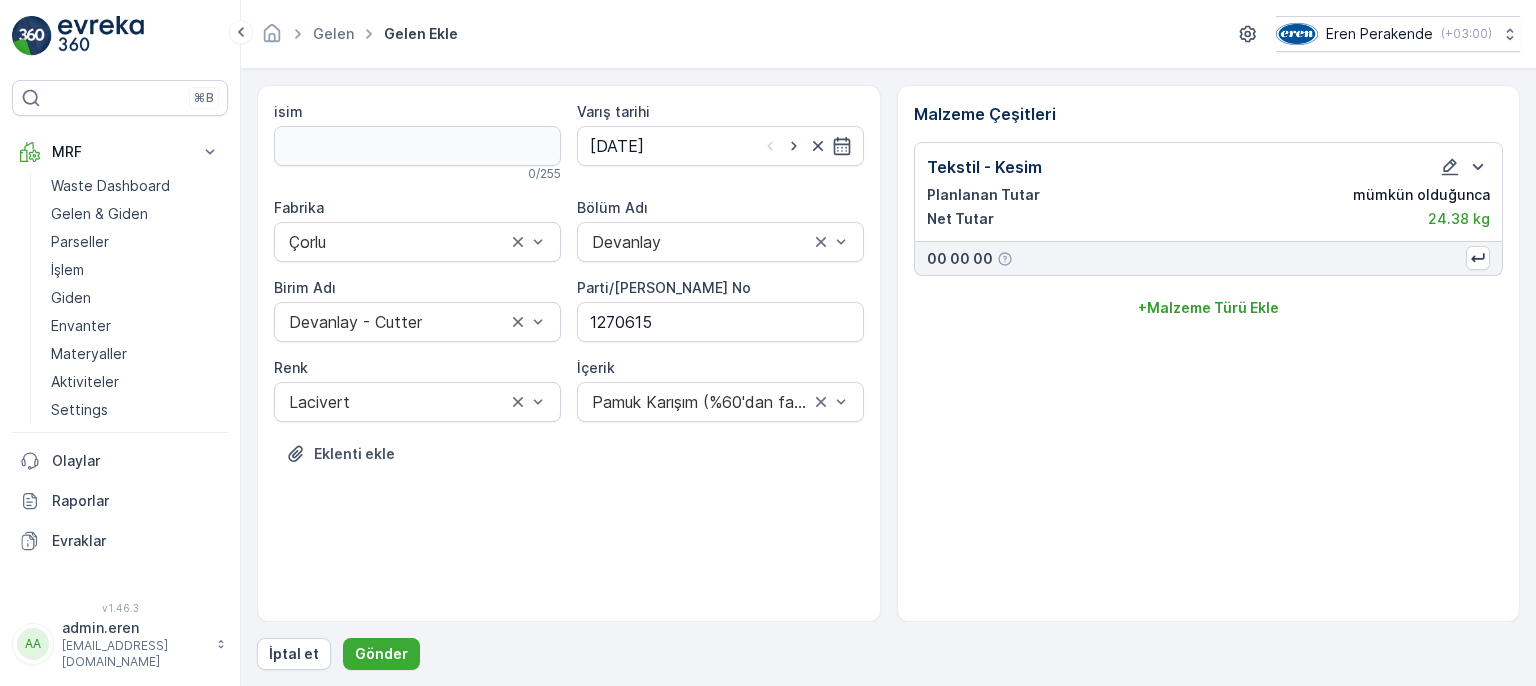 scroll, scrollTop: 0, scrollLeft: 0, axis: both 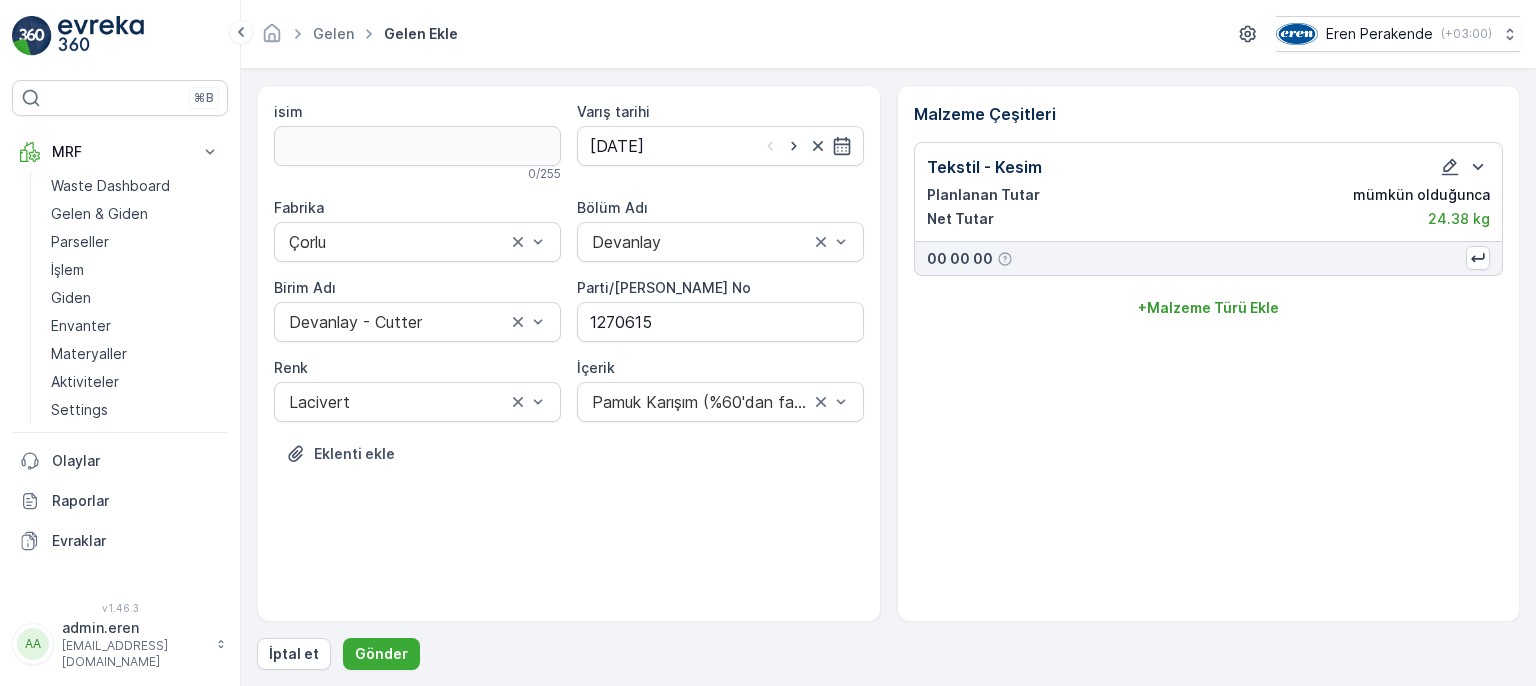 click on "isim 0  /  255 Varış tarihi [DATE] Fabrika Çorlu Bölüm Adı Devanlay Birim Adı Devanlay  - Cutter Parti/Kesim Föyü No 1270615 Renk Lacivert İçerik Pamuk Karışım (%60'dan fazla pamuk içerikli) Eklenti ekle Malzeme Çeşitleri Tekstil - Kesim Planlanan Tutar mümkün olduğunca Net Tutar 24.38 kg 00 00 00 +  Malzeme Türü Ekle İptal et Gönder" at bounding box center [888, 377] 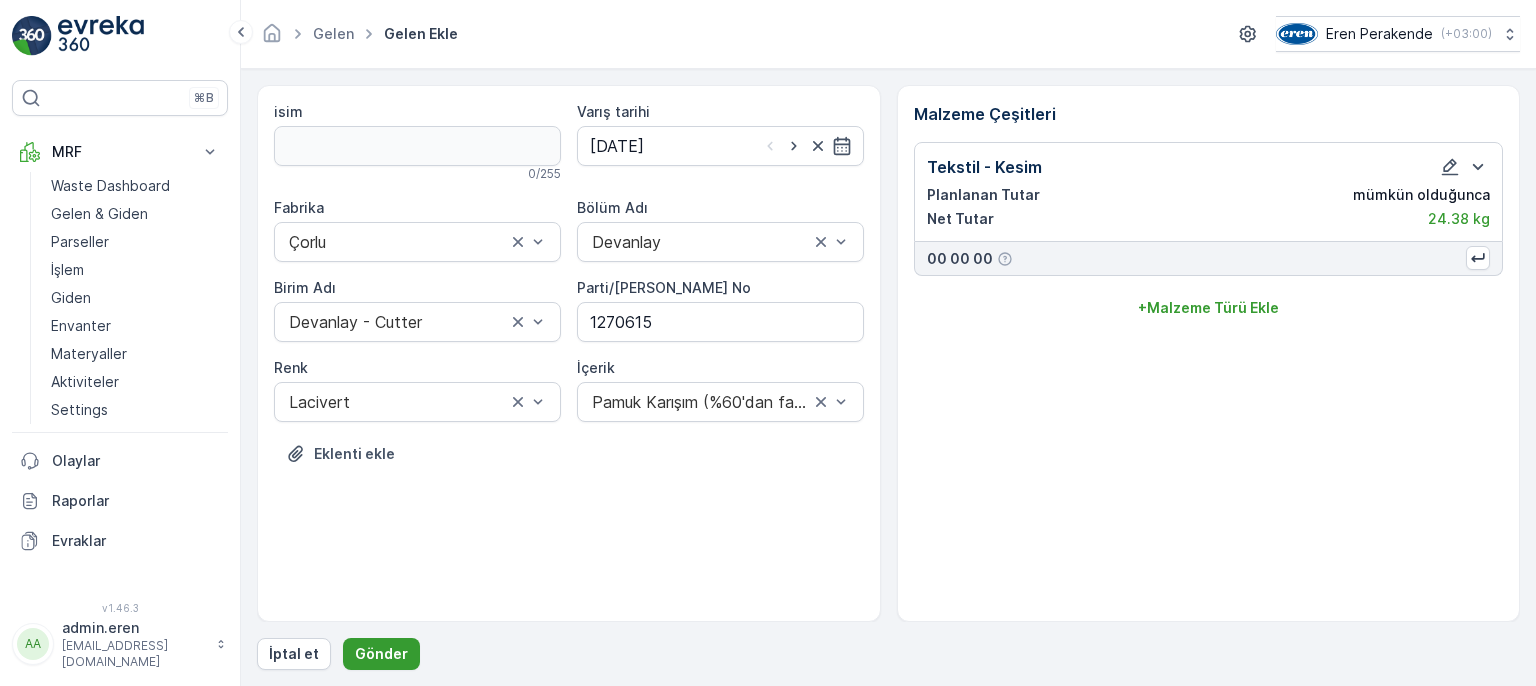 click on "Gönder" at bounding box center [381, 654] 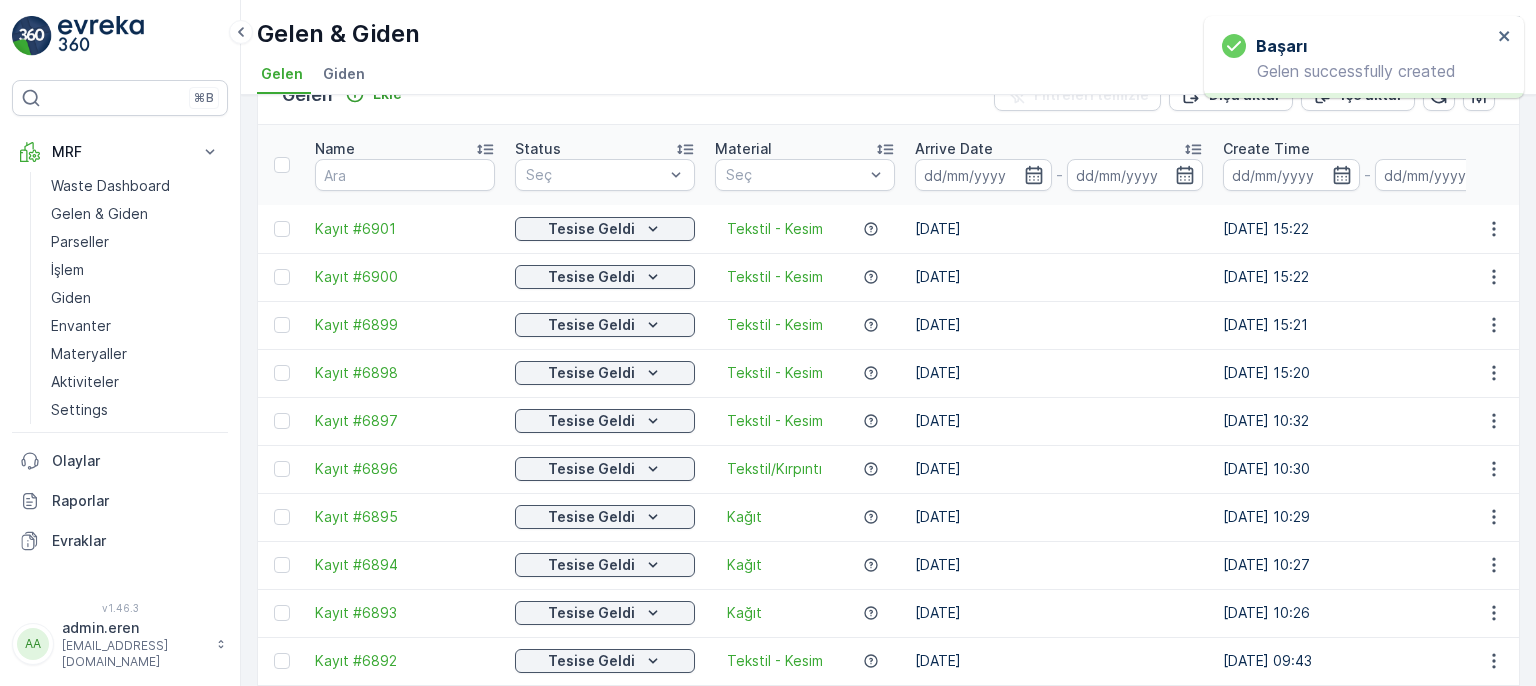 scroll, scrollTop: 0, scrollLeft: 0, axis: both 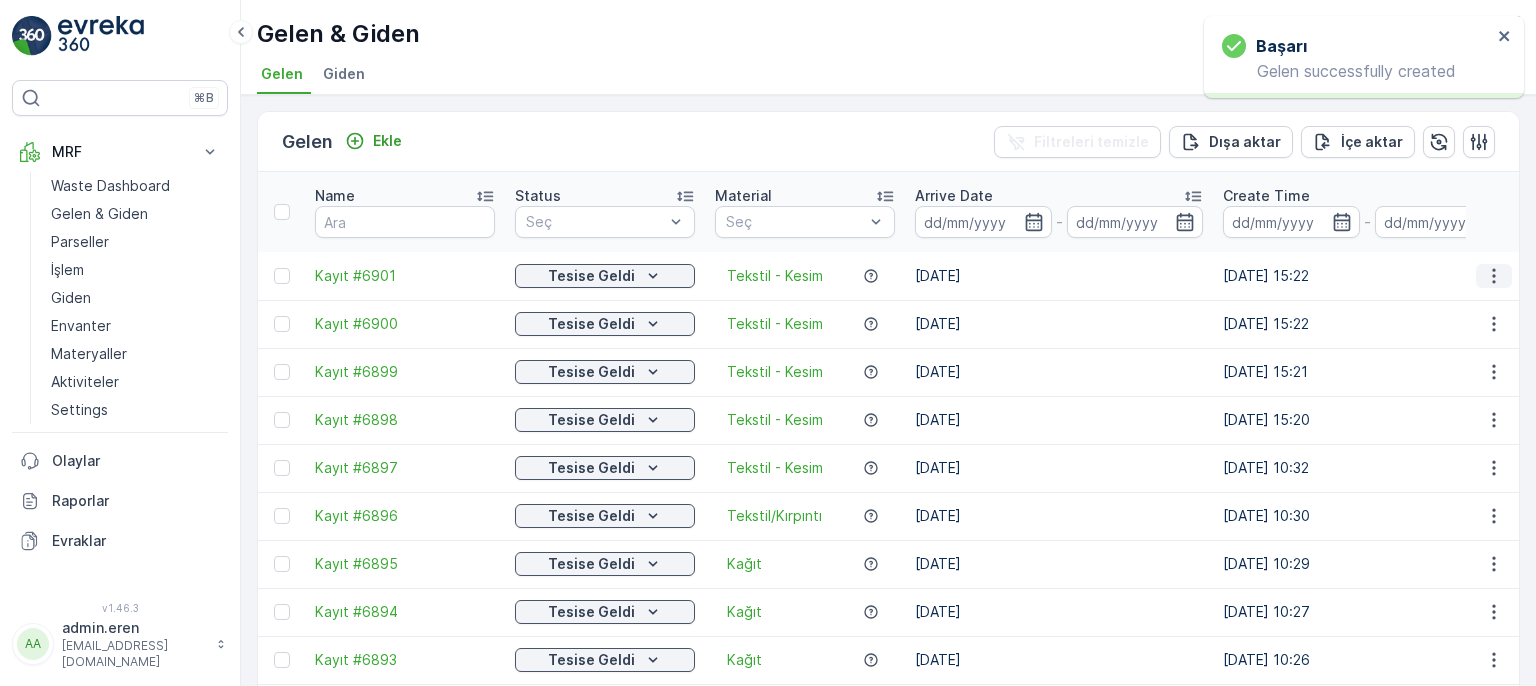 click at bounding box center [1494, 276] 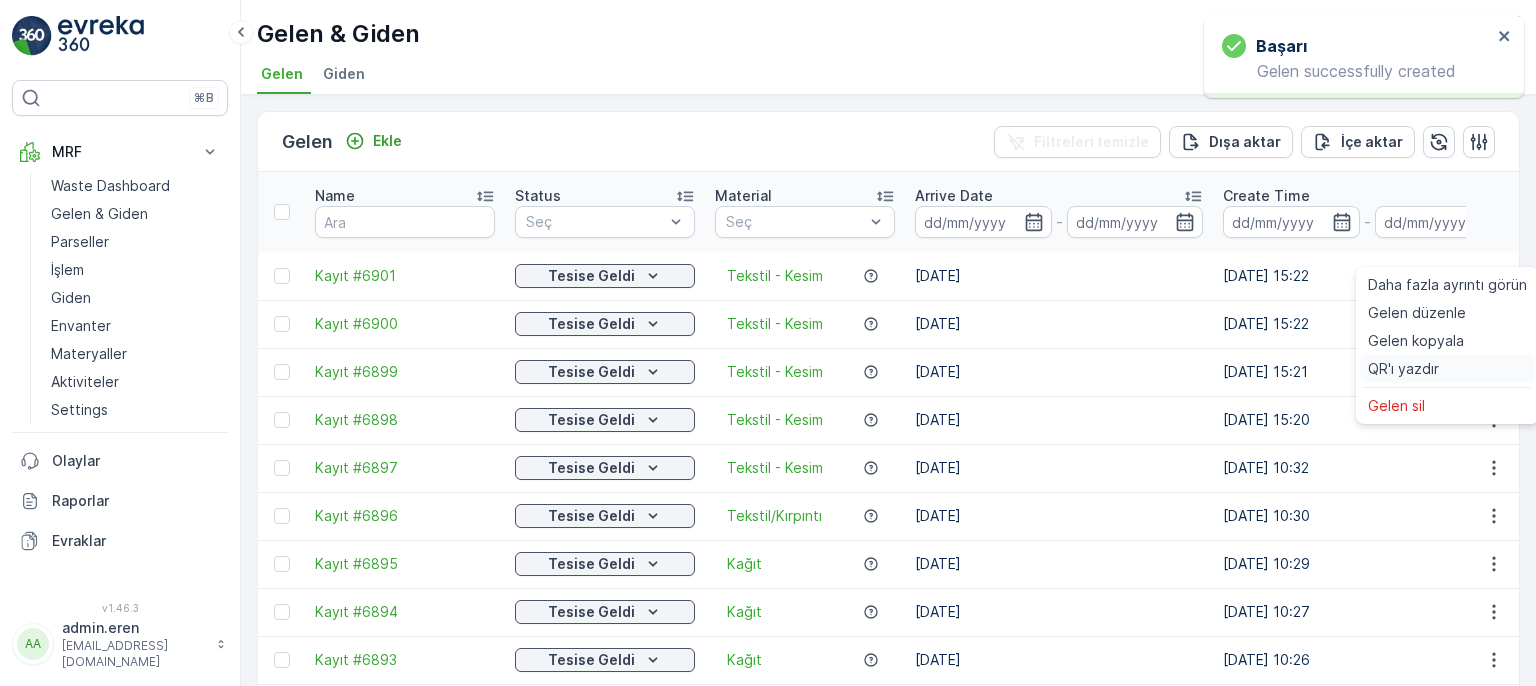 click on "QR'ı yazdır" at bounding box center [1403, 369] 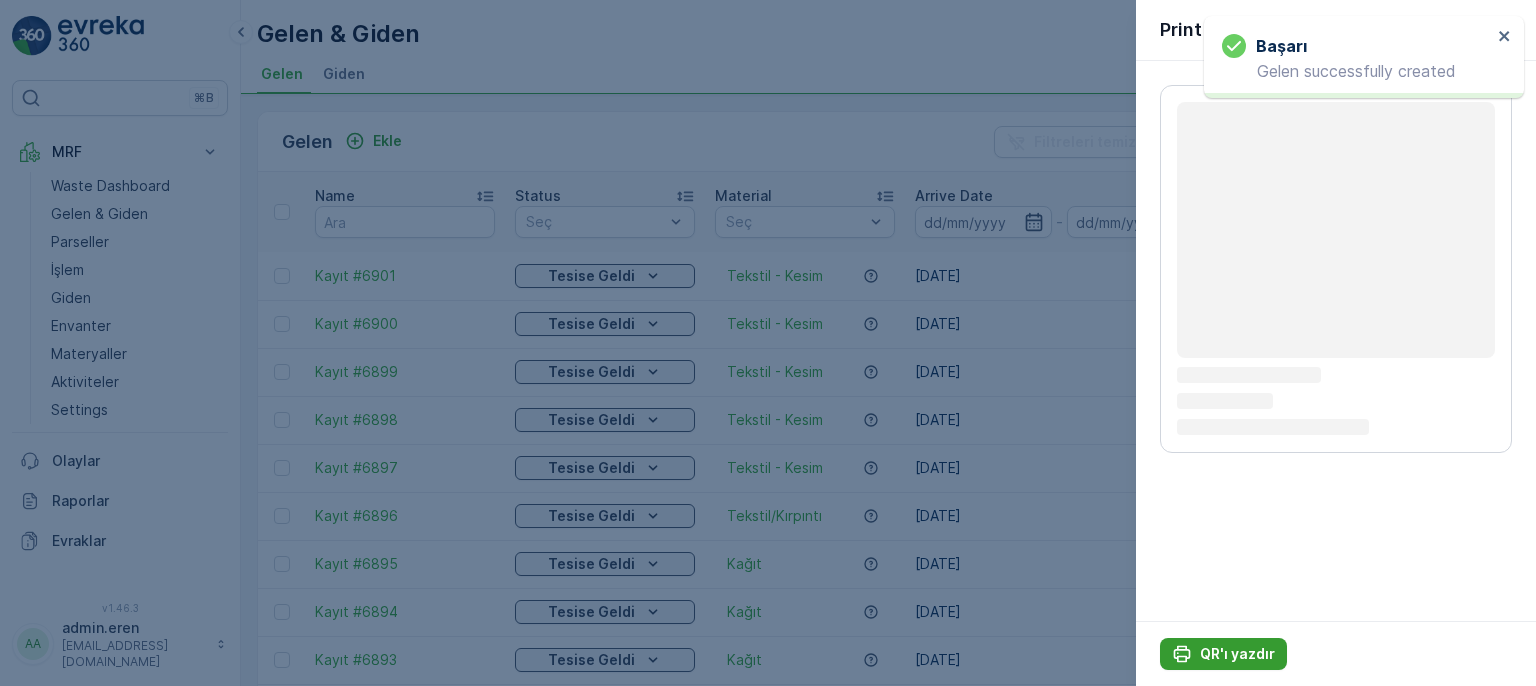click 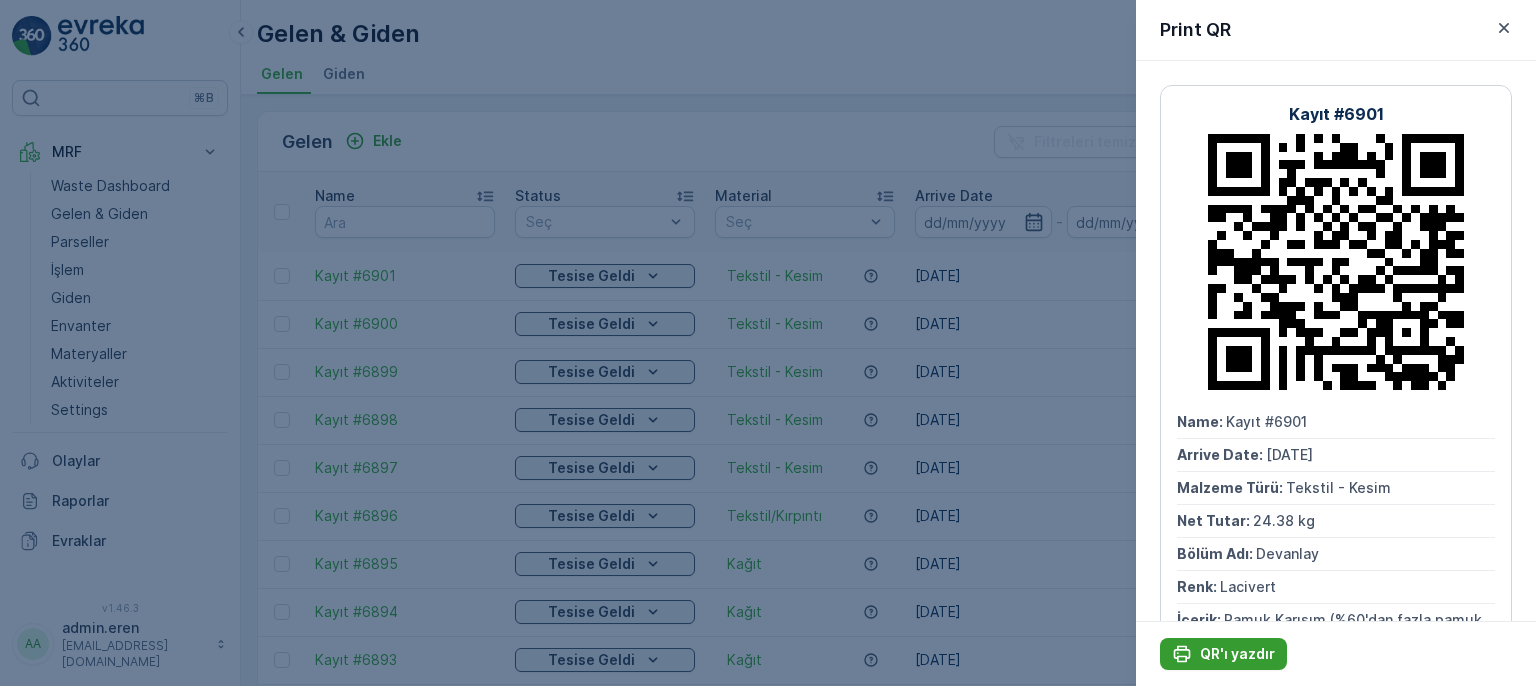 click on "QR'ı yazdır" at bounding box center (1237, 654) 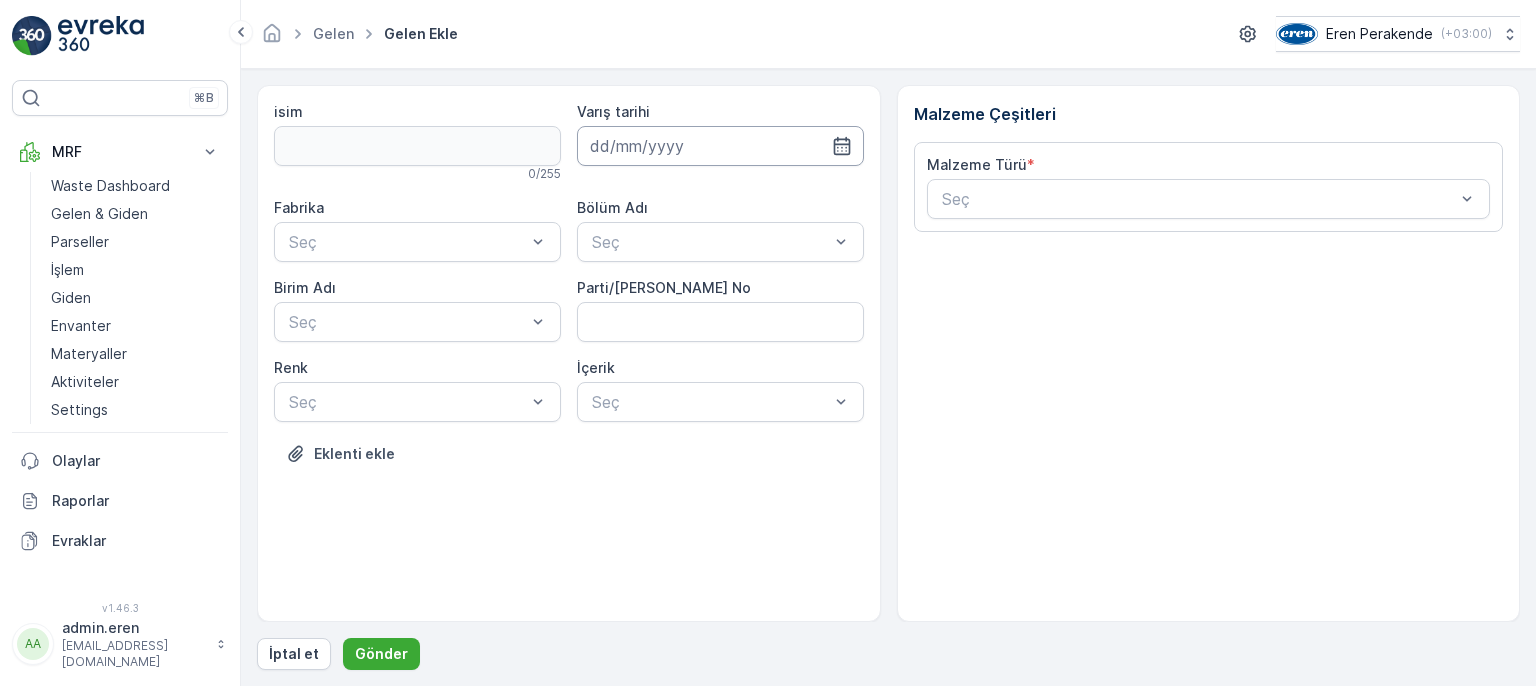 click at bounding box center [720, 146] 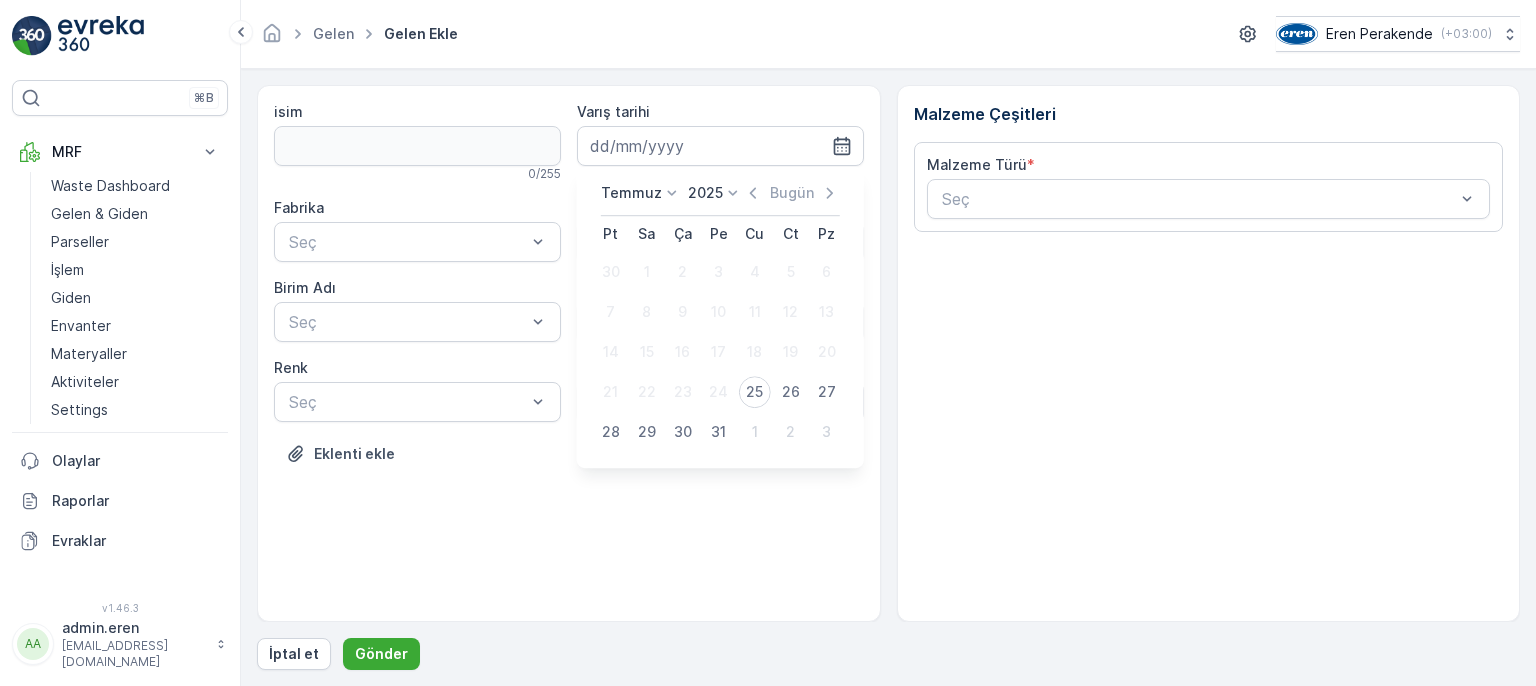 click on "25" at bounding box center [755, 392] 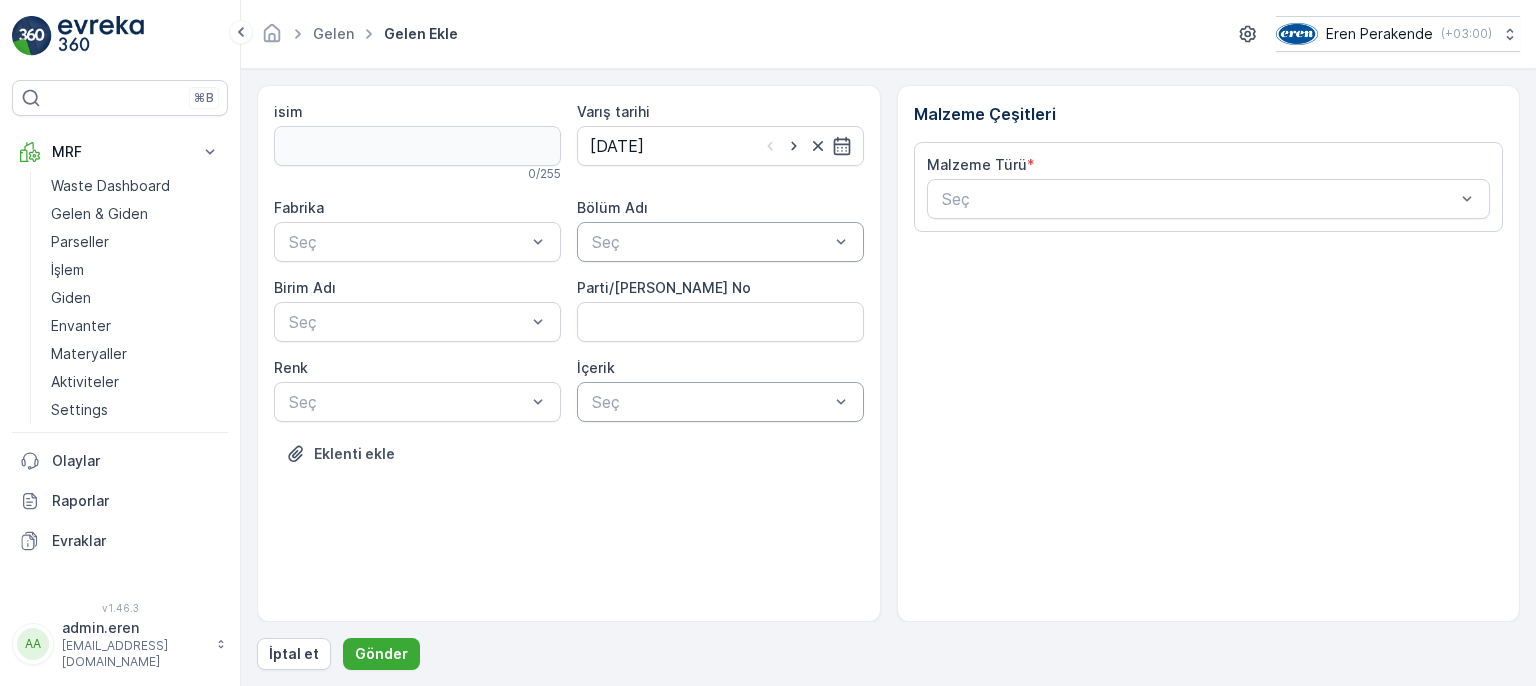 click on "Seç" at bounding box center (720, 242) 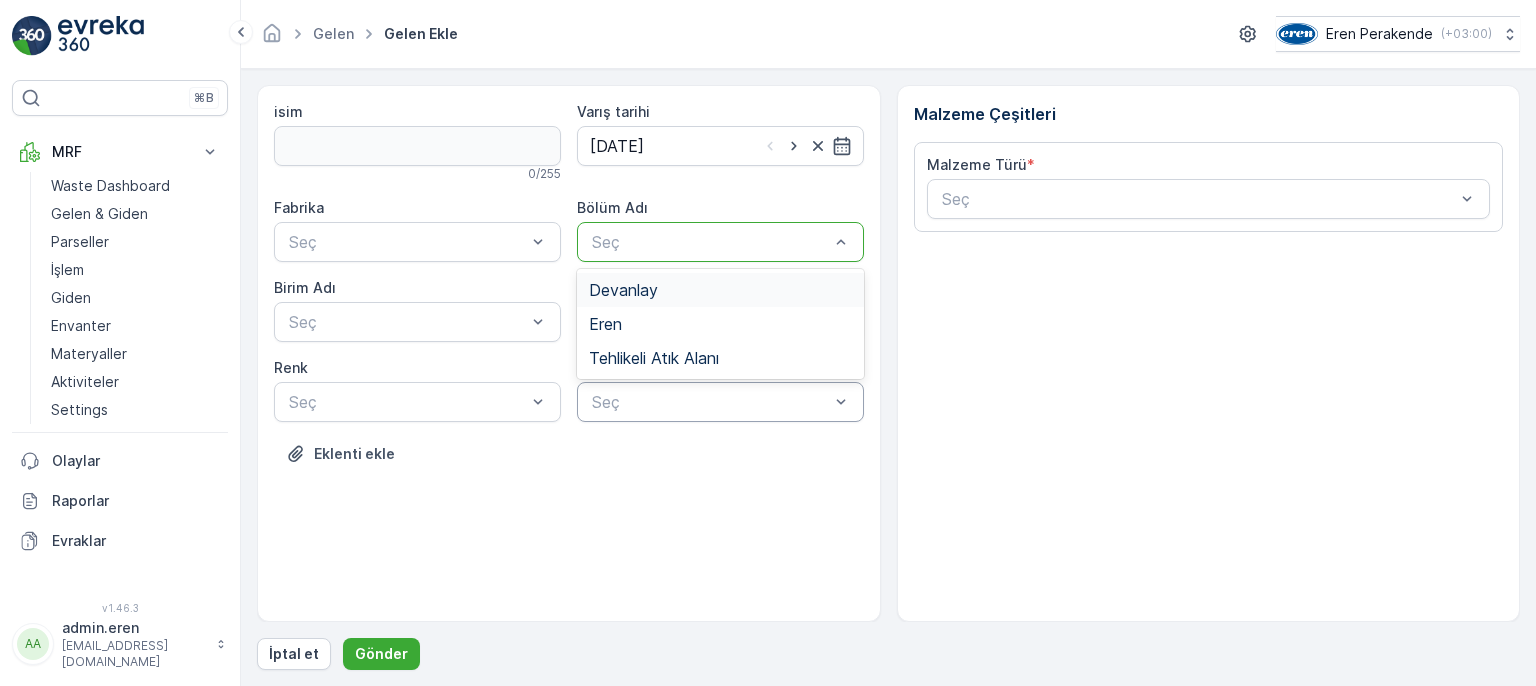 click on "Devanlay" at bounding box center [720, 290] 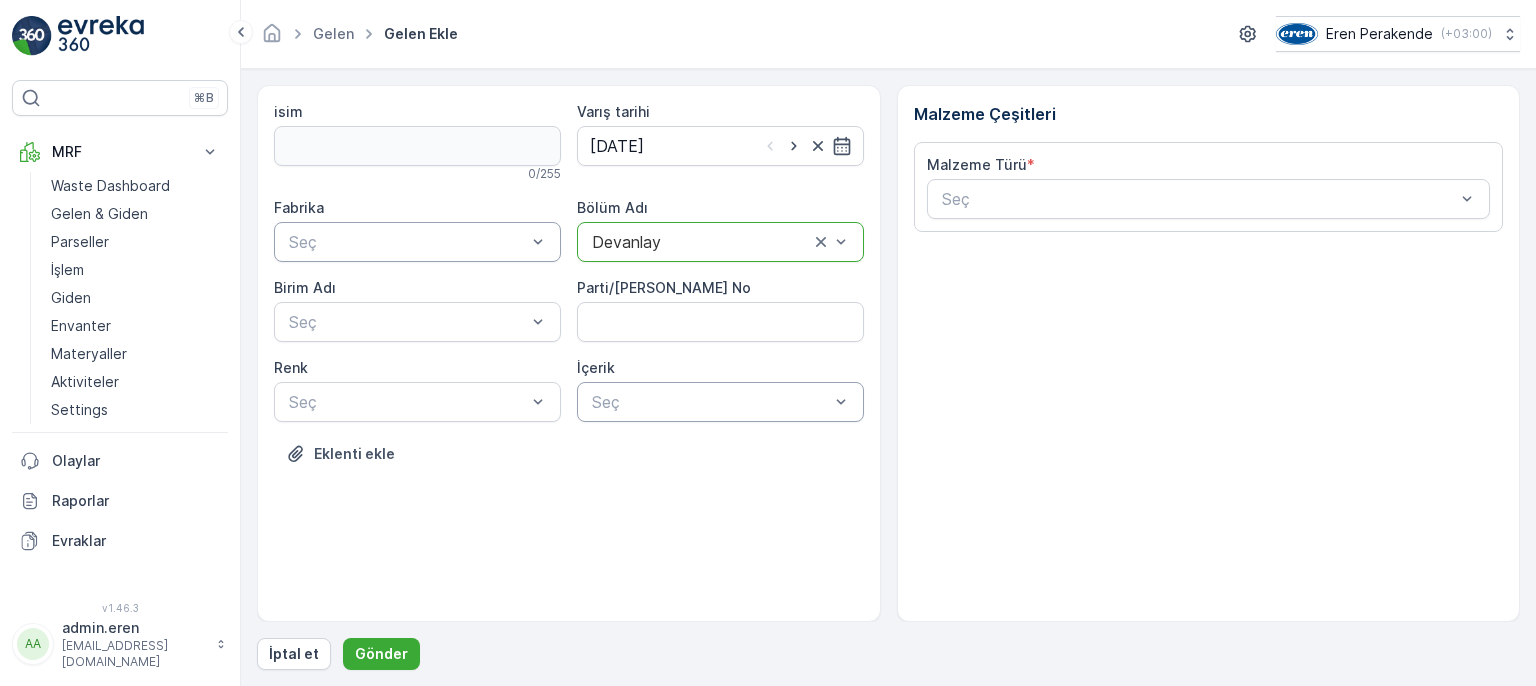 click at bounding box center [407, 242] 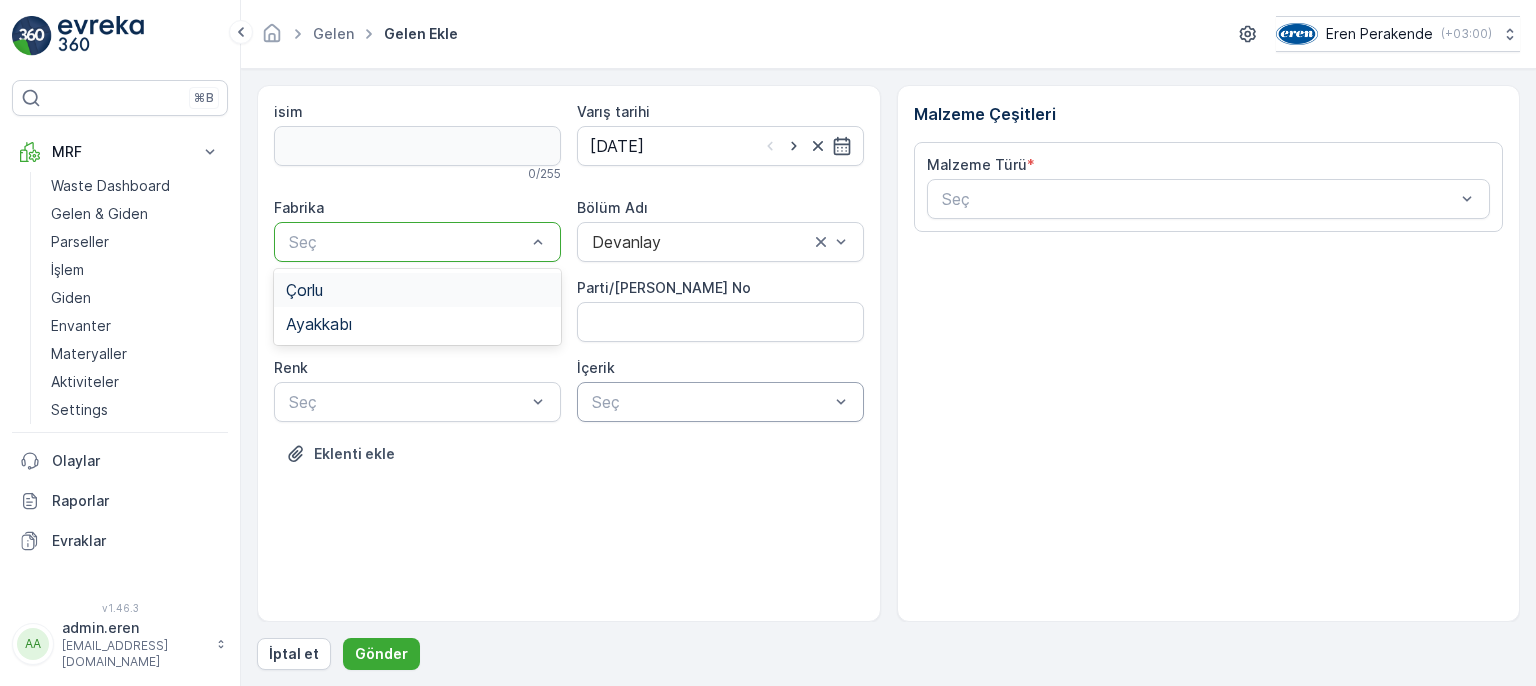 click on "Çorlu" at bounding box center [417, 290] 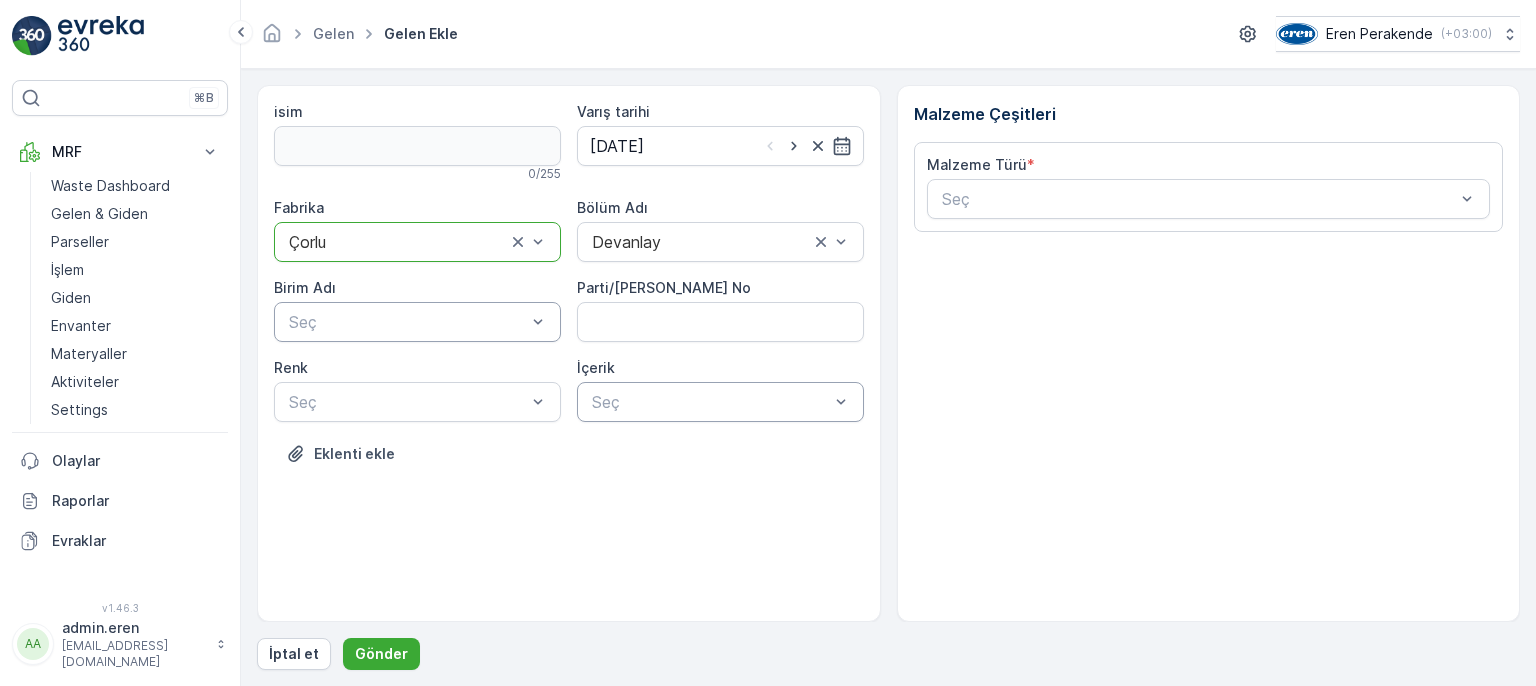 click at bounding box center [407, 322] 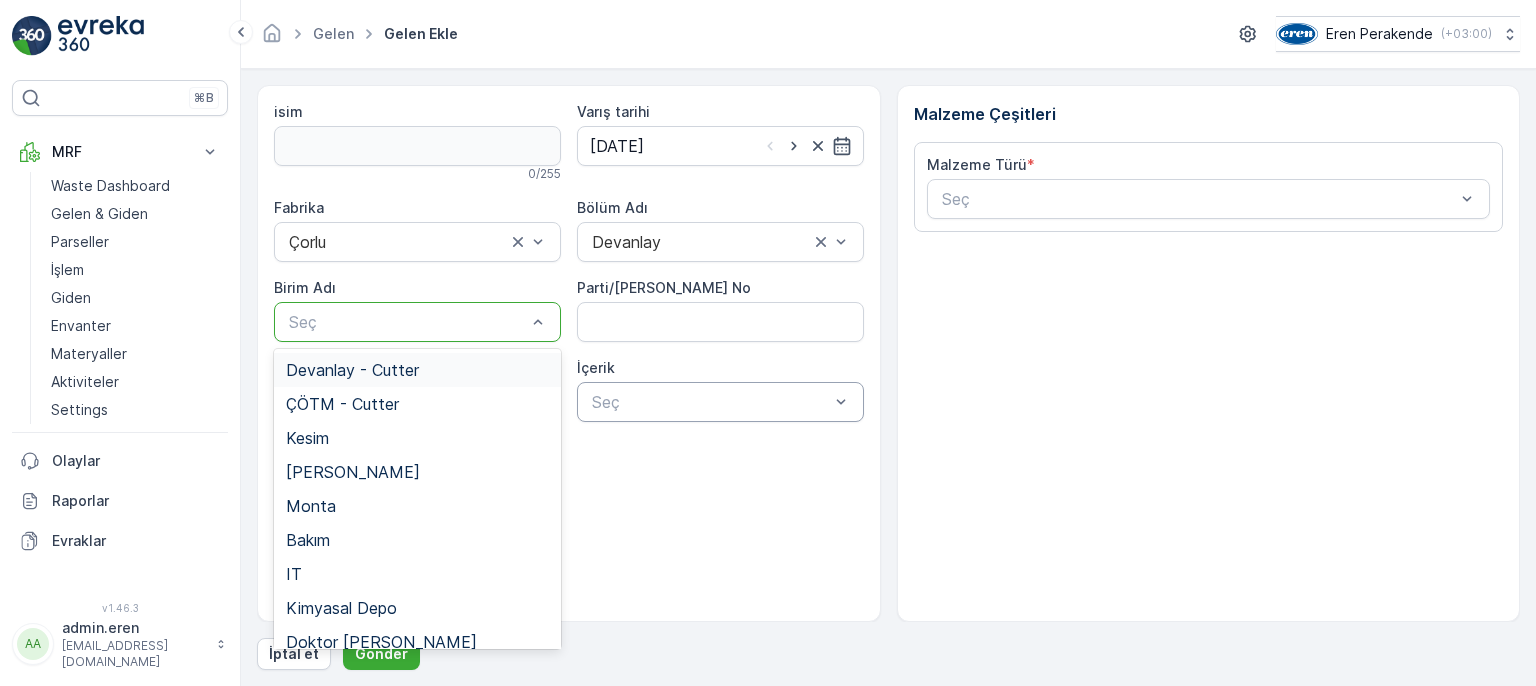 click on "Devanlay  - Cutter" at bounding box center [417, 370] 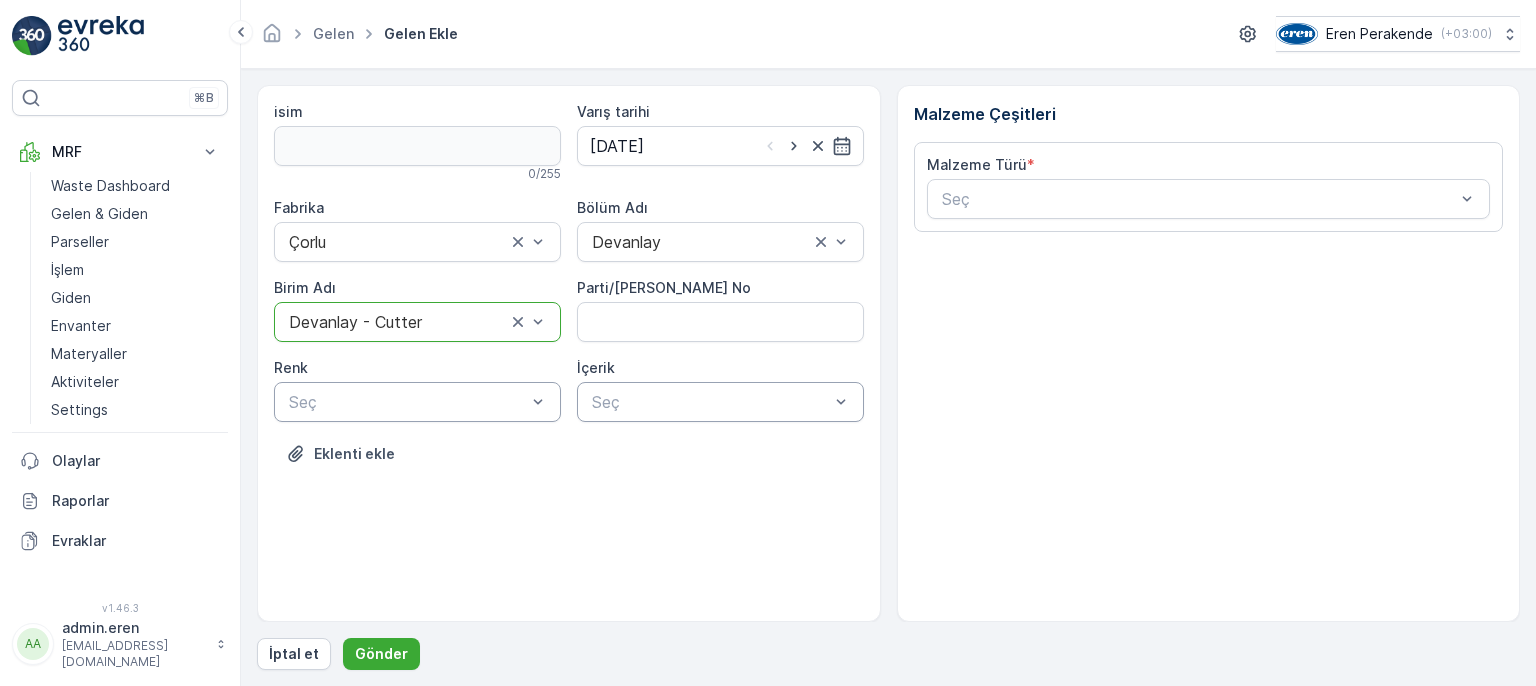 click at bounding box center [407, 402] 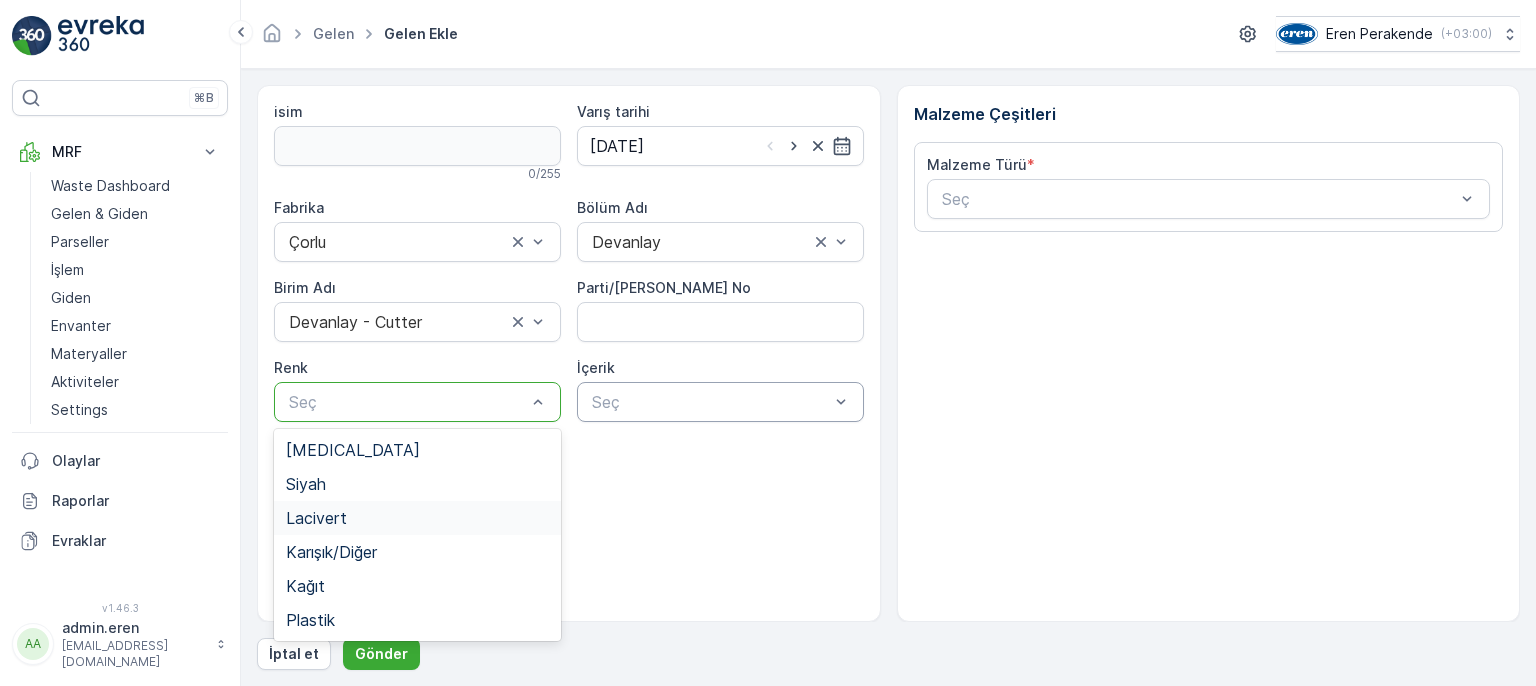 click on "Lacivert" at bounding box center [417, 518] 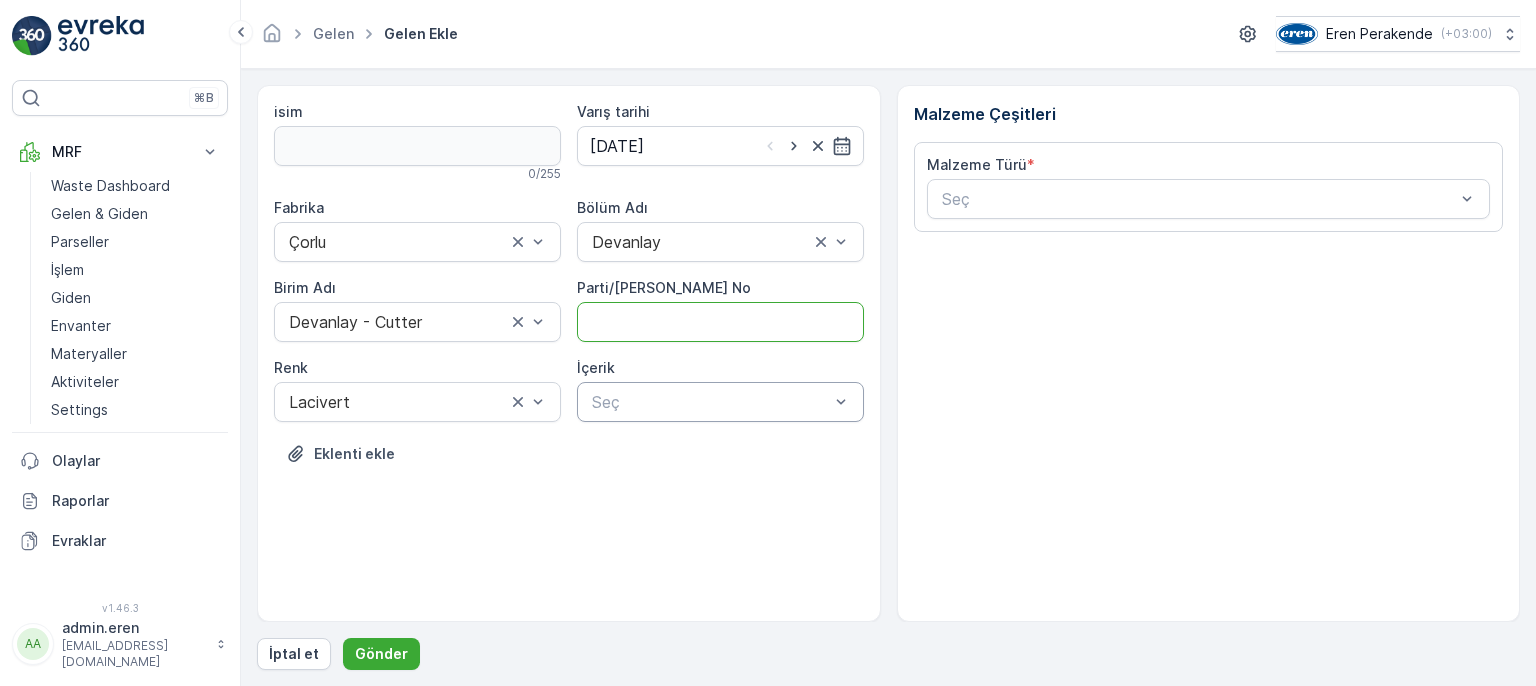 click on "Parti/[PERSON_NAME] No" at bounding box center (720, 322) 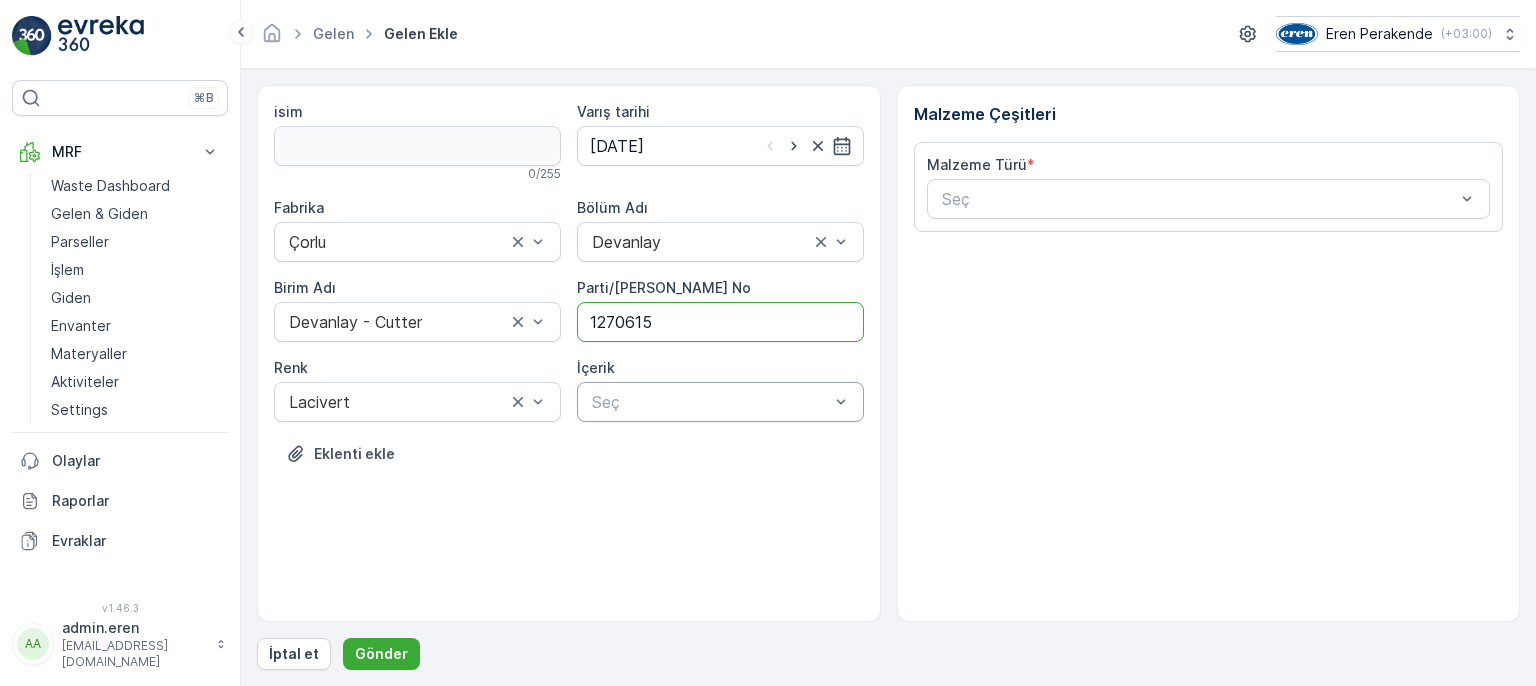 type on "1270615" 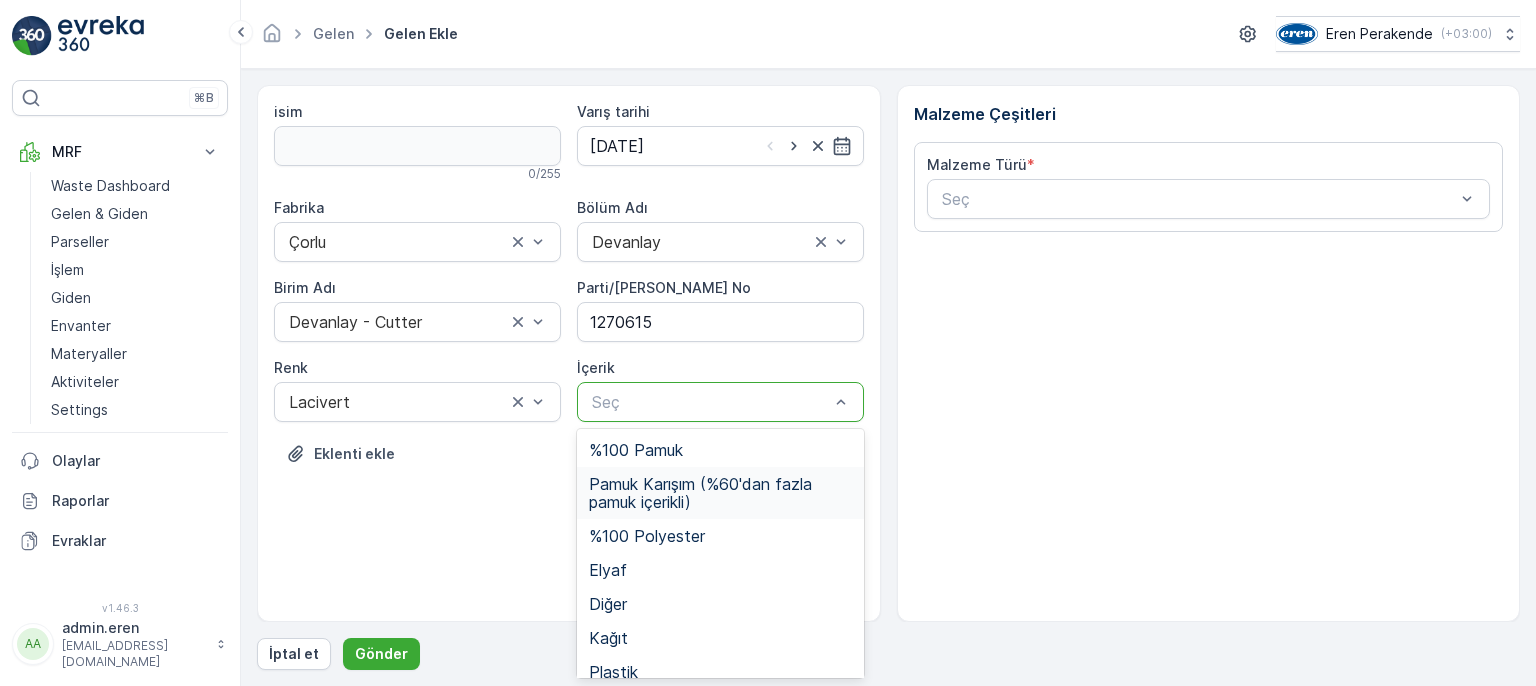 click on "Pamuk Karışım (%60'dan fazla pamuk içerikli)" at bounding box center [720, 493] 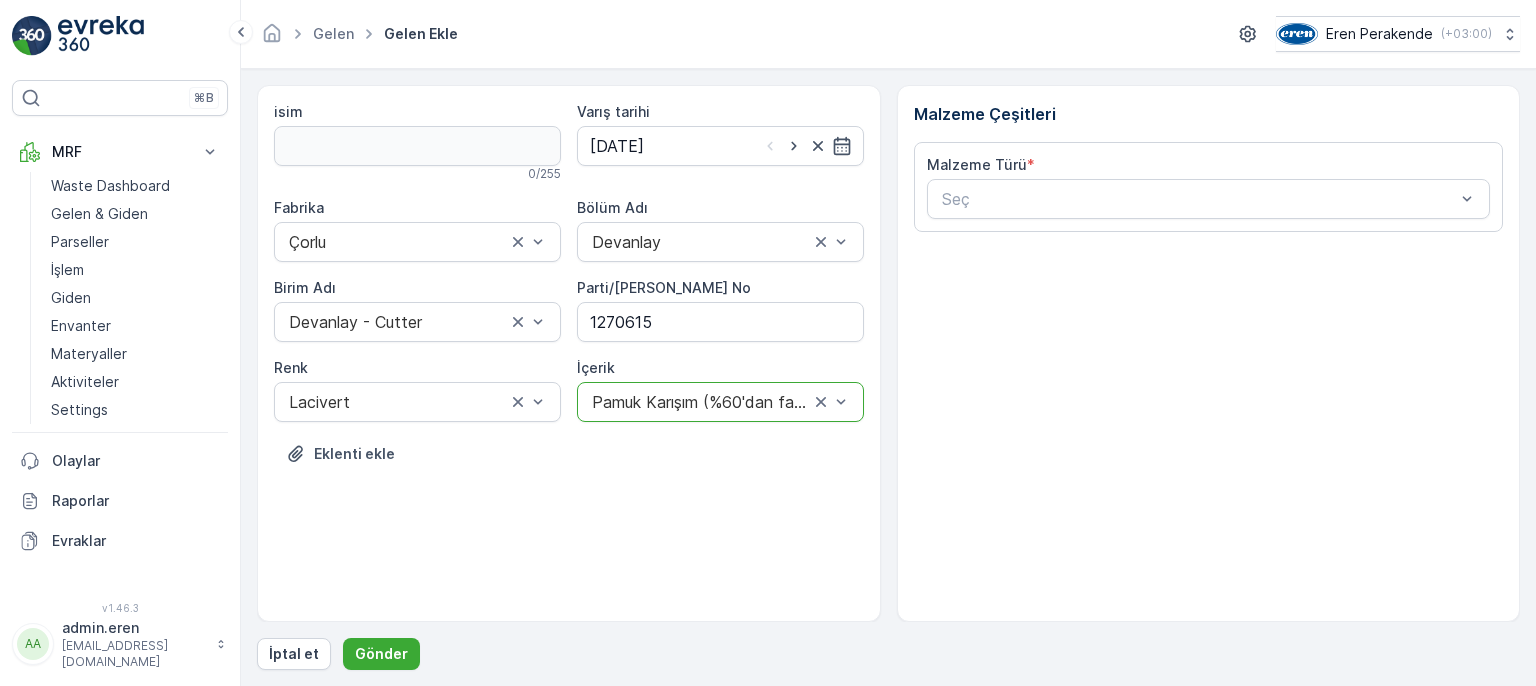 click on "Malzeme Türü * Seç" at bounding box center [1209, 187] 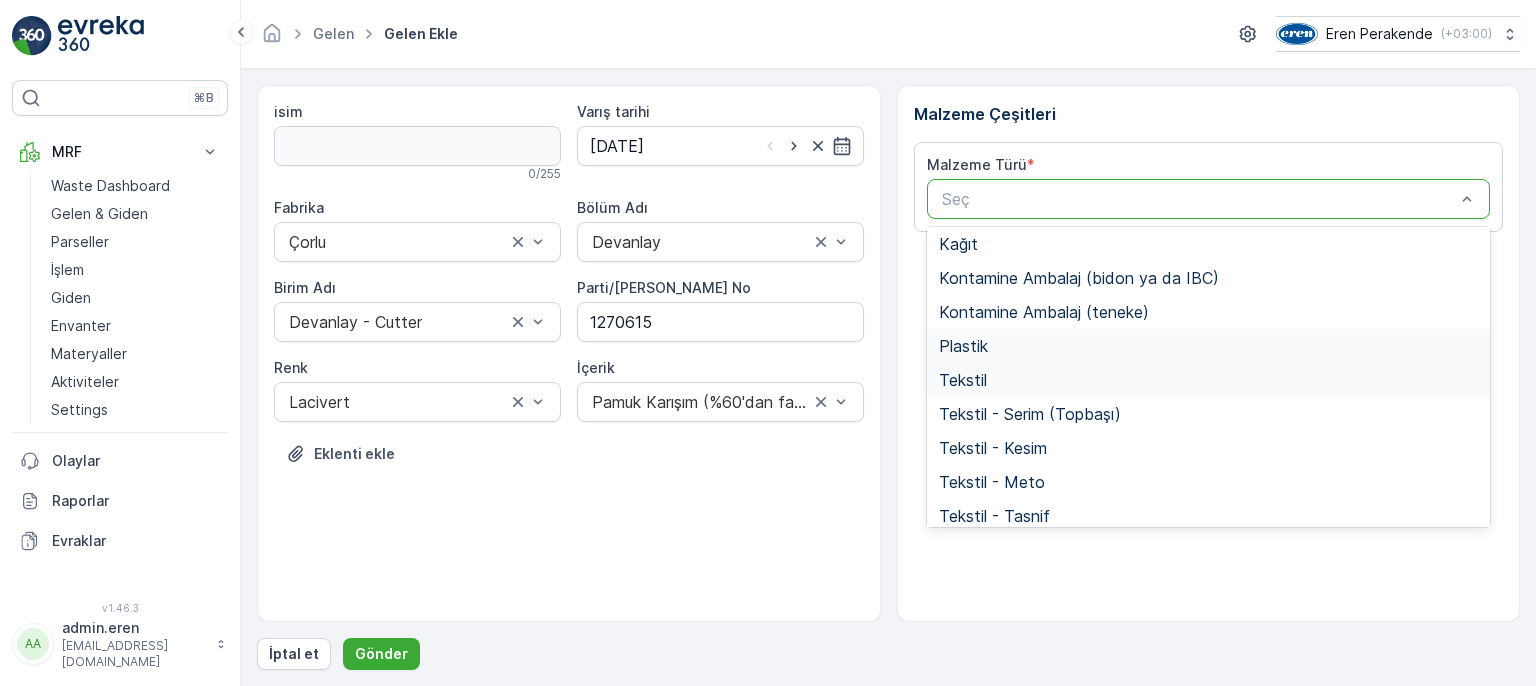 scroll, scrollTop: 300, scrollLeft: 0, axis: vertical 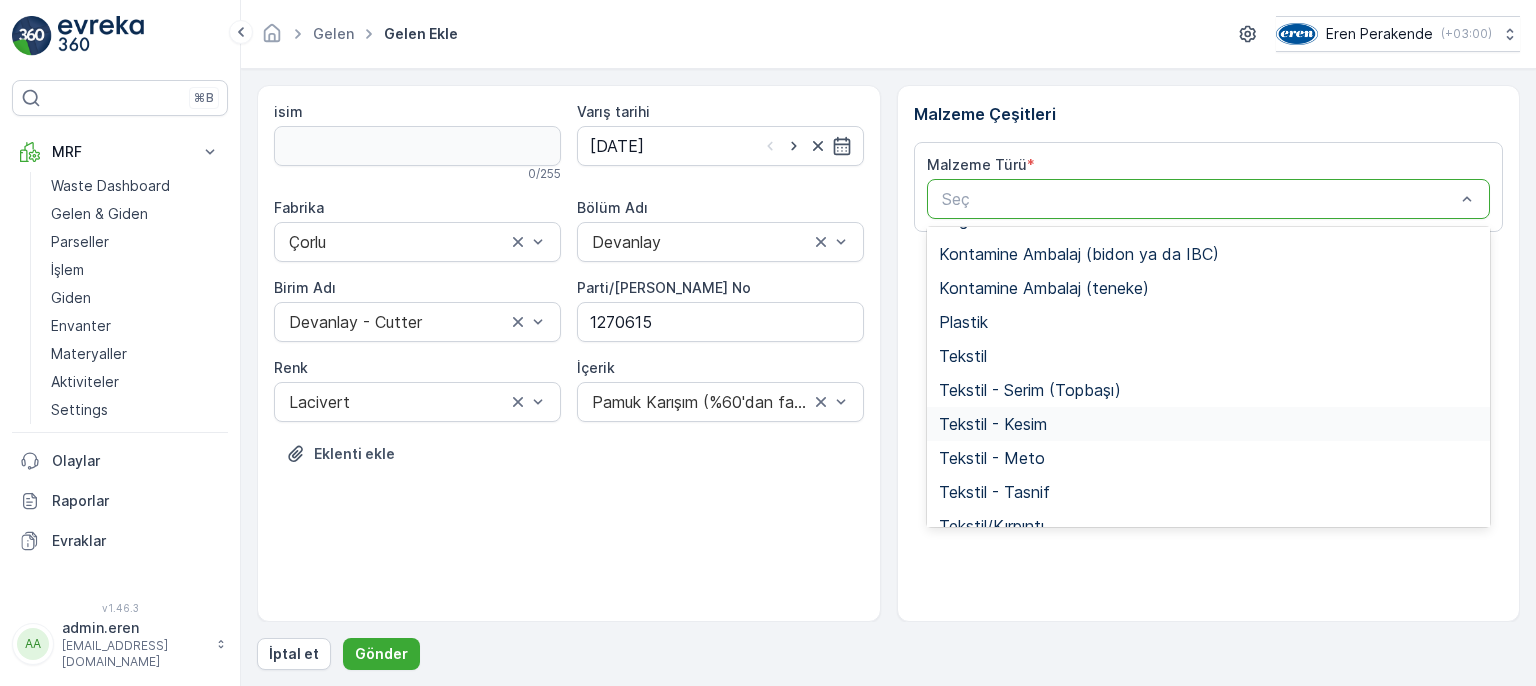 click on "Tekstil - Kesim" at bounding box center [993, 424] 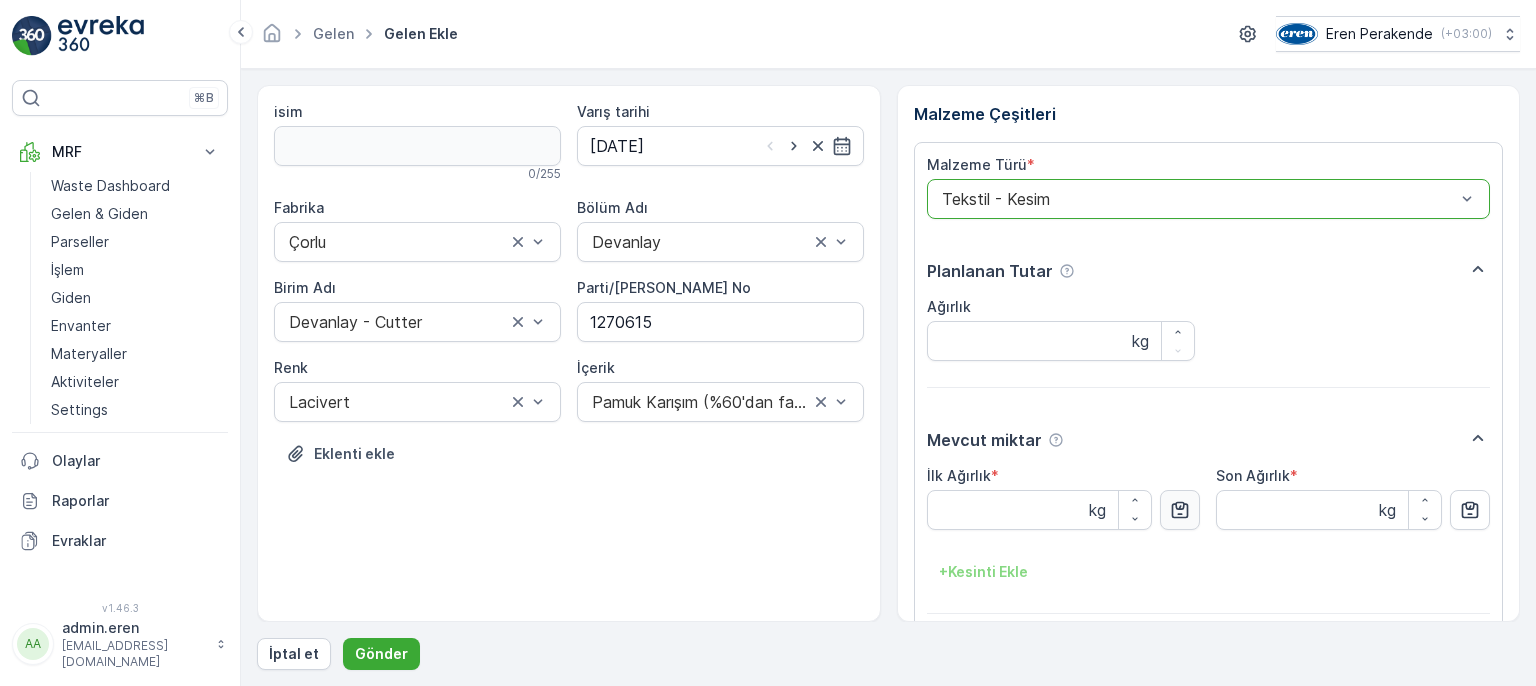 click 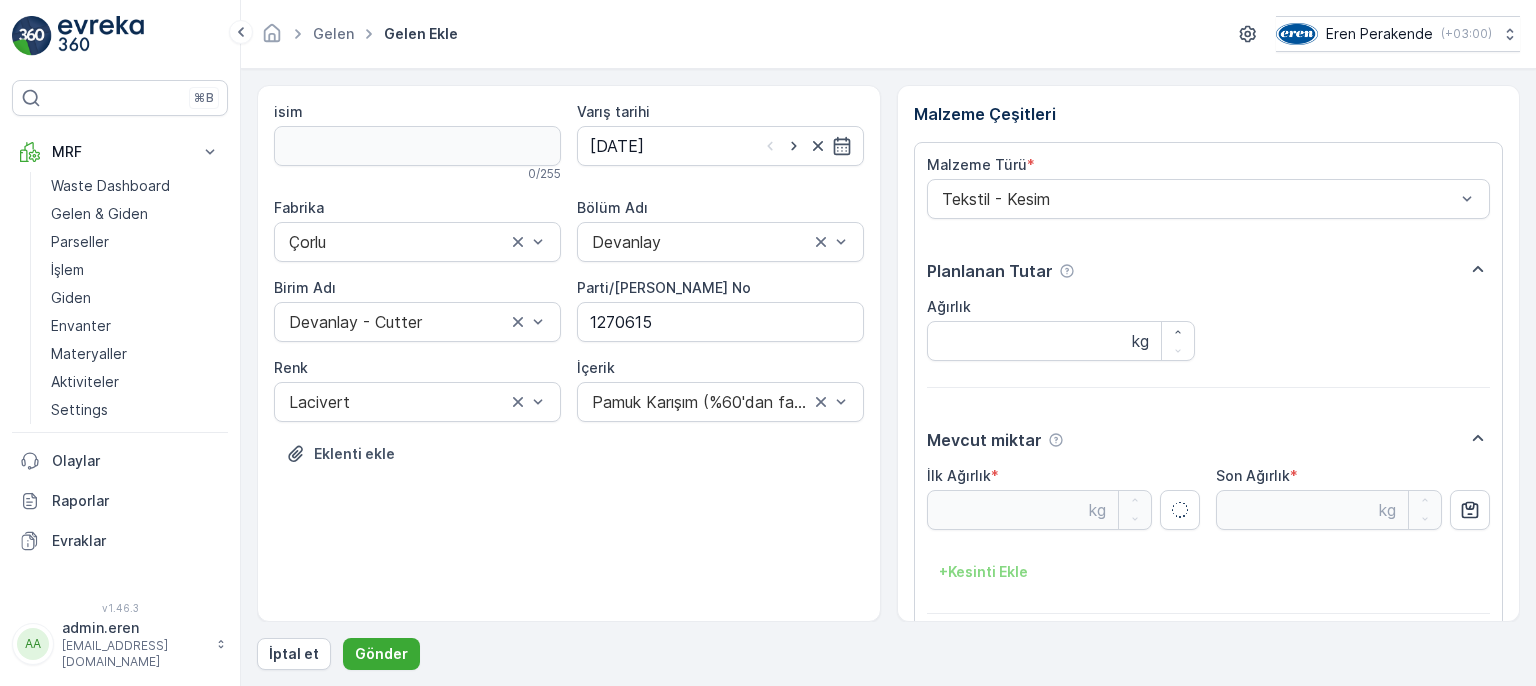 type on "19.41" 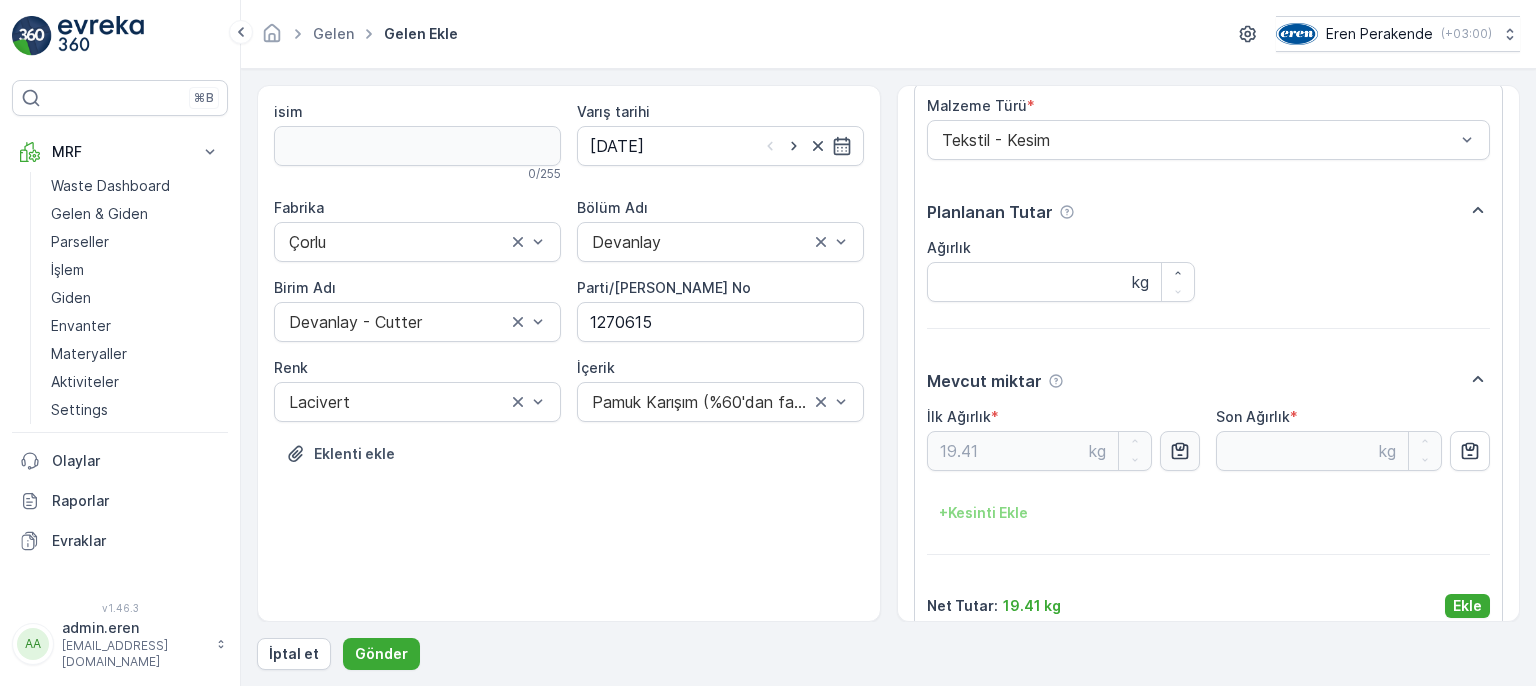 scroll, scrollTop: 84, scrollLeft: 0, axis: vertical 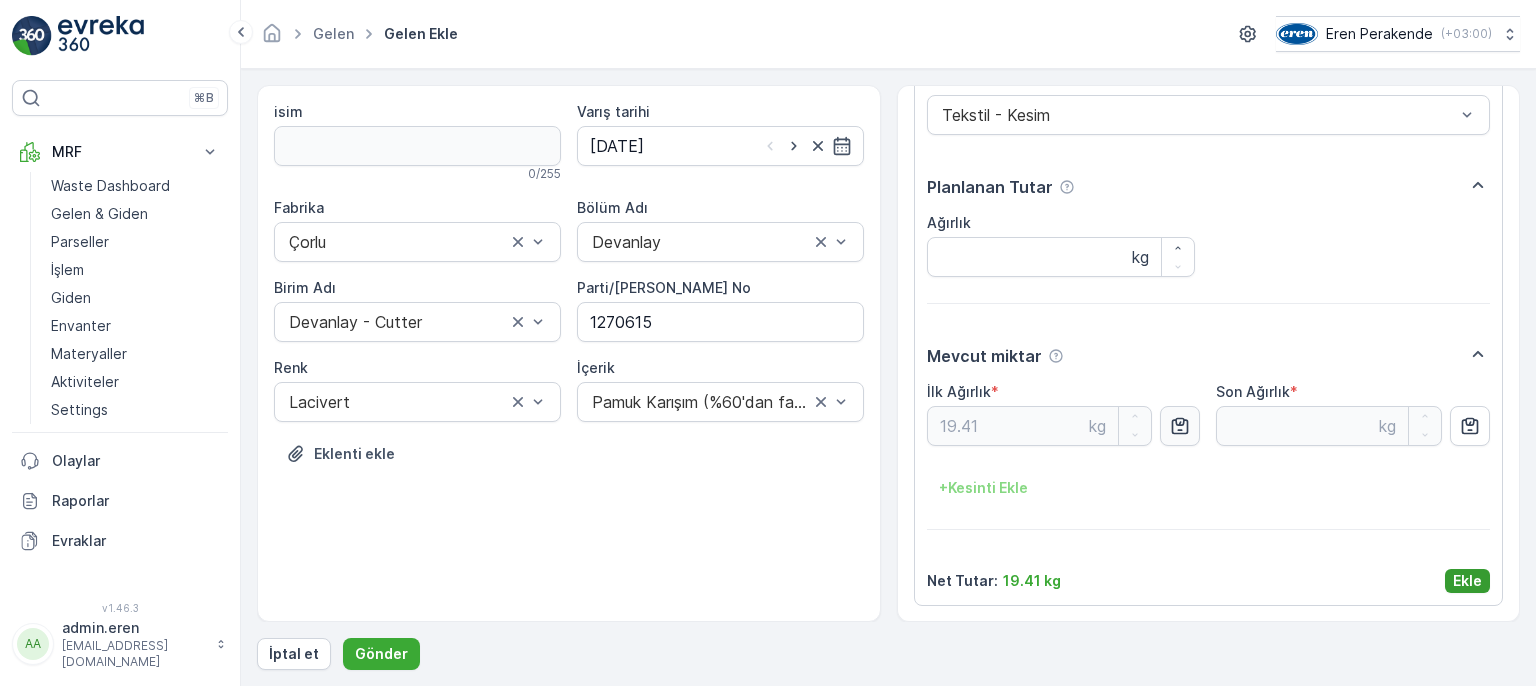 click on "Ekle" at bounding box center (1467, 581) 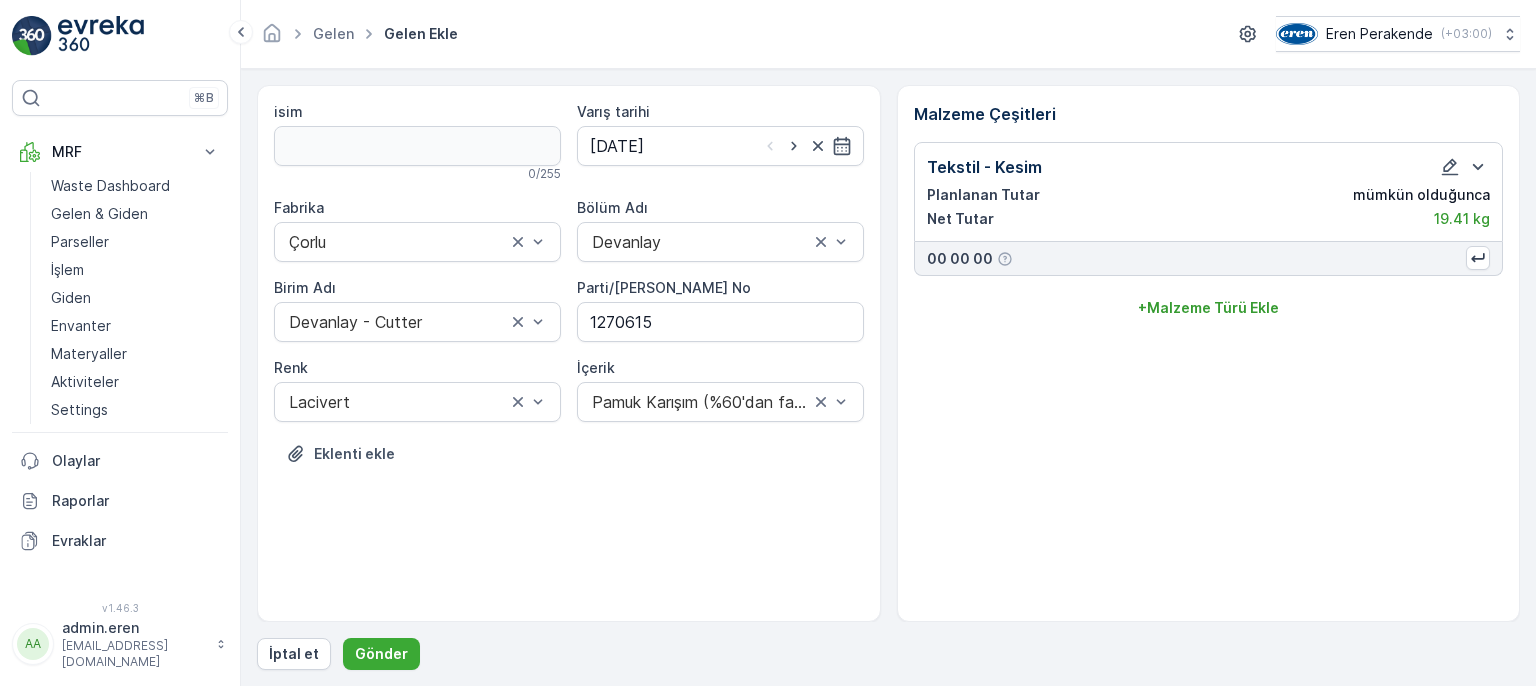 scroll, scrollTop: 0, scrollLeft: 0, axis: both 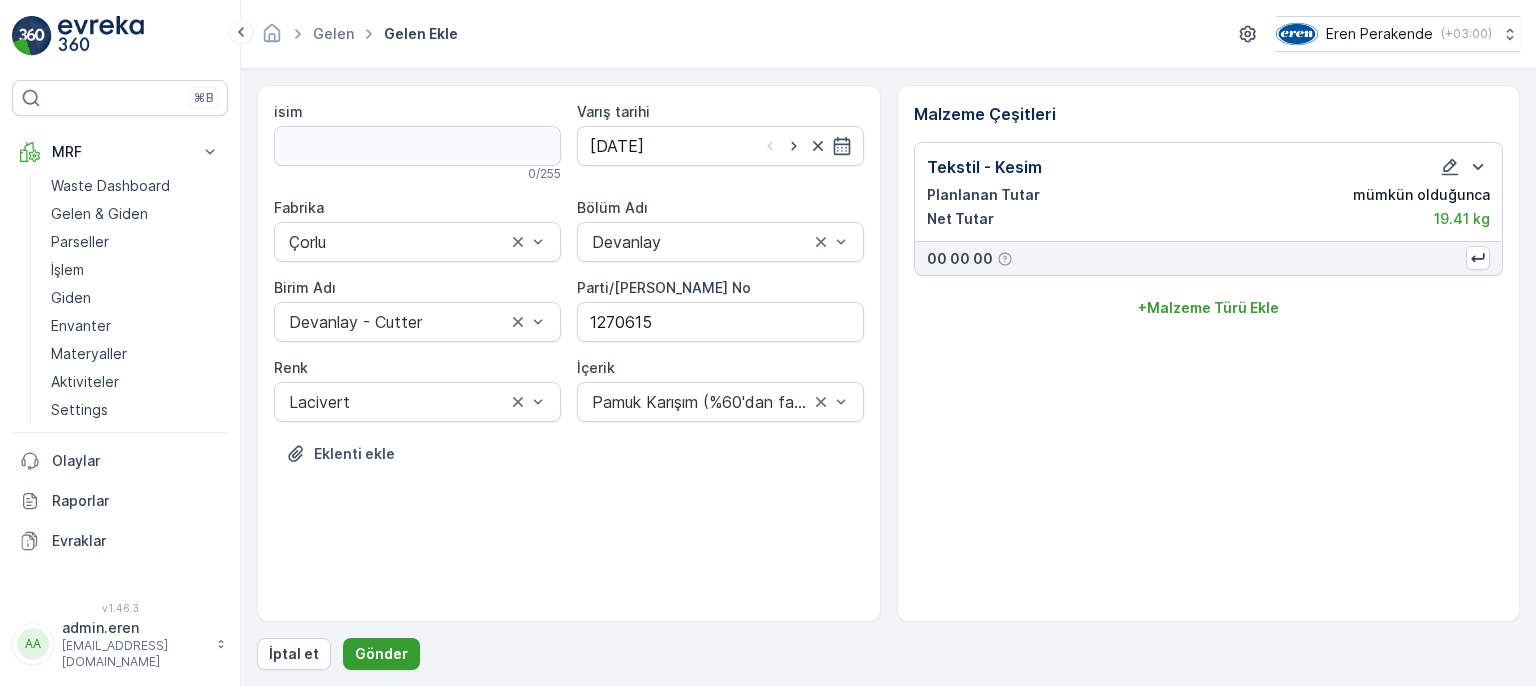 click on "Gönder" at bounding box center [381, 654] 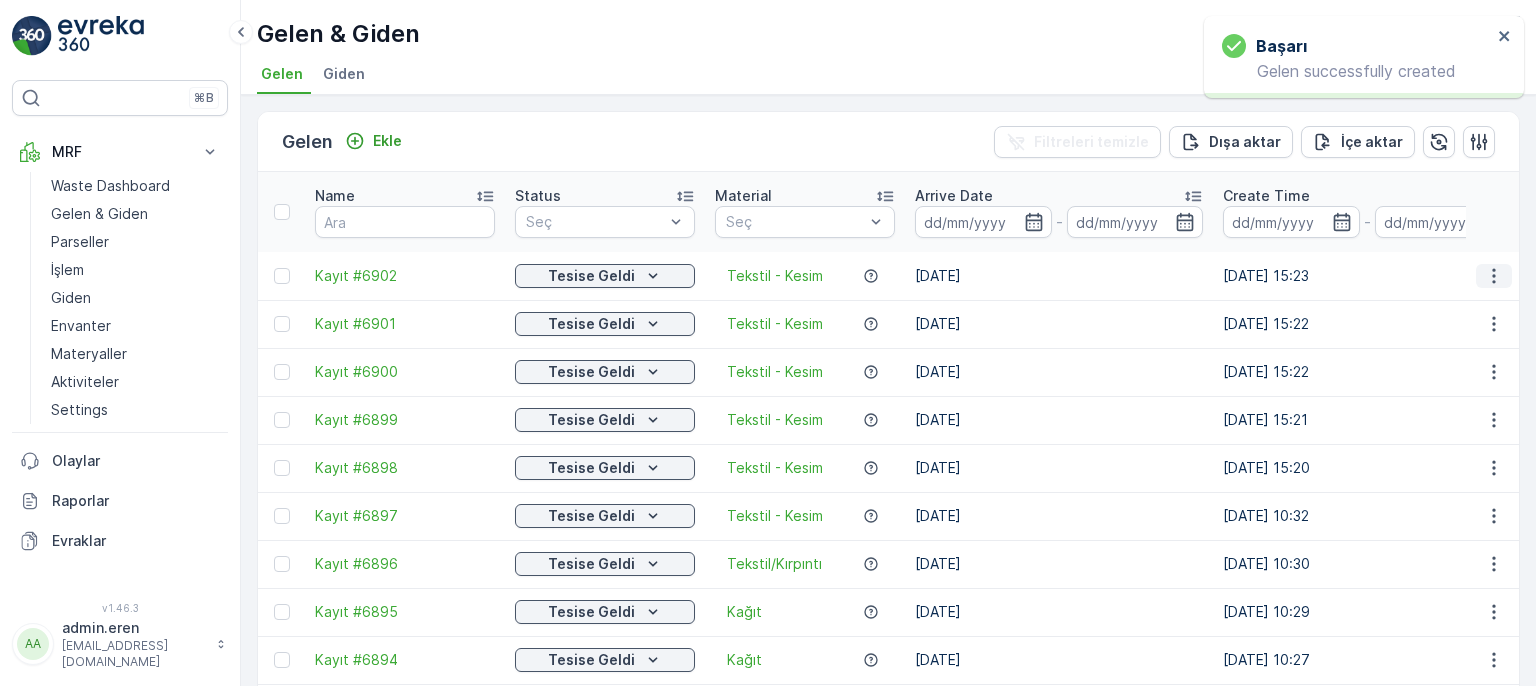 click at bounding box center [1494, 276] 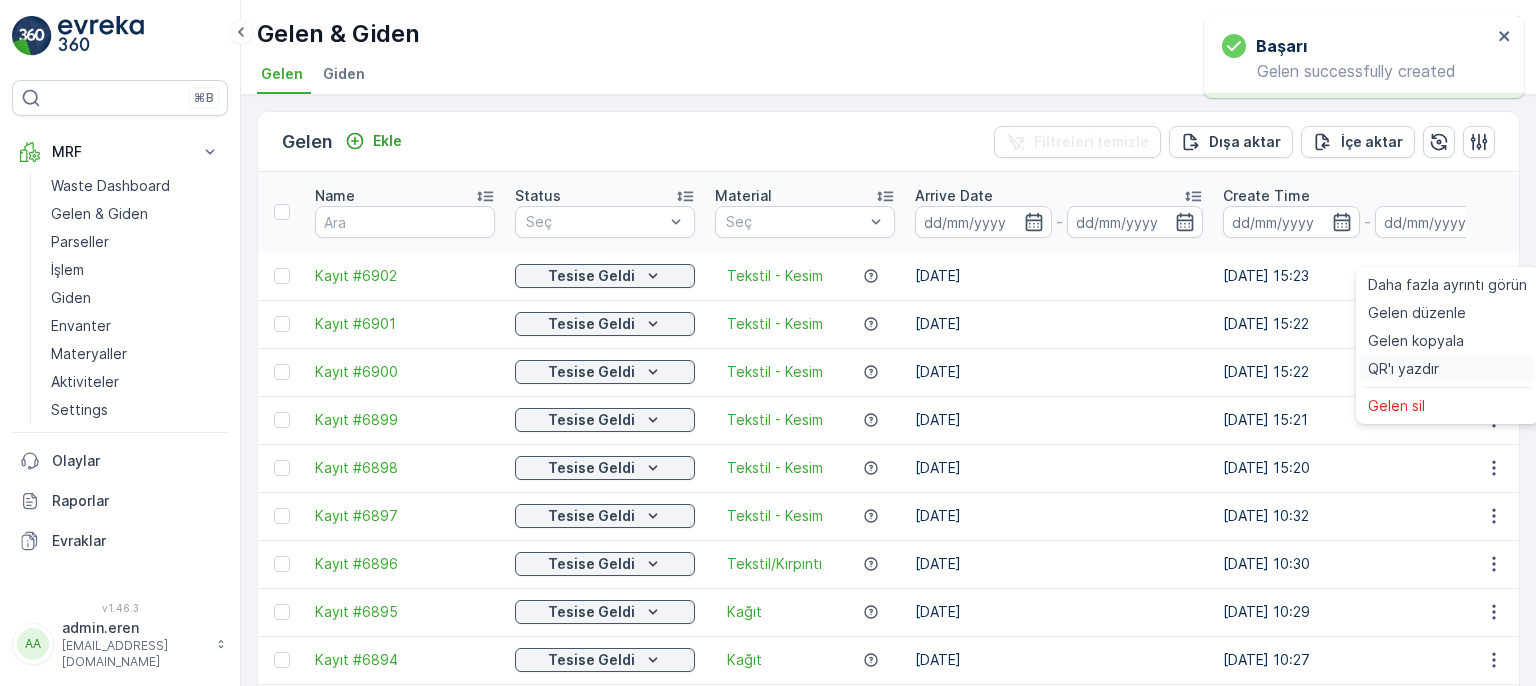 click on "QR'ı yazdır" at bounding box center [1403, 369] 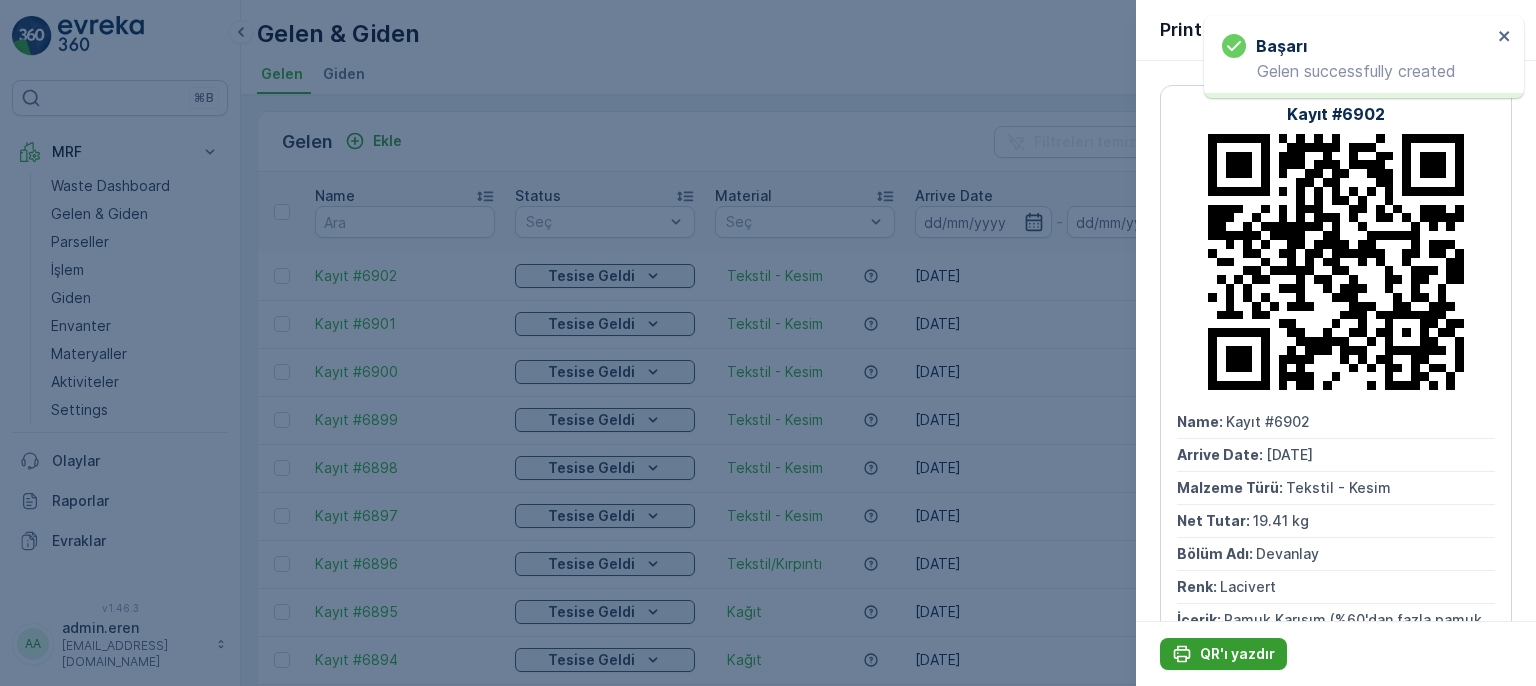 click on "QR'ı yazdır" at bounding box center [1237, 654] 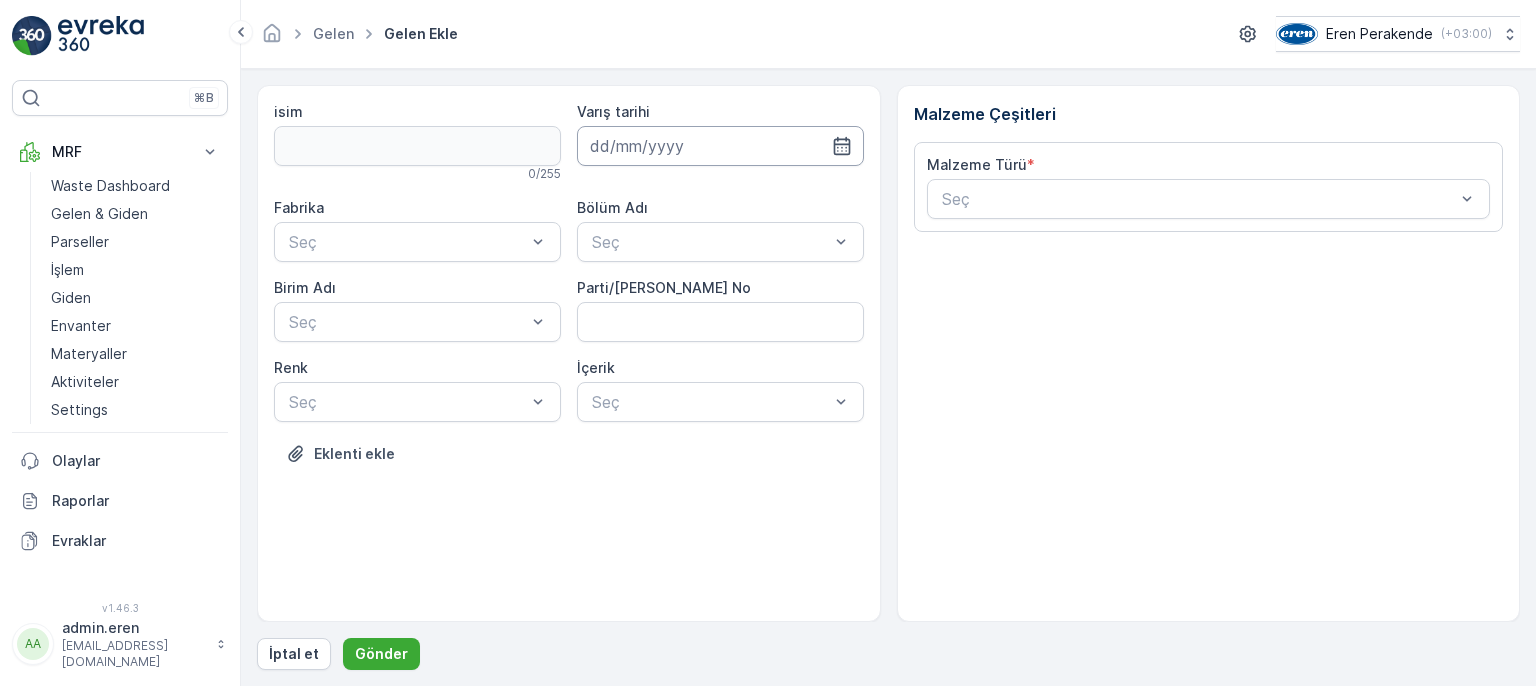 click at bounding box center (720, 146) 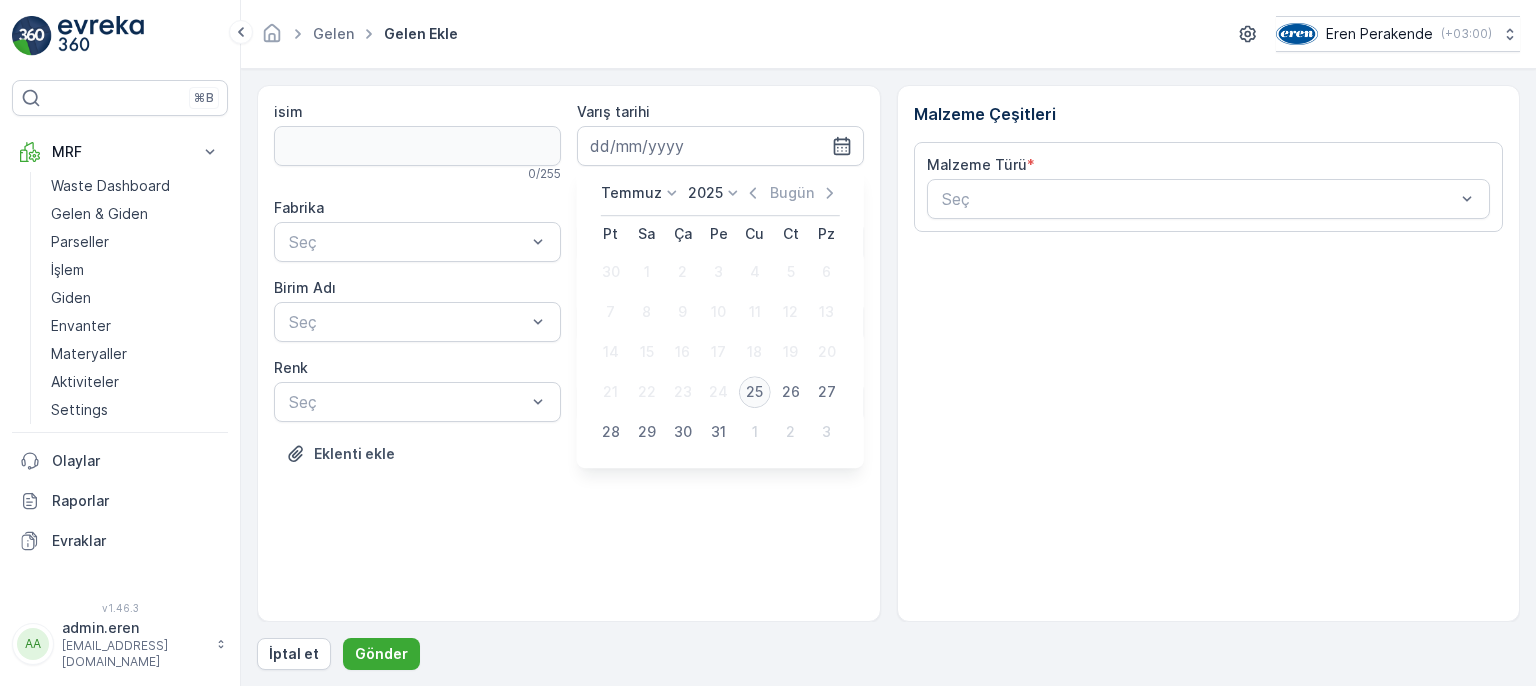 click on "25" at bounding box center [755, 392] 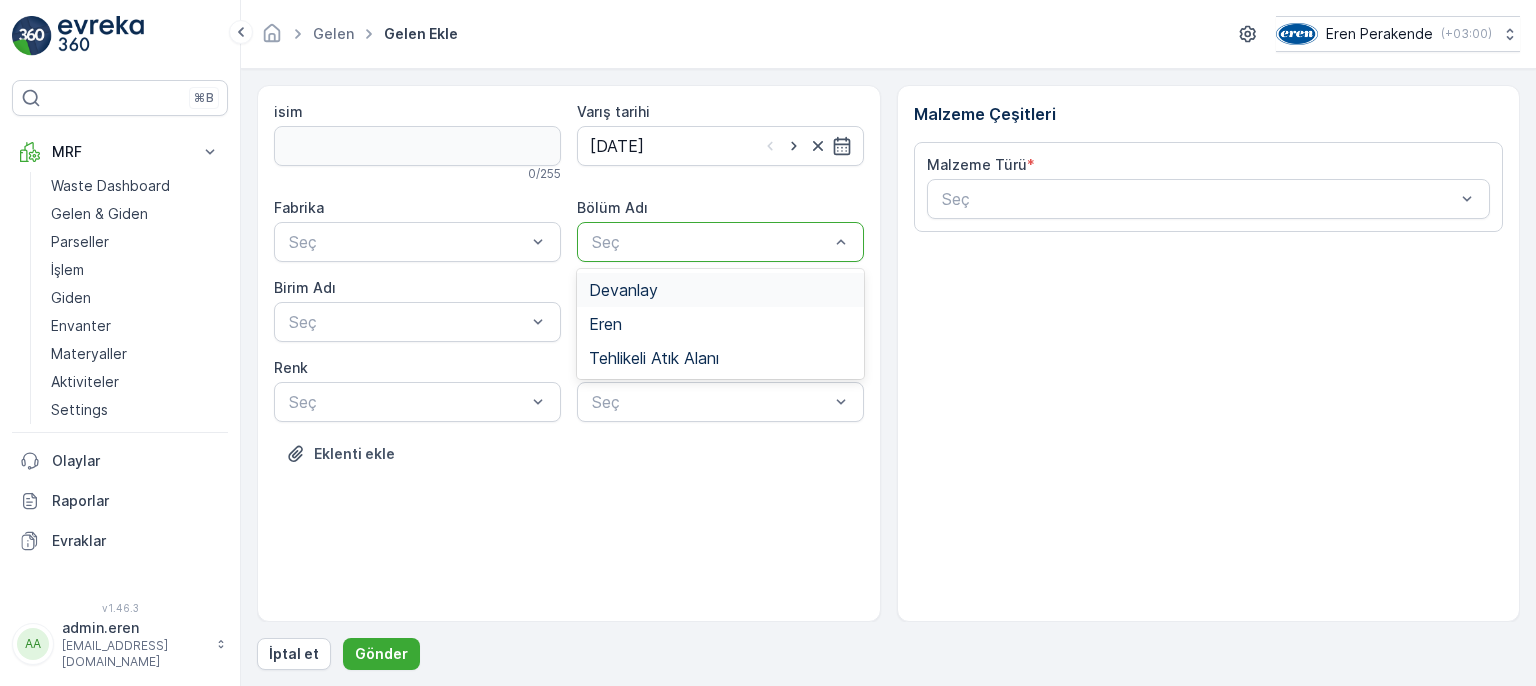 click on "Devanlay" at bounding box center (720, 290) 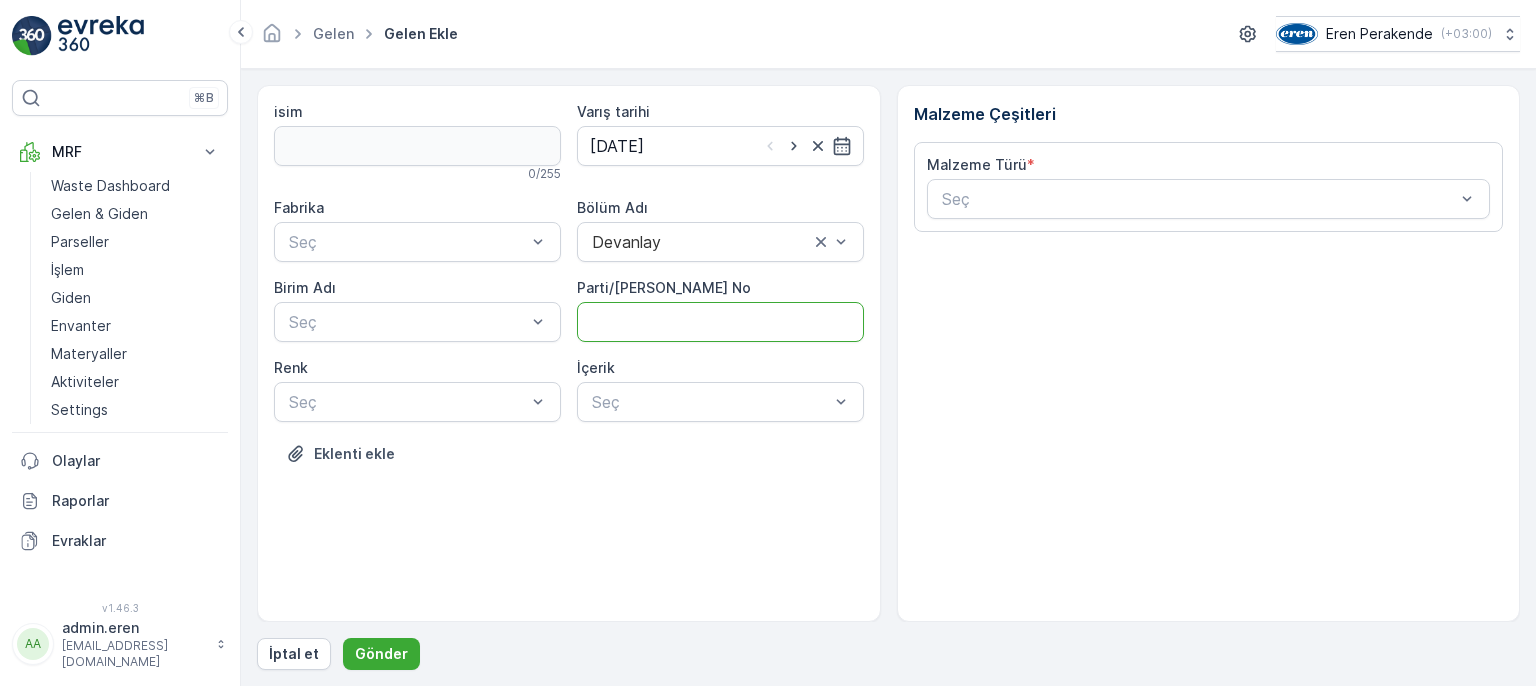 click on "Parti/[PERSON_NAME] No" at bounding box center [720, 322] 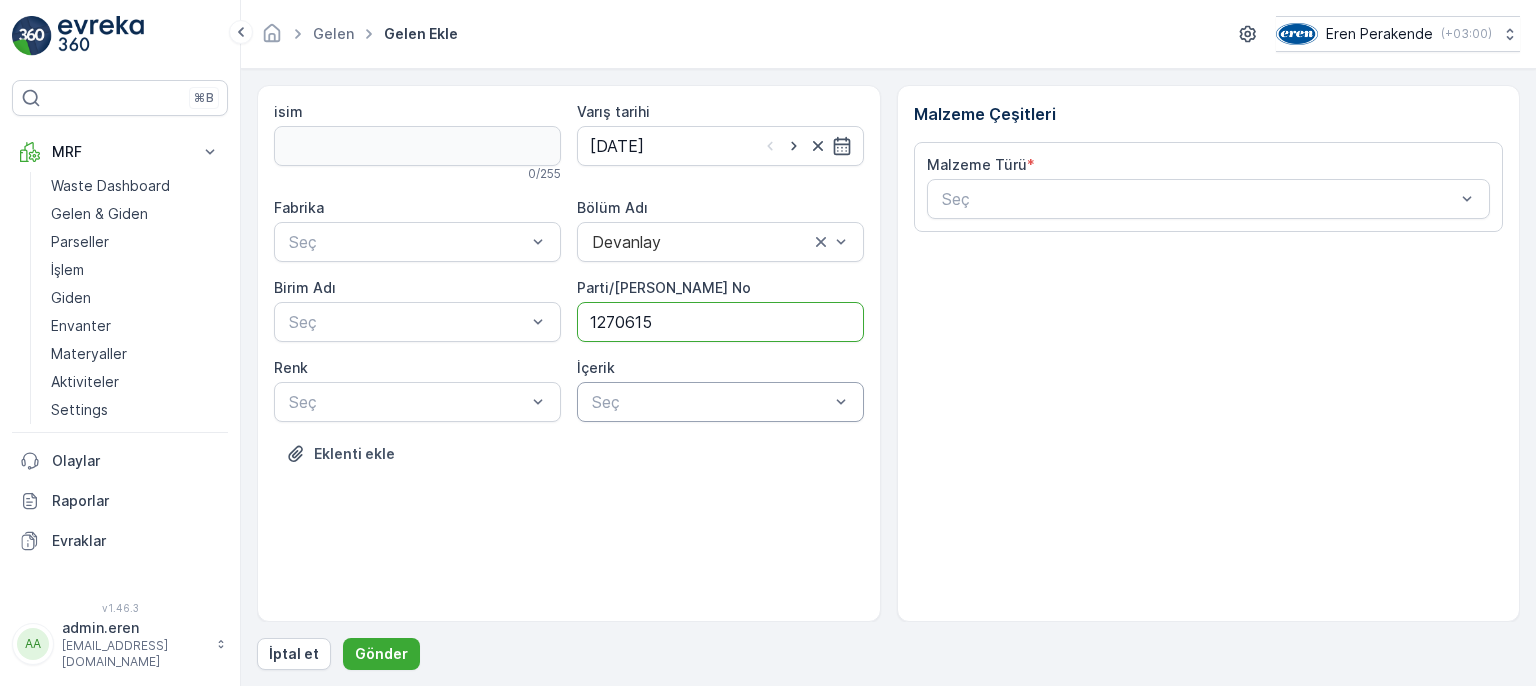 type on "1270615" 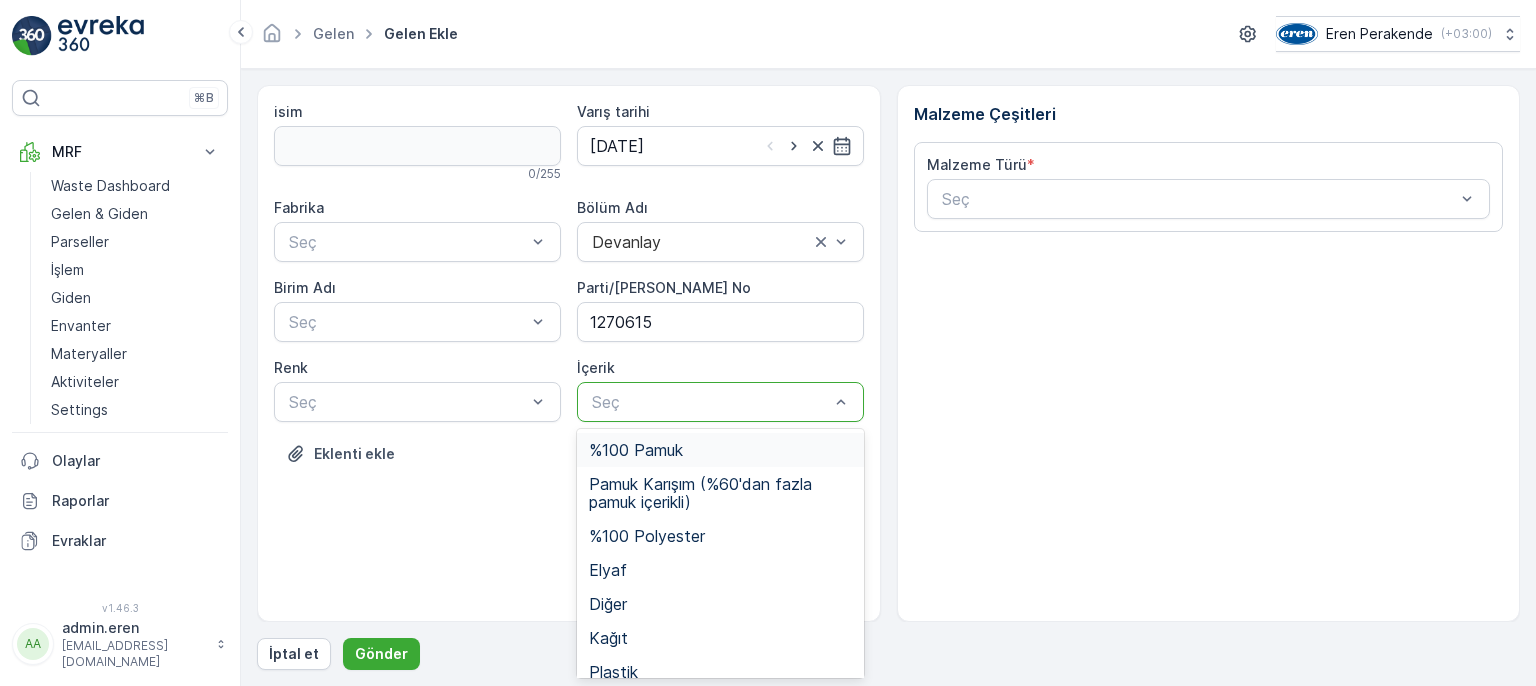 click on "Seç" at bounding box center (720, 402) 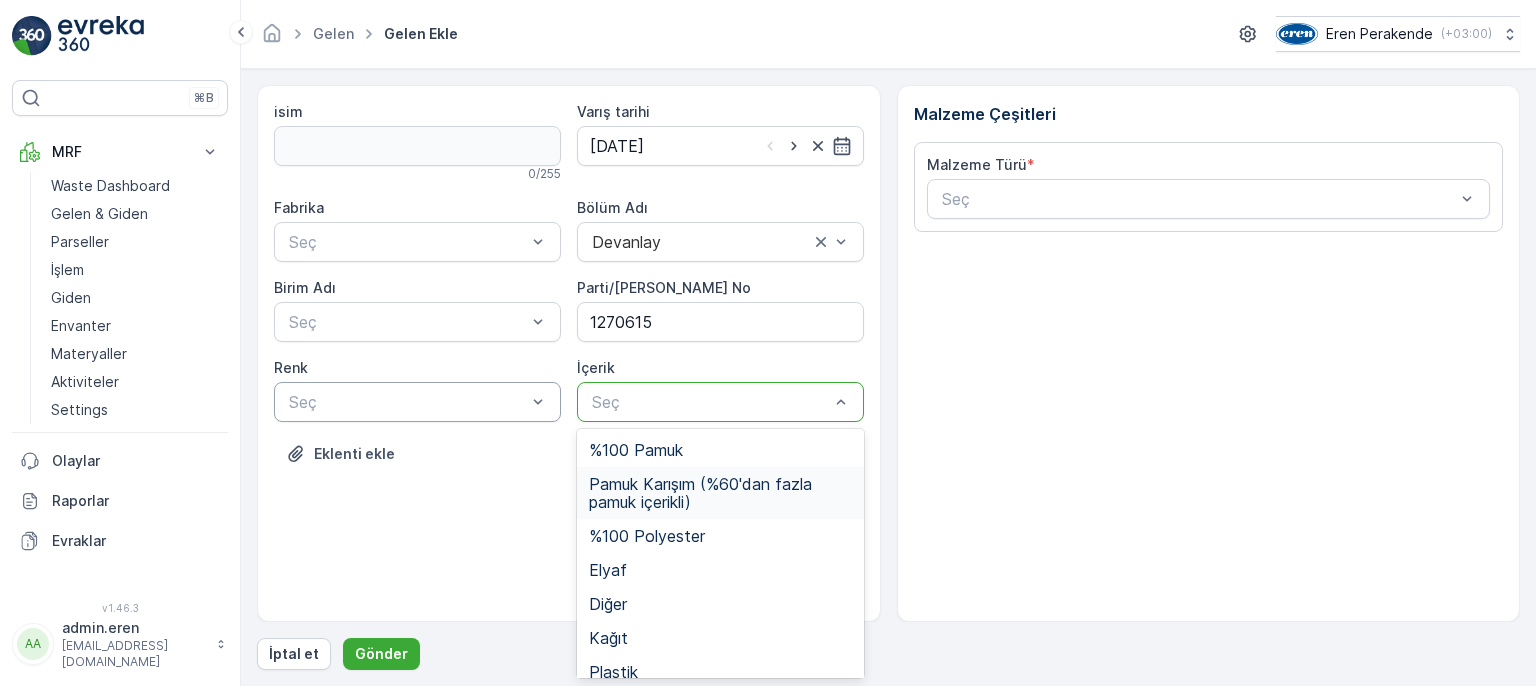 drag, startPoint x: 700, startPoint y: 487, endPoint x: 441, endPoint y: 408, distance: 270.78036 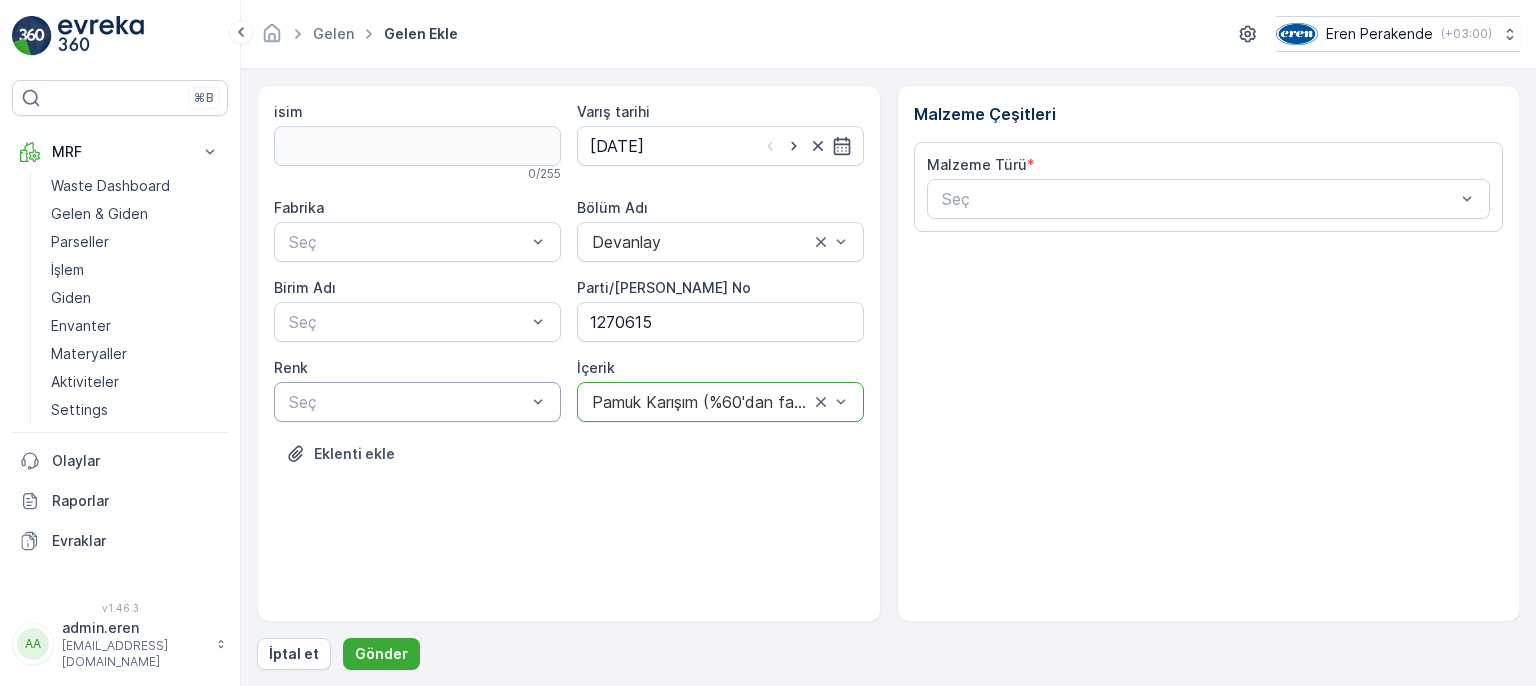 click at bounding box center (407, 402) 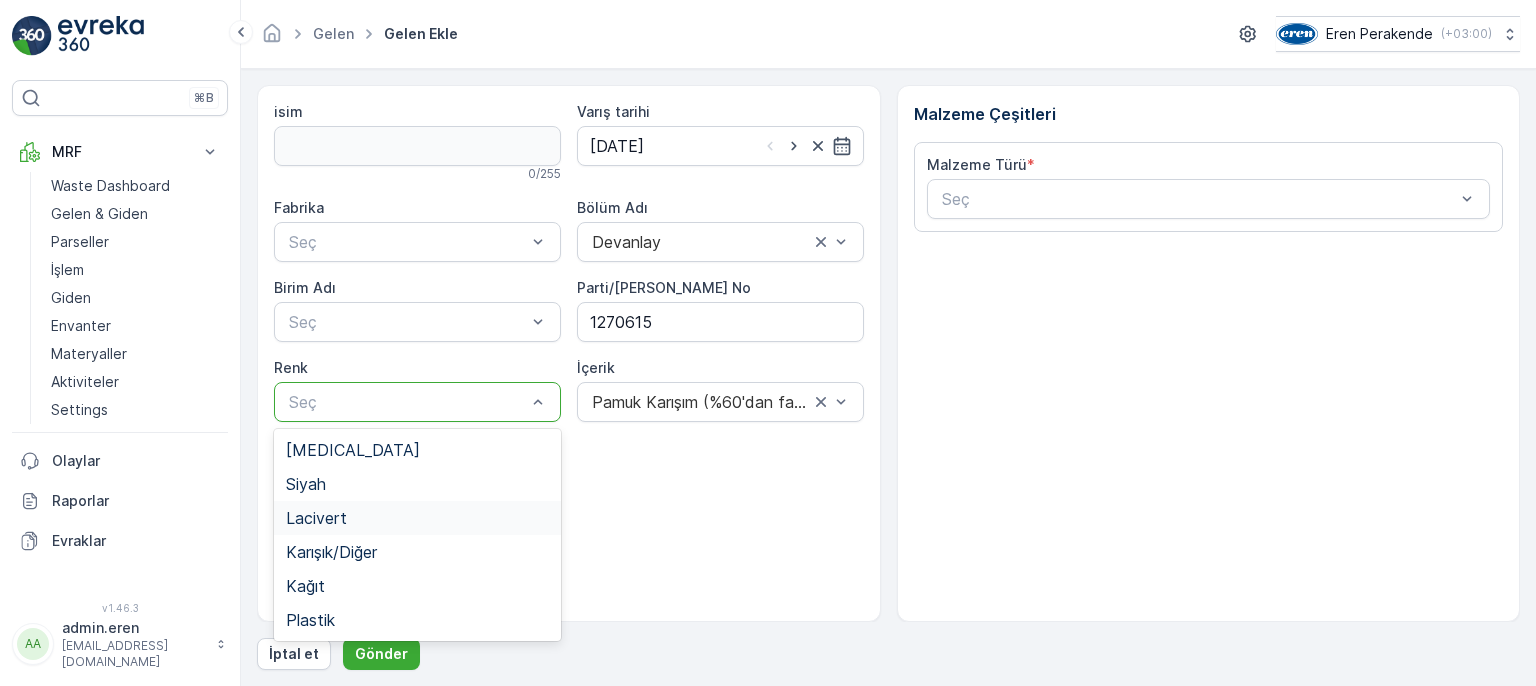 drag, startPoint x: 356, startPoint y: 519, endPoint x: 357, endPoint y: 509, distance: 10.049875 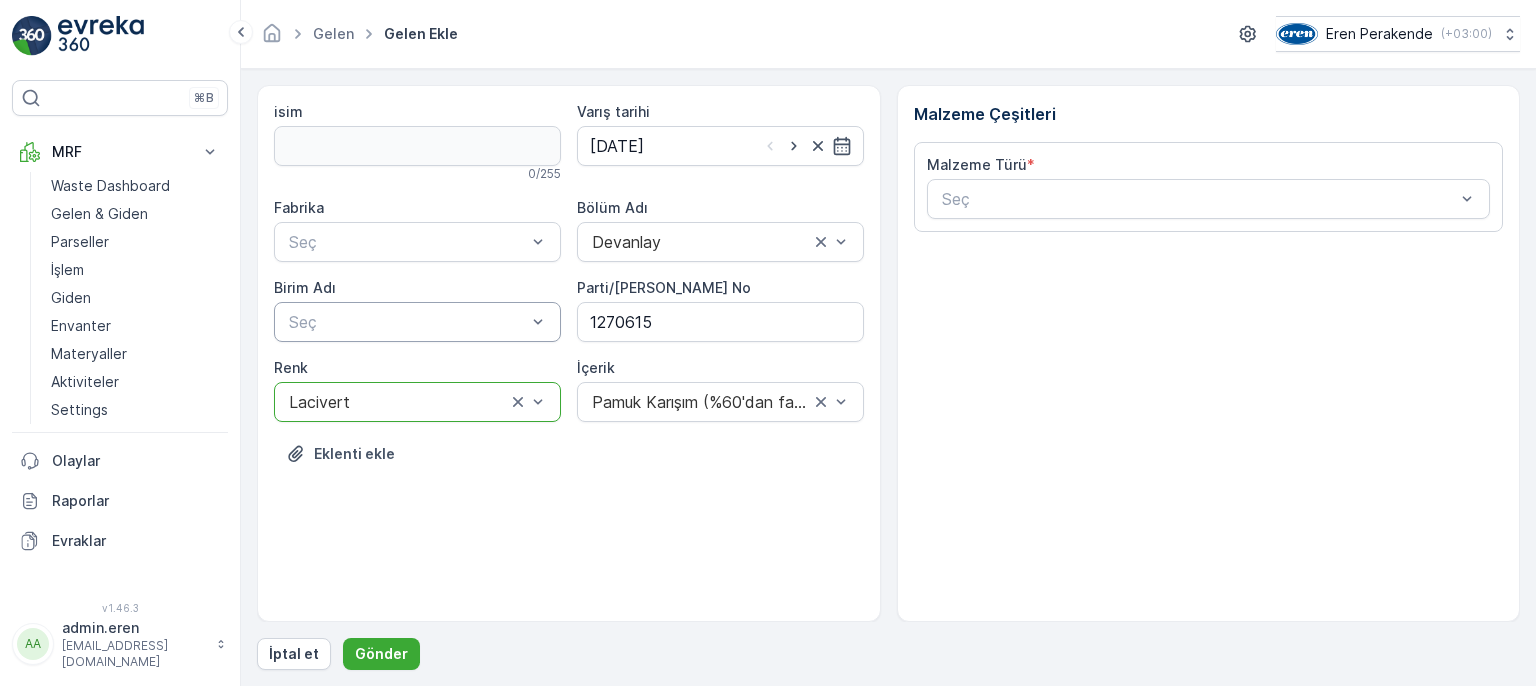 click at bounding box center (407, 322) 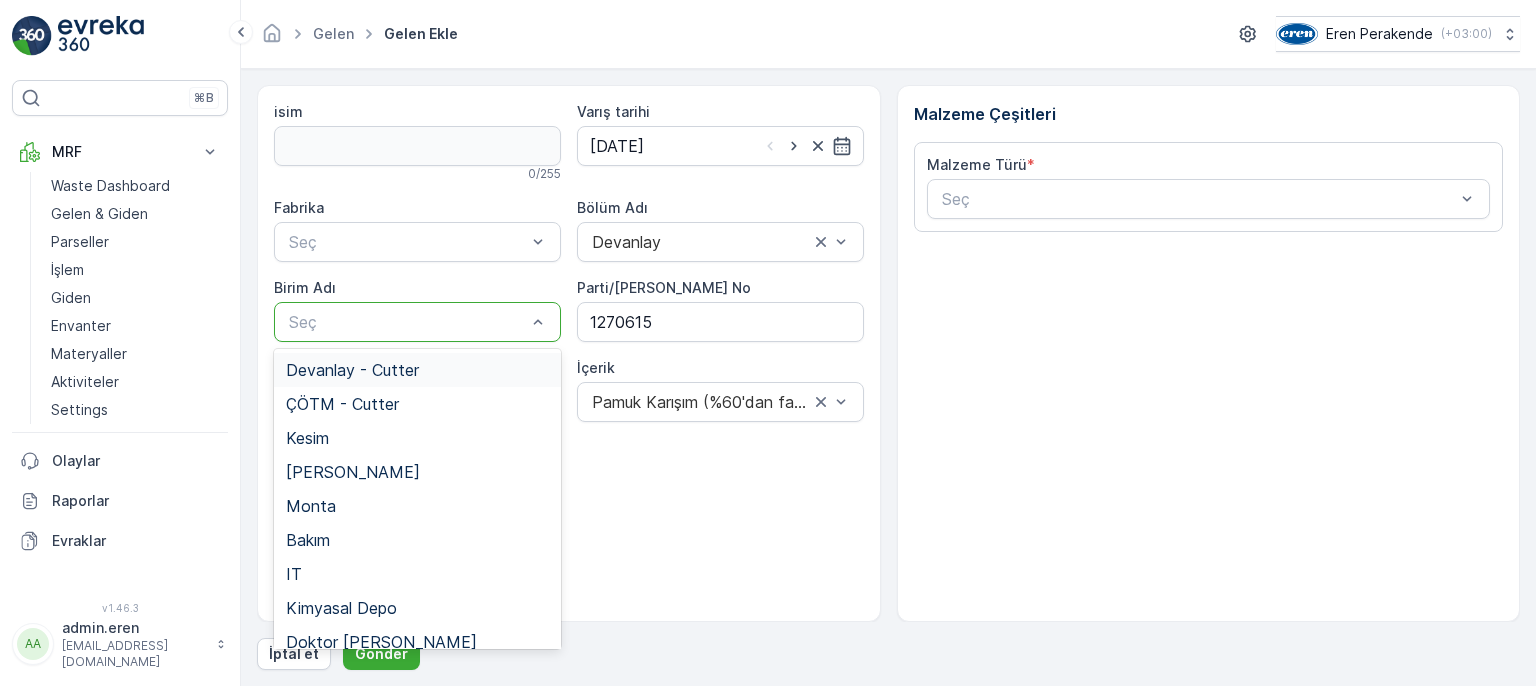 click on "Devanlay  - Cutter" at bounding box center (417, 370) 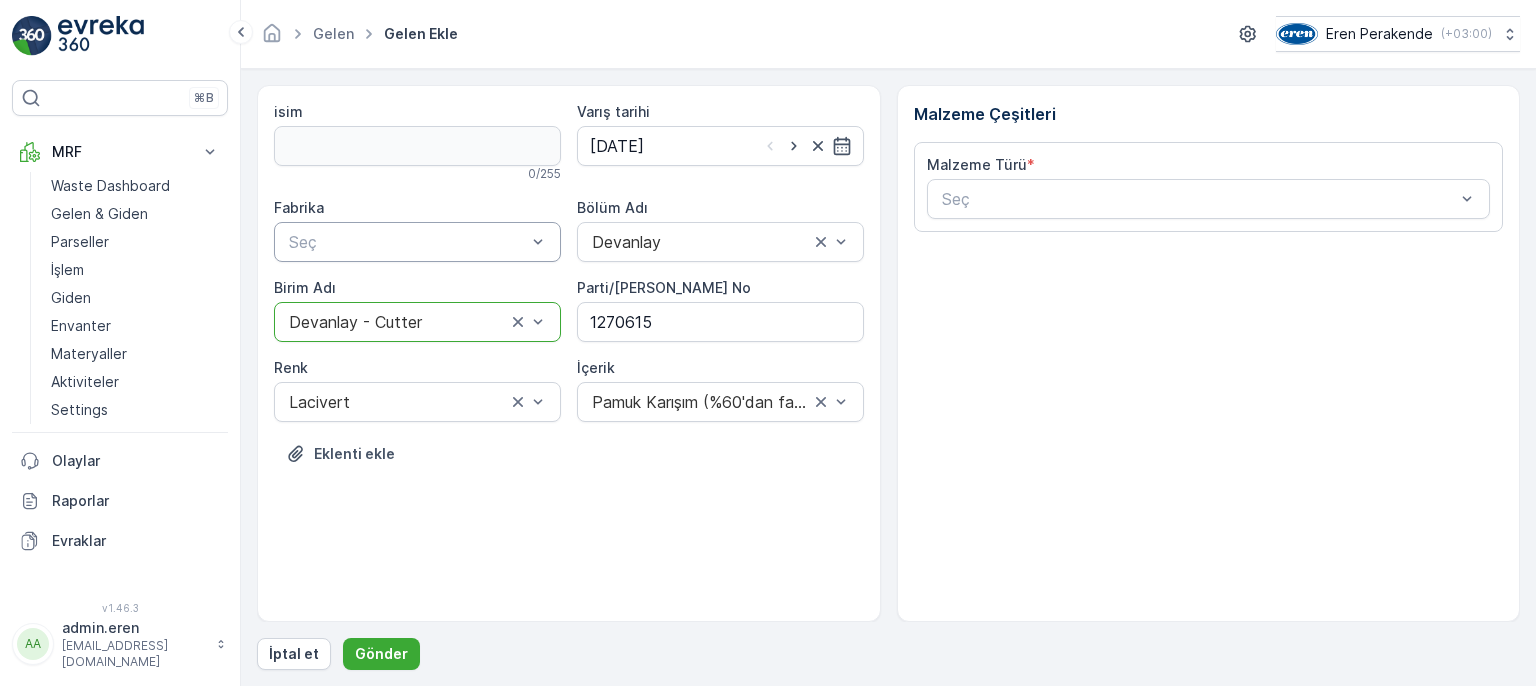 click at bounding box center (407, 242) 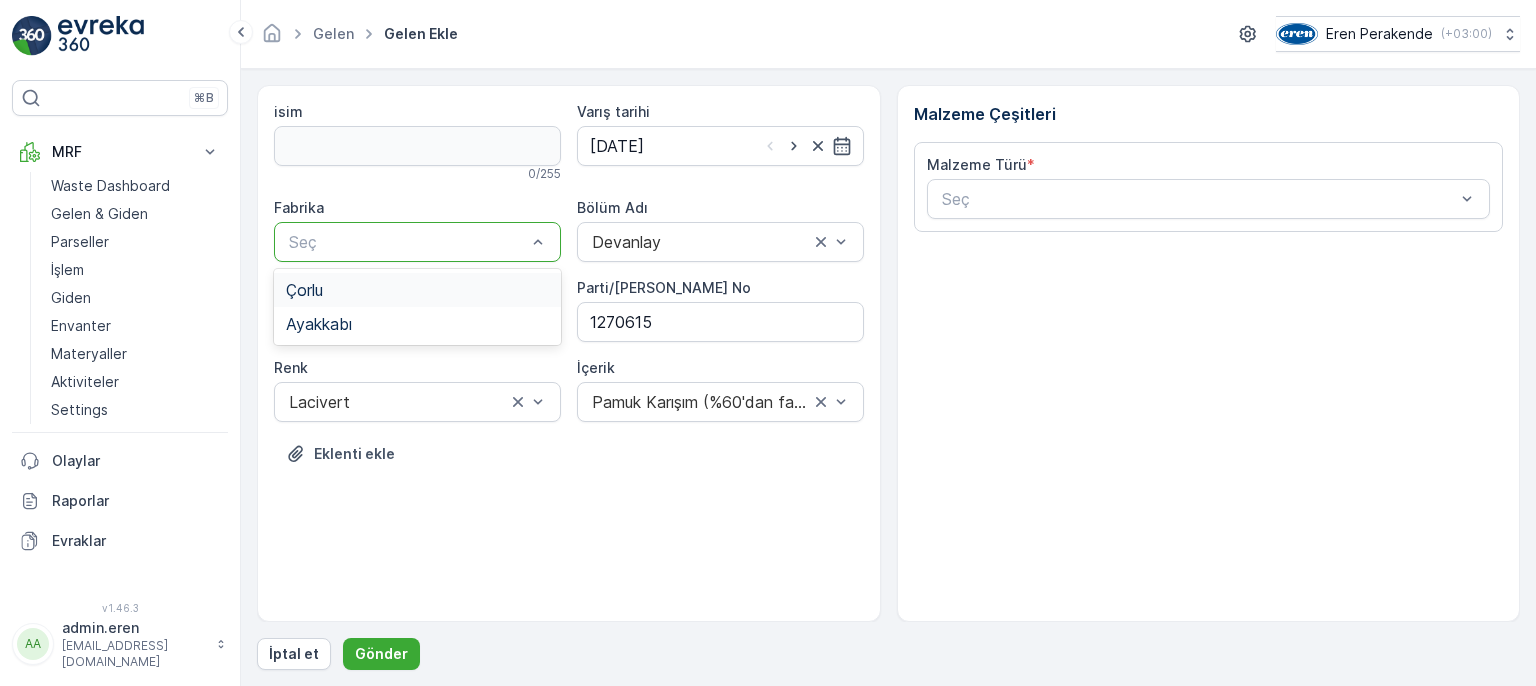 click on "Çorlu" at bounding box center [417, 290] 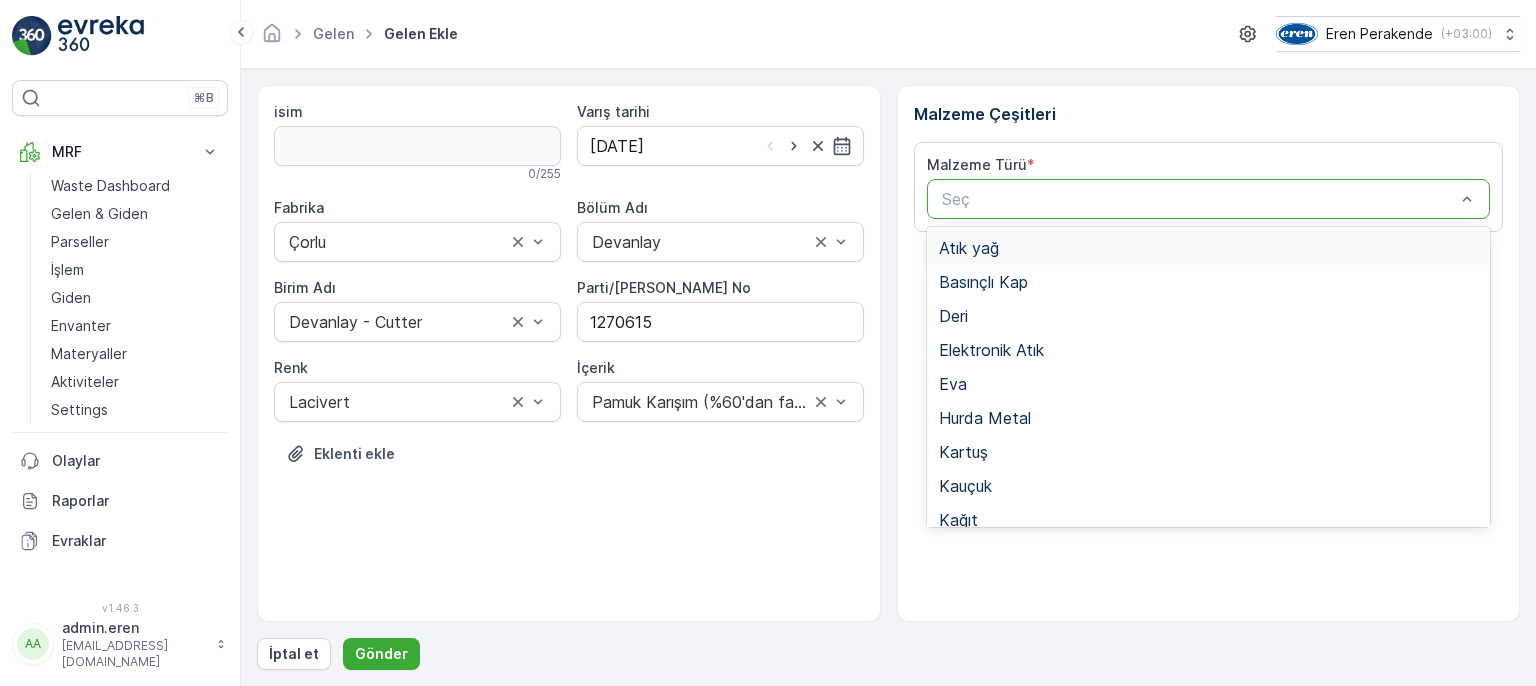 click on "Seç" at bounding box center (1209, 199) 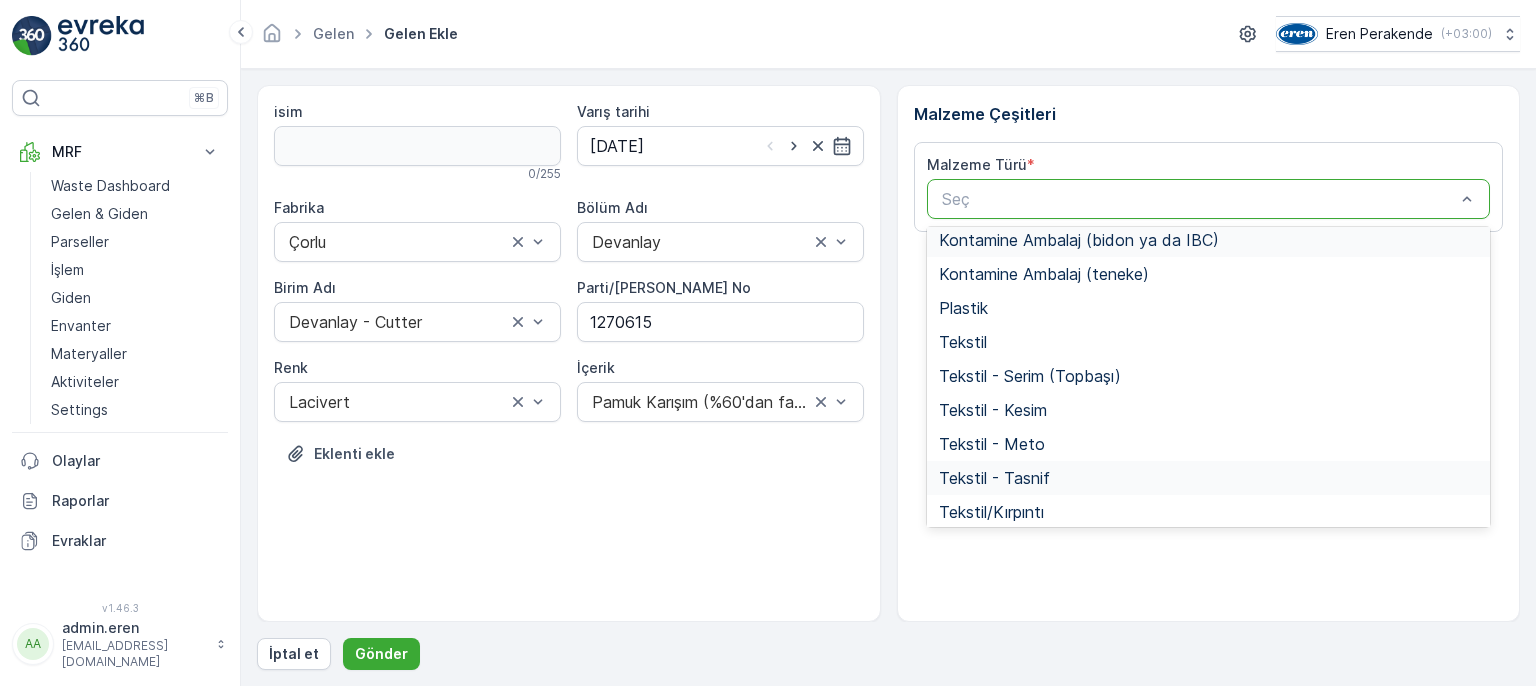 scroll, scrollTop: 388, scrollLeft: 0, axis: vertical 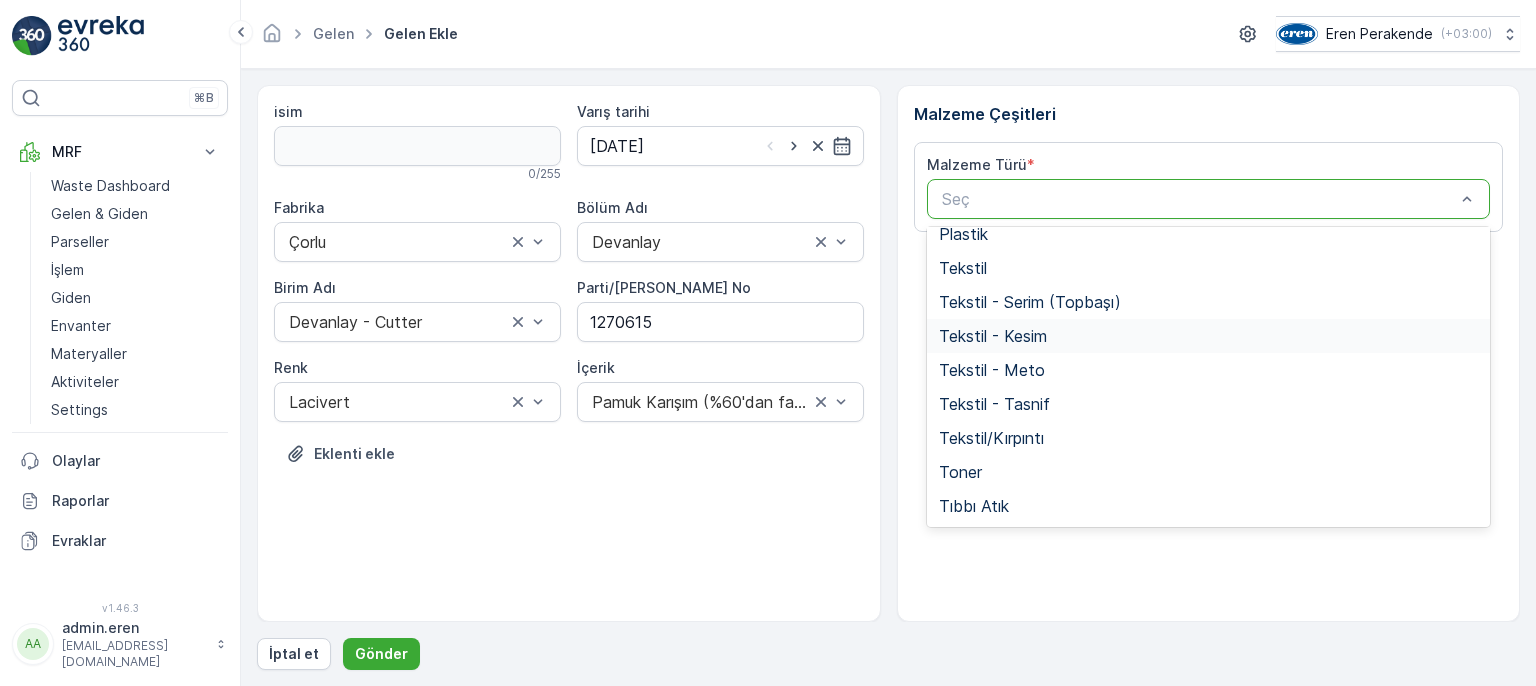 click on "Tekstil - Kesim" at bounding box center [993, 336] 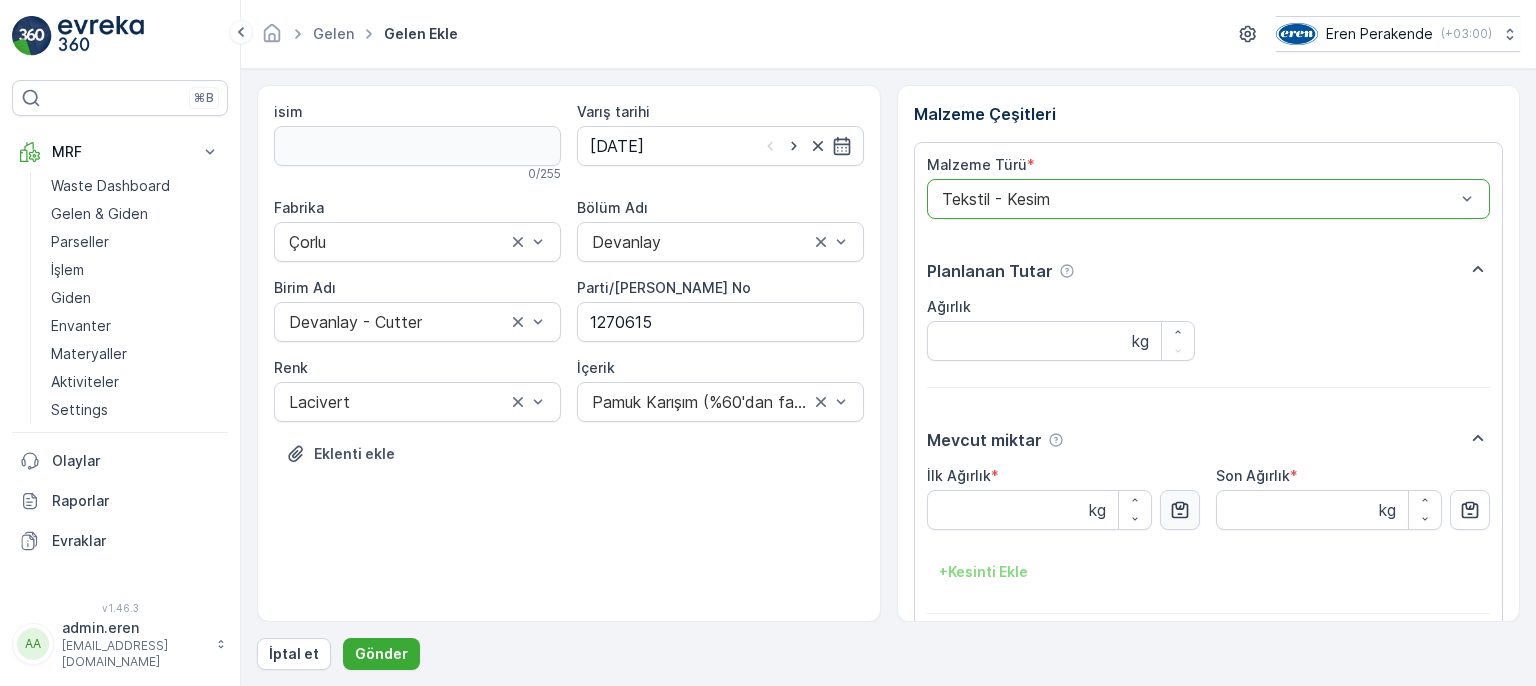click 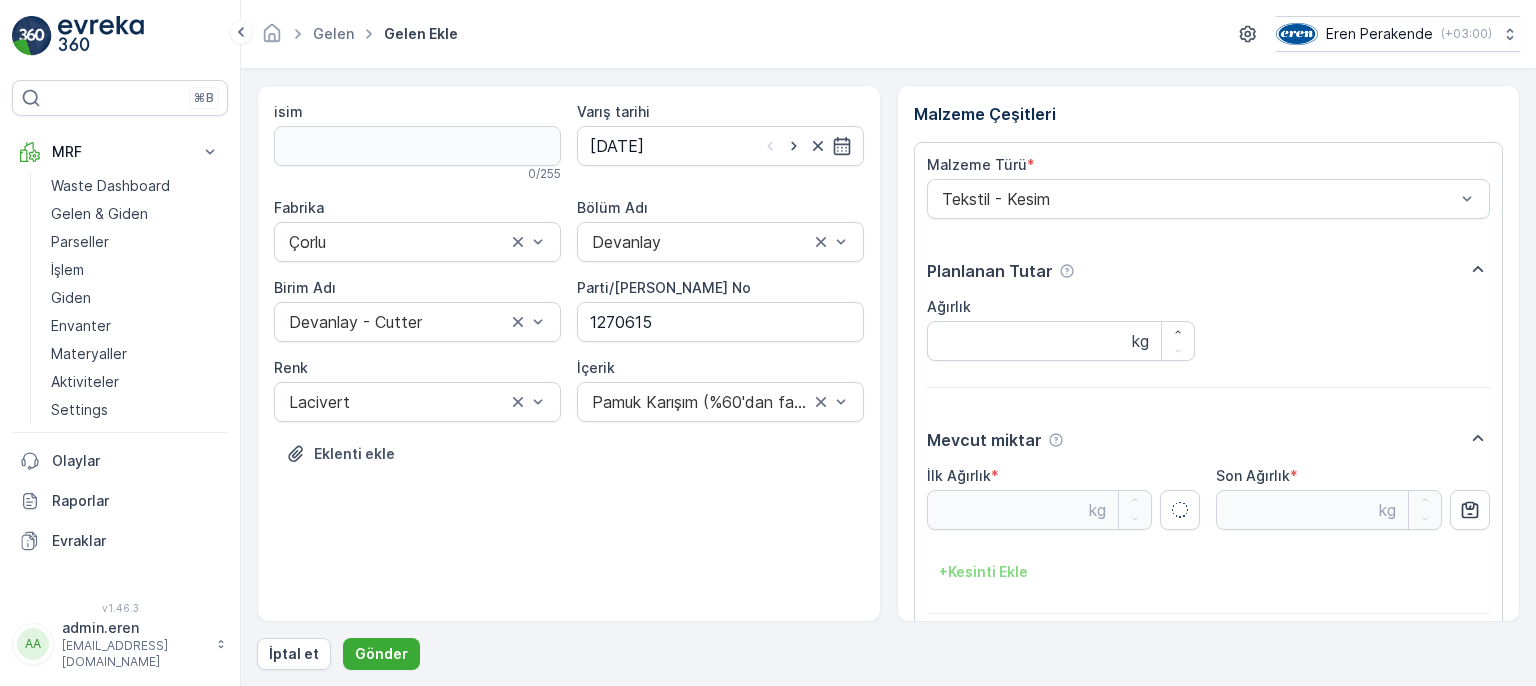 type on "12.47" 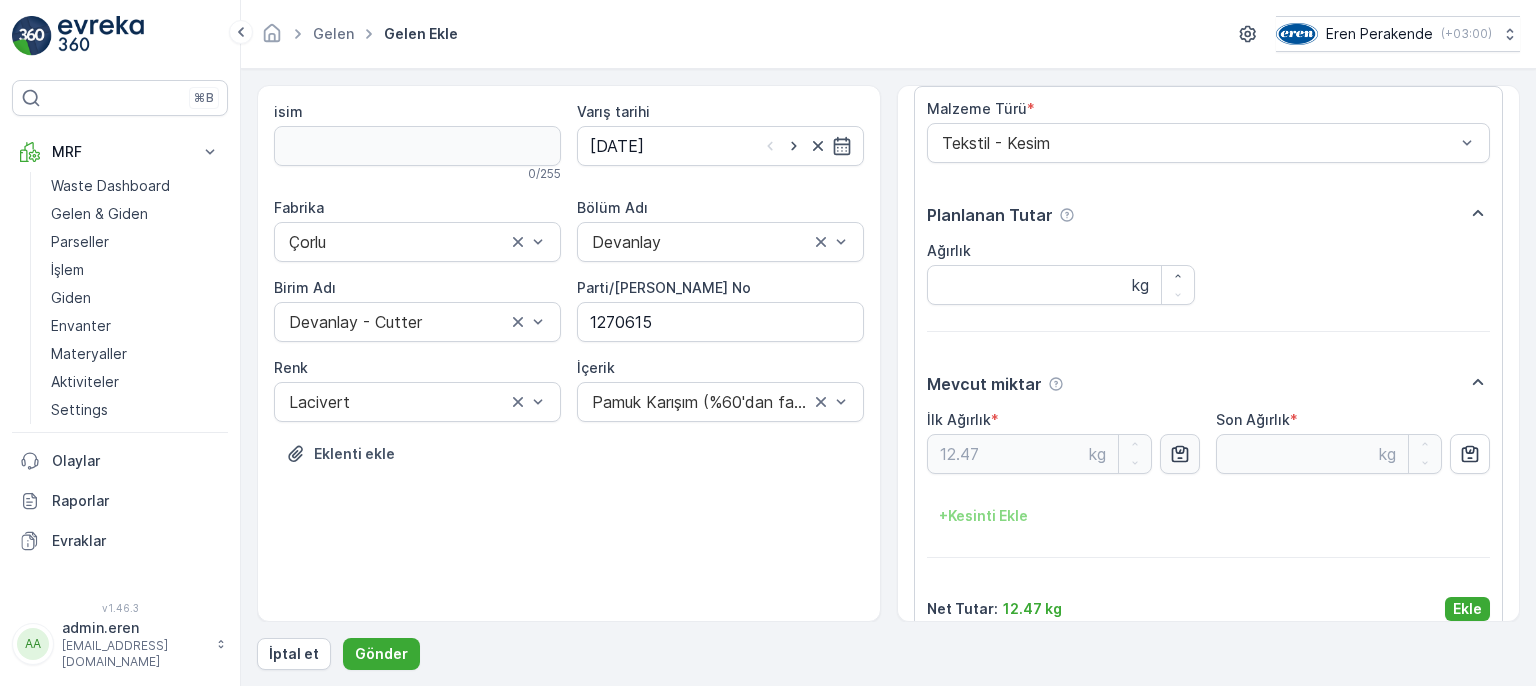 scroll, scrollTop: 84, scrollLeft: 0, axis: vertical 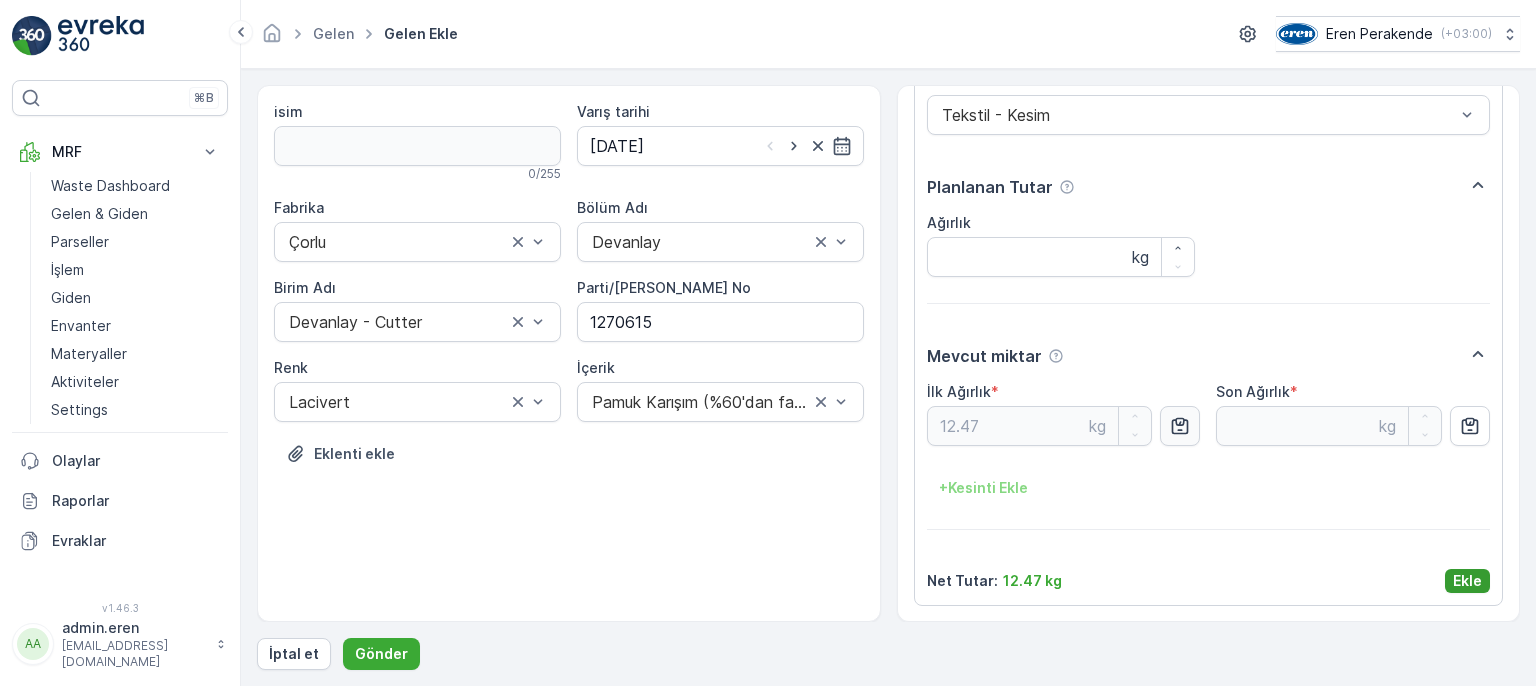 click on "Ekle" at bounding box center [1467, 581] 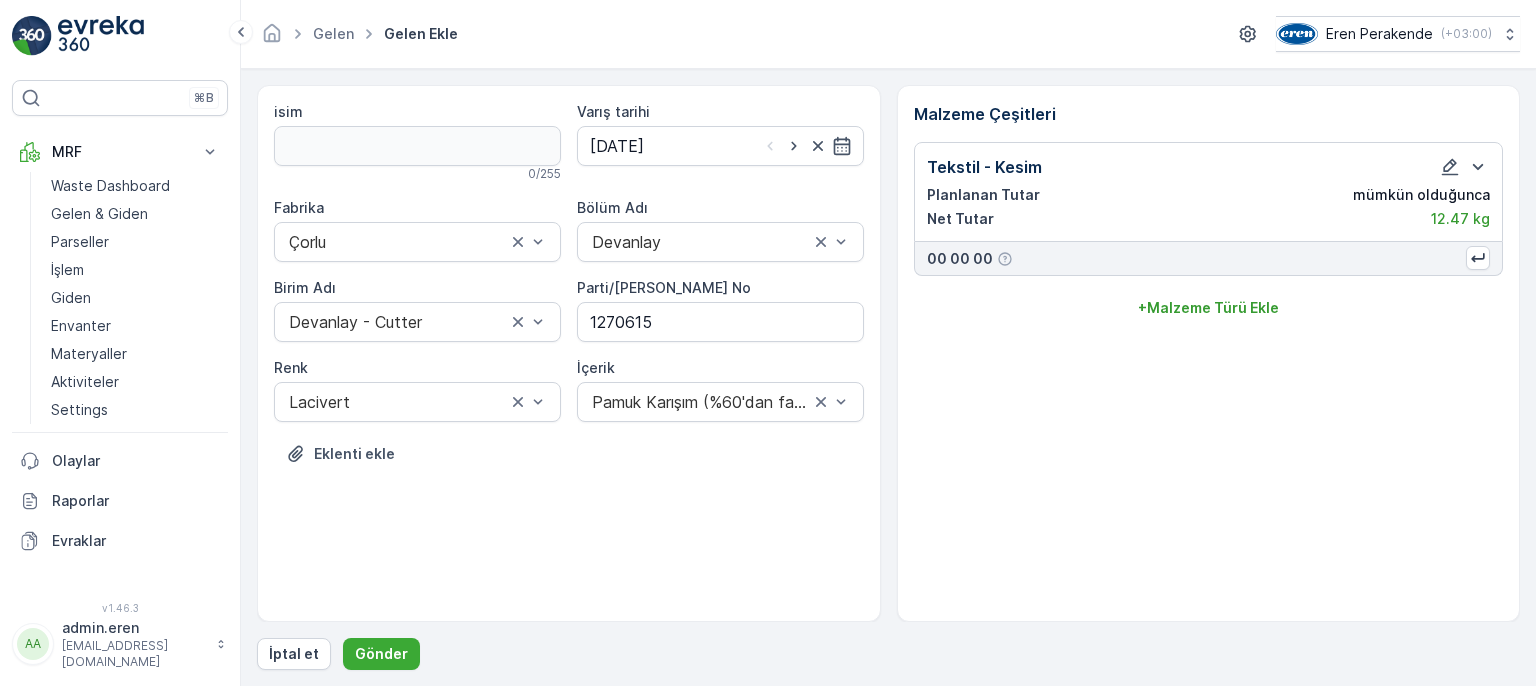 scroll, scrollTop: 0, scrollLeft: 0, axis: both 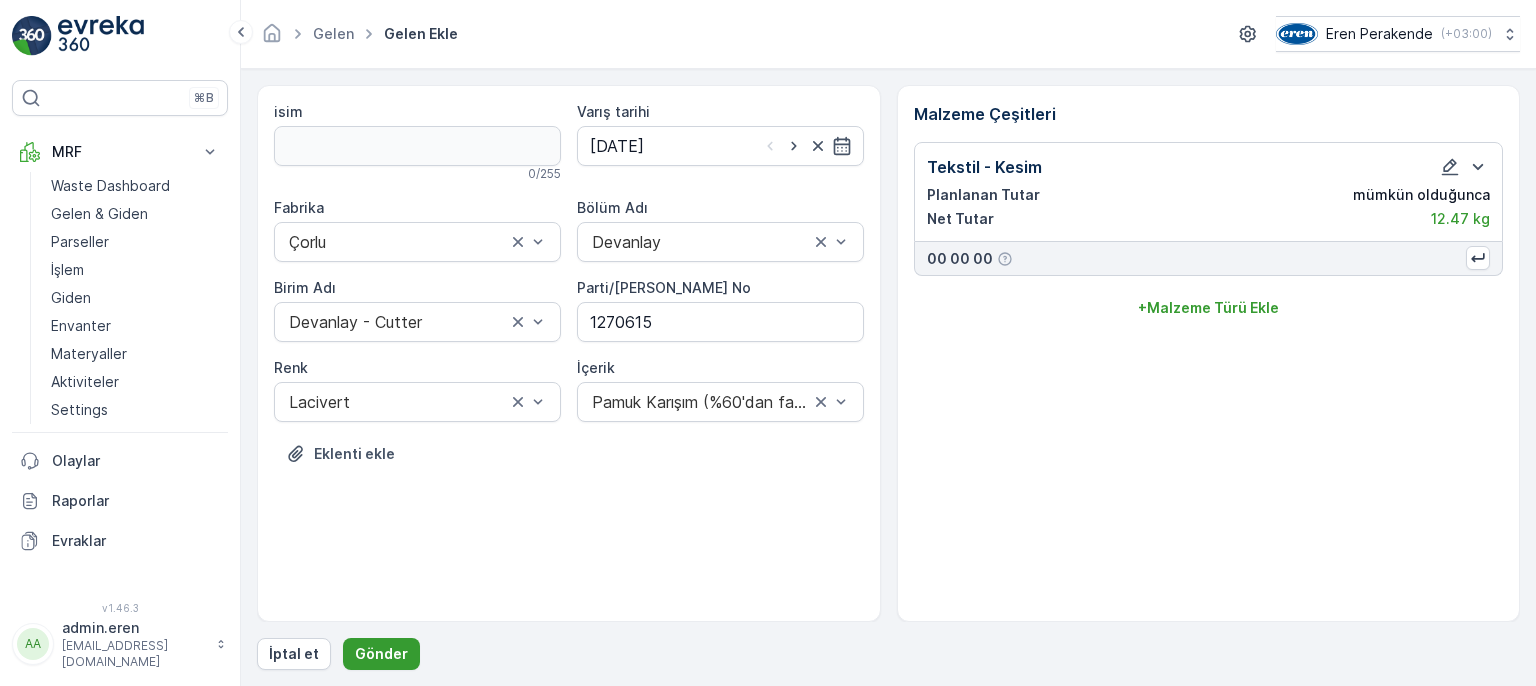 click on "Gönder" at bounding box center [381, 654] 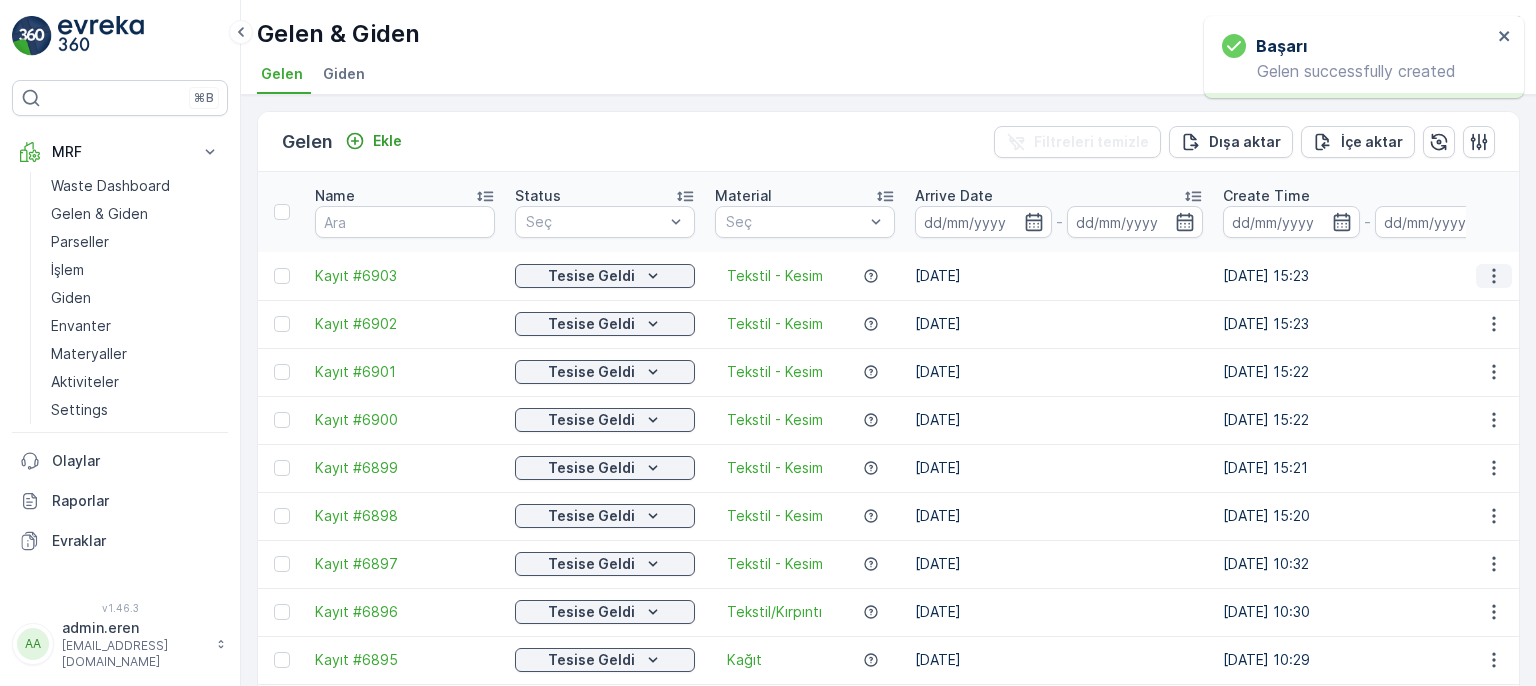 click at bounding box center [1494, 276] 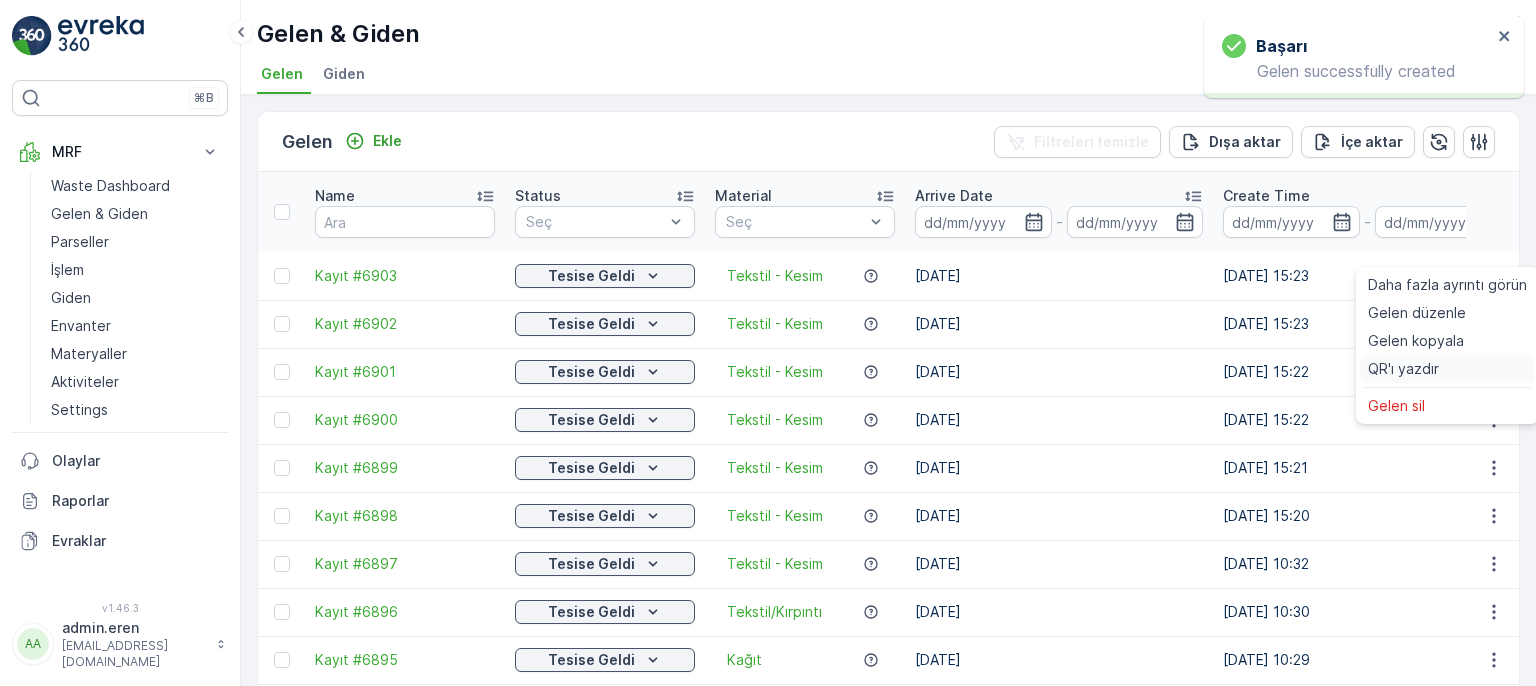 click on "QR'ı yazdır" at bounding box center (1403, 369) 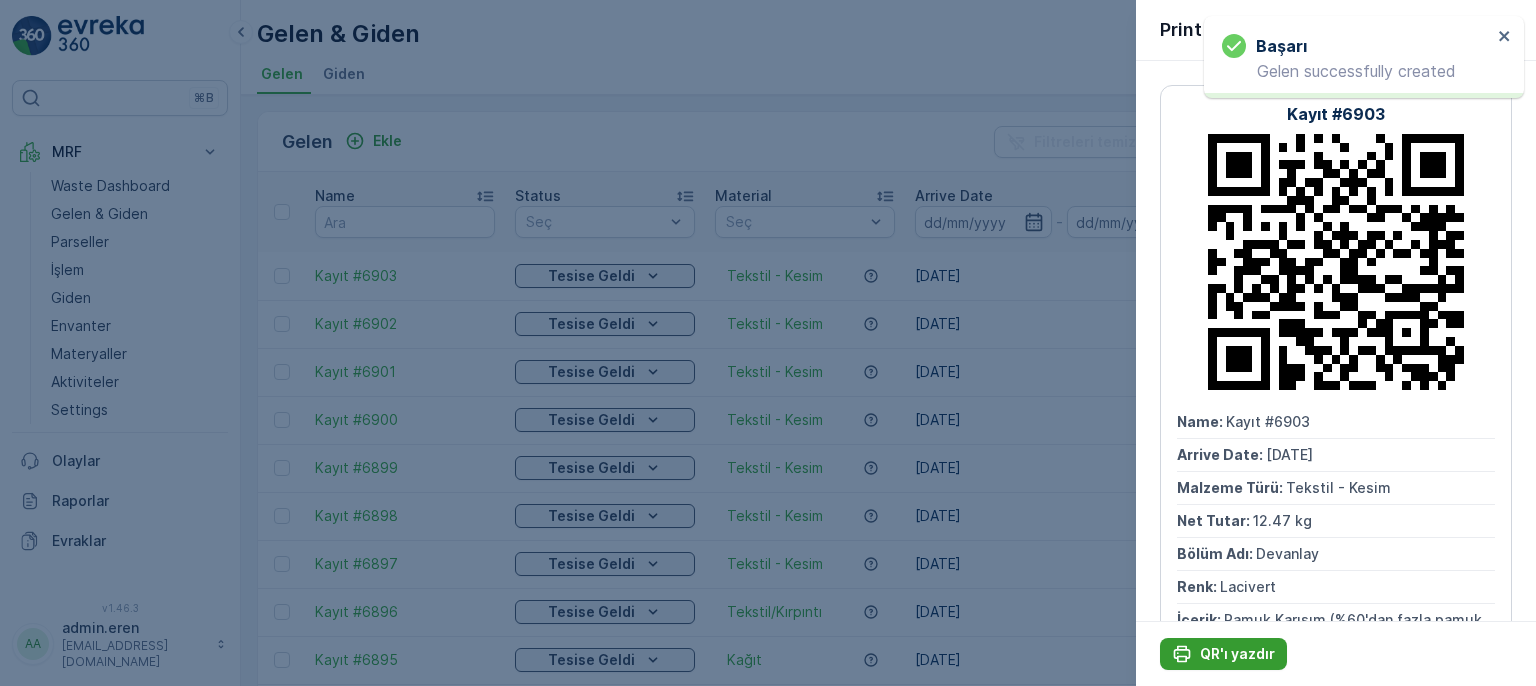 click on "QR'ı yazdır" at bounding box center (1237, 654) 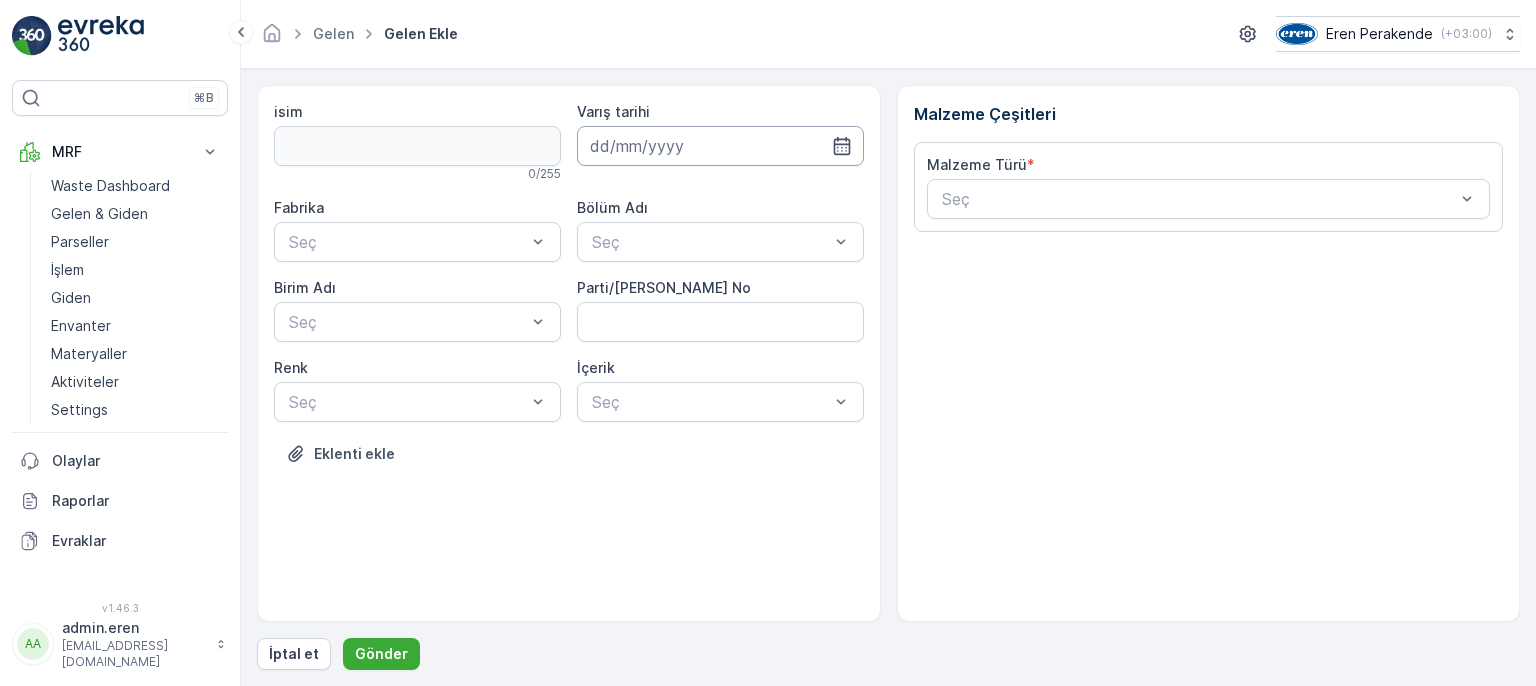 click at bounding box center [720, 146] 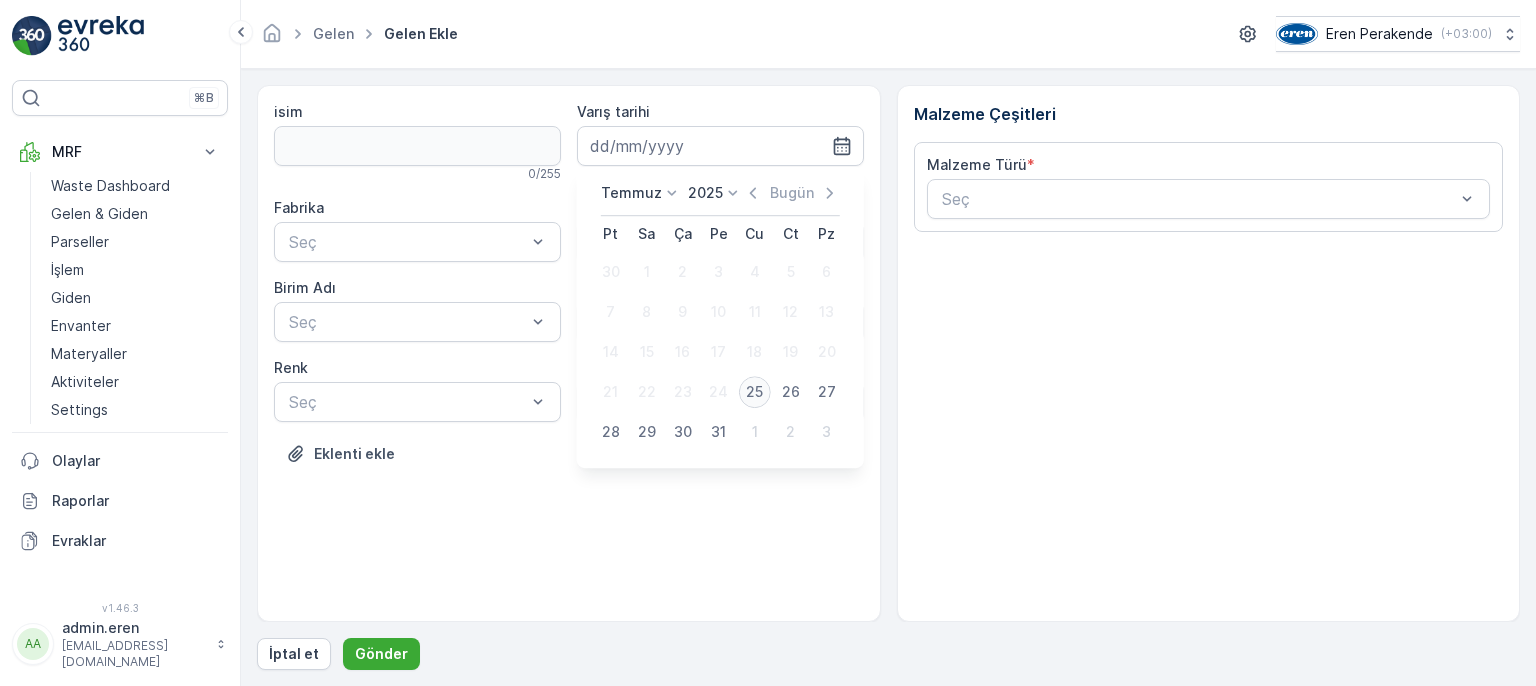 click on "25" at bounding box center [755, 392] 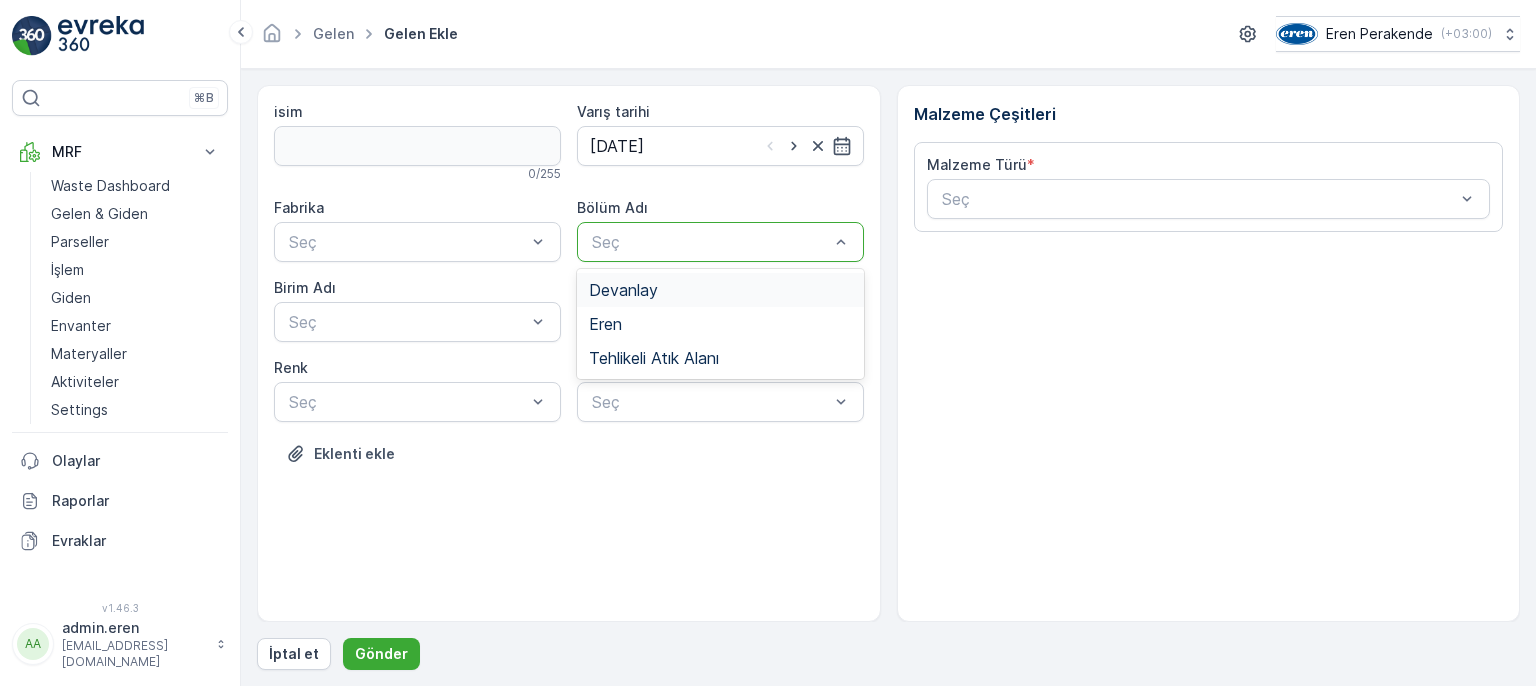 click at bounding box center [710, 242] 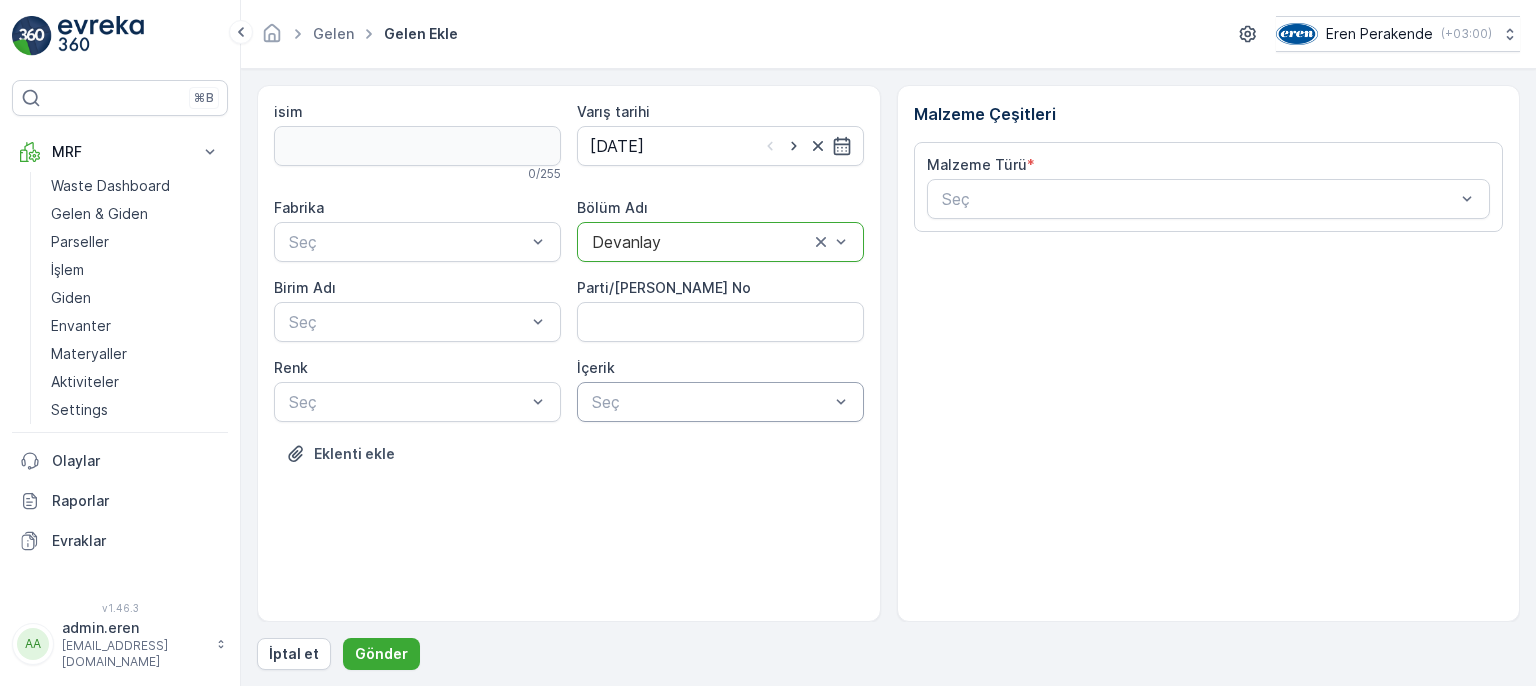 click at bounding box center (710, 402) 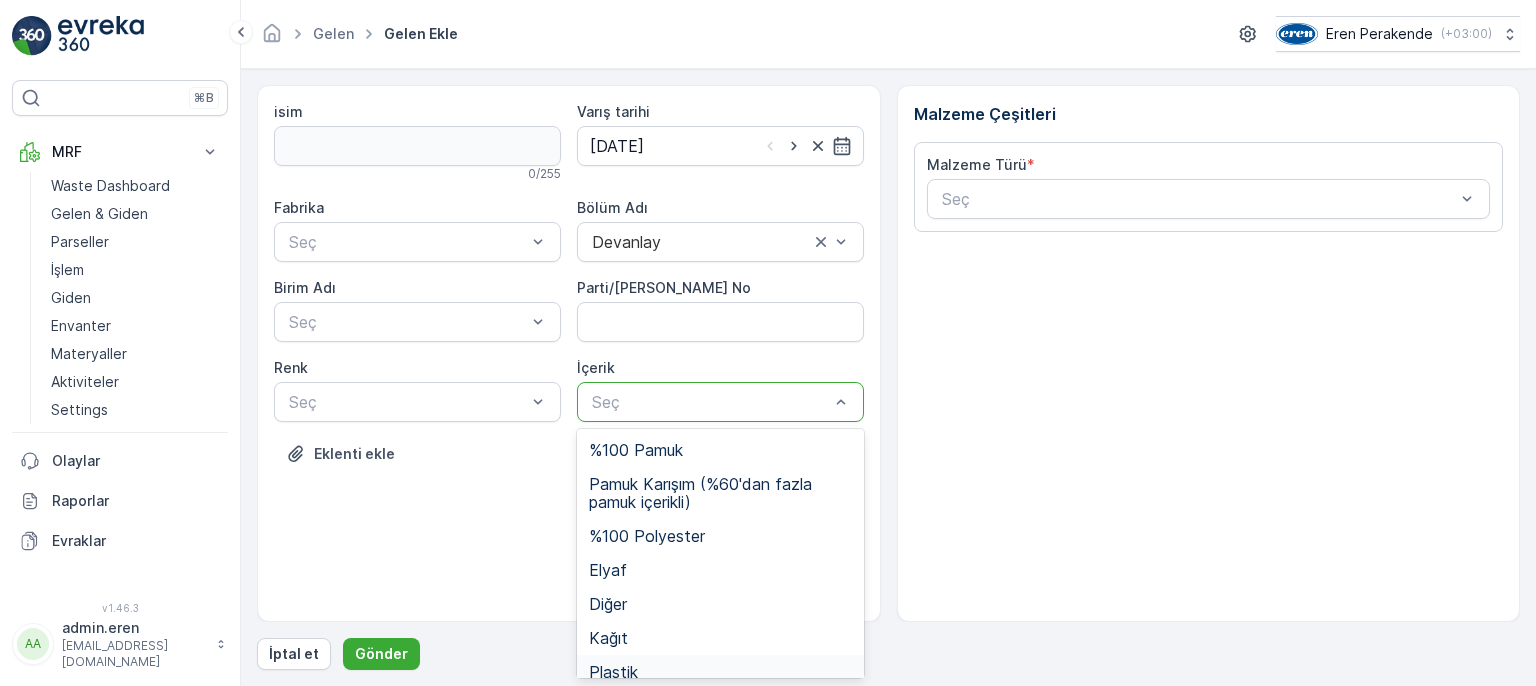 click on "Plastik" at bounding box center (613, 672) 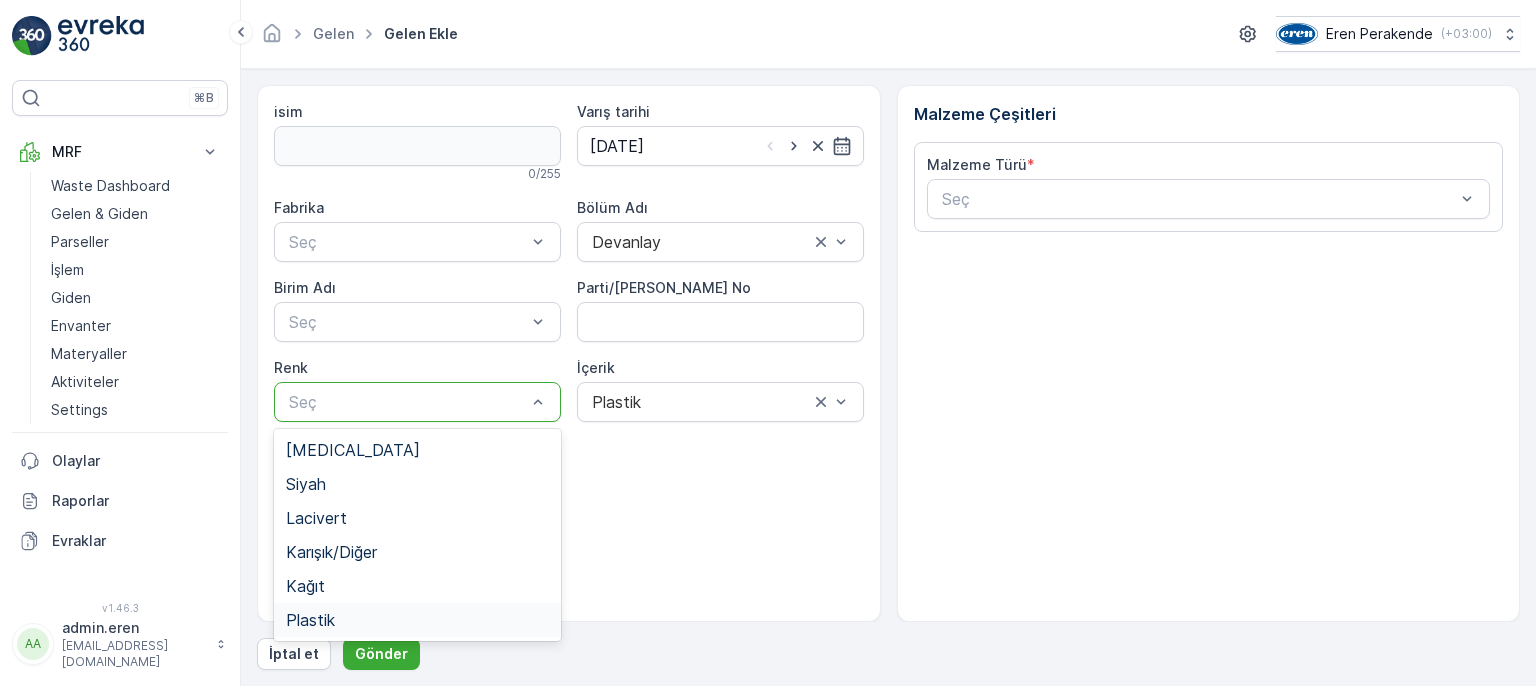 click on "Plastik" at bounding box center [310, 620] 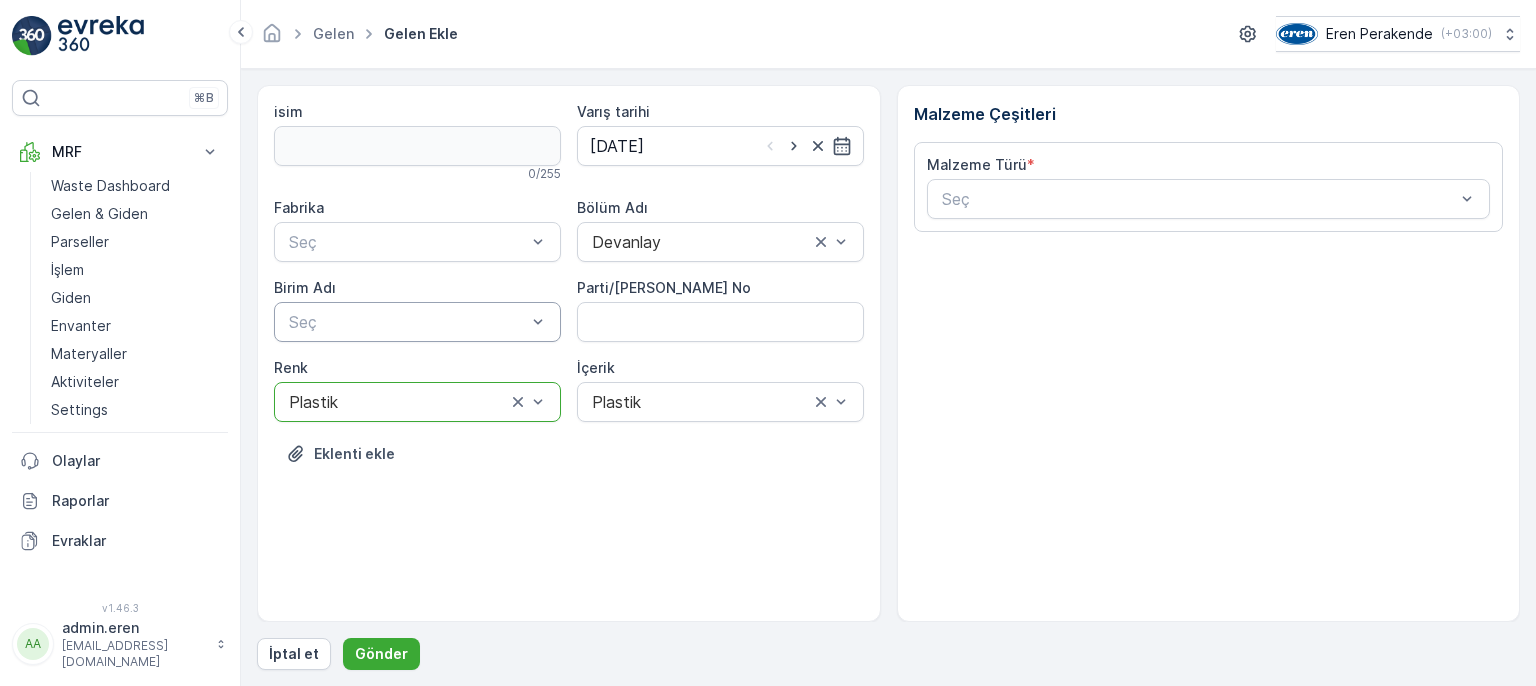 click at bounding box center (407, 322) 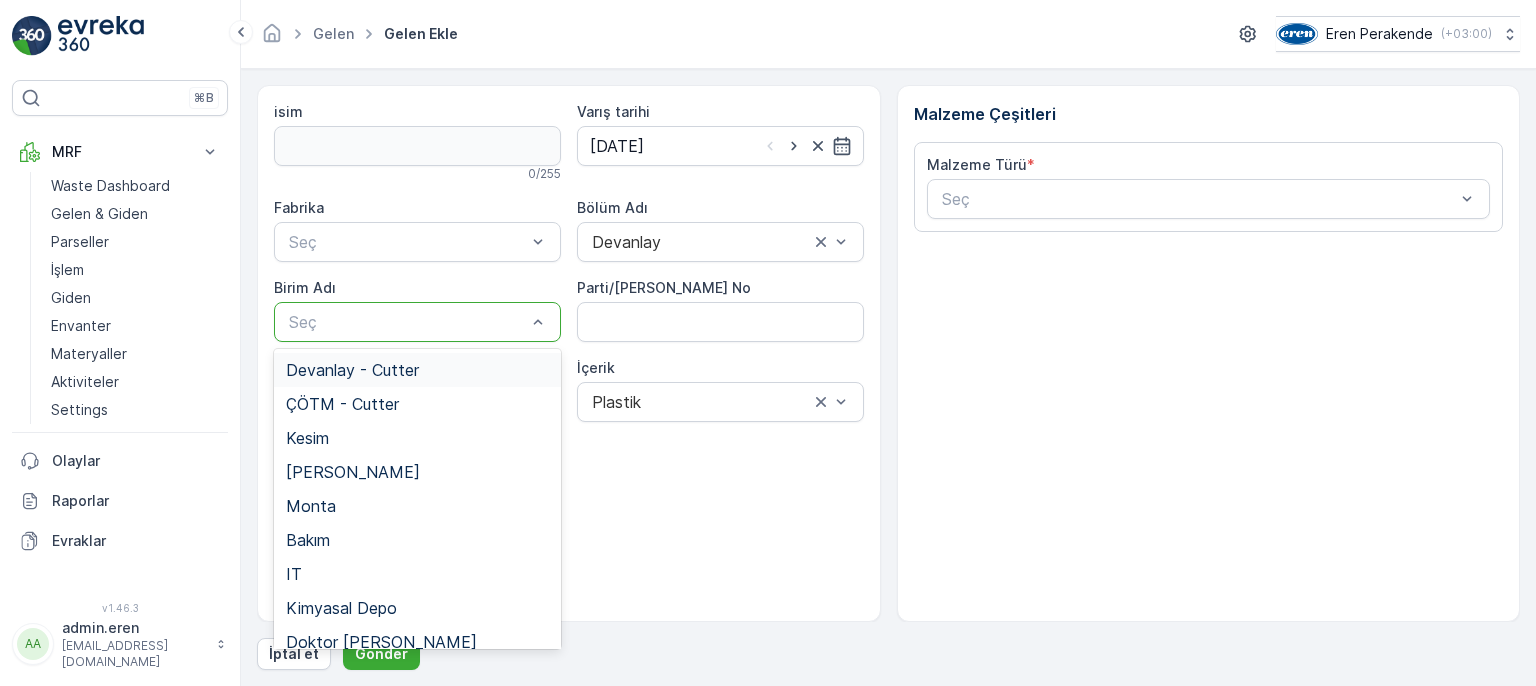 drag, startPoint x: 396, startPoint y: 359, endPoint x: 405, endPoint y: 349, distance: 13.453624 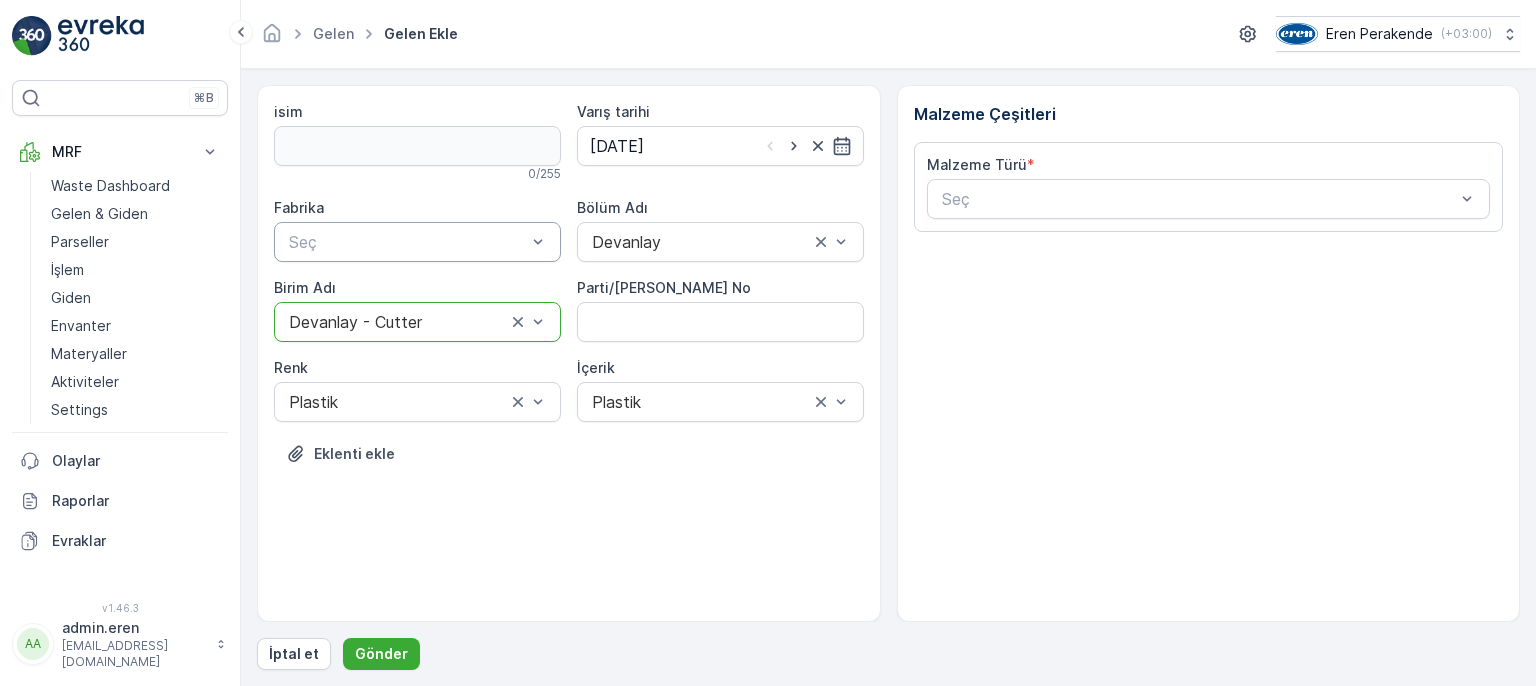 click at bounding box center (407, 242) 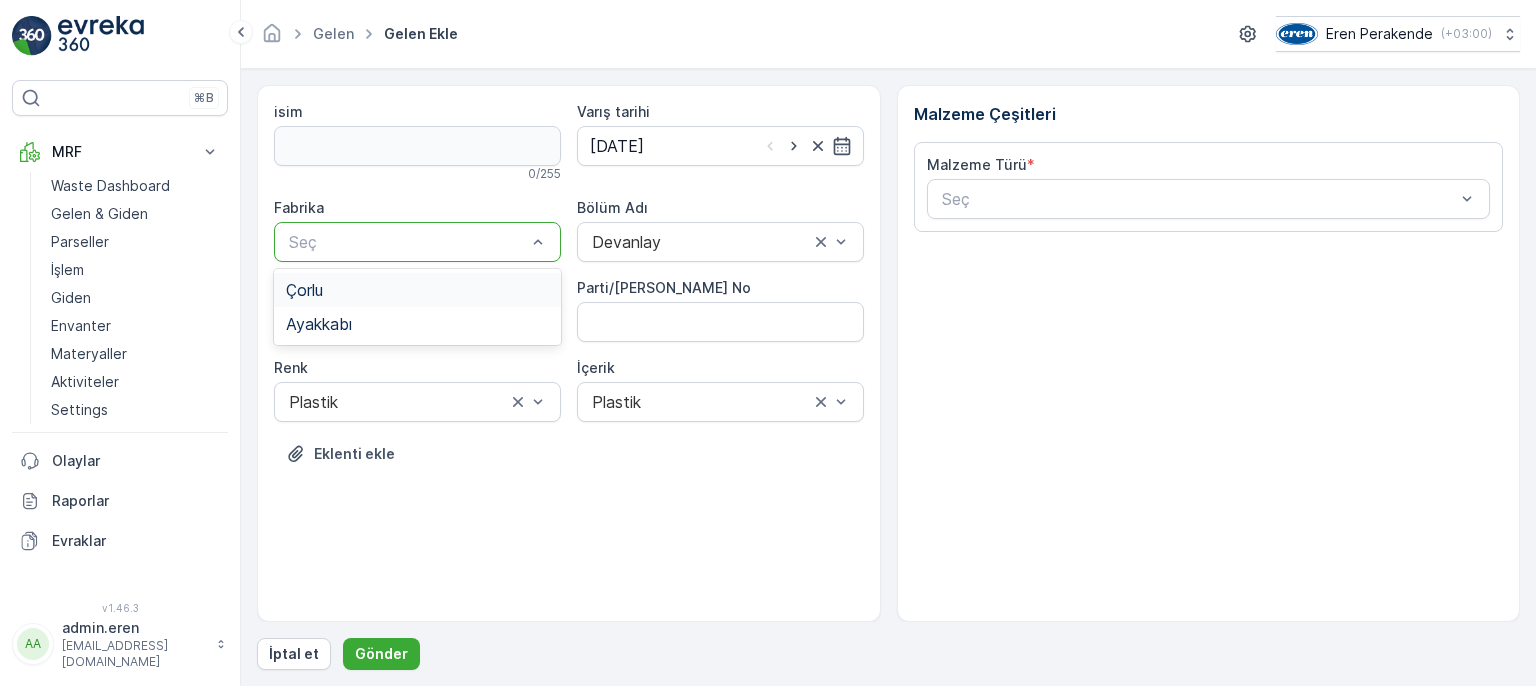 click on "Çorlu" at bounding box center (417, 290) 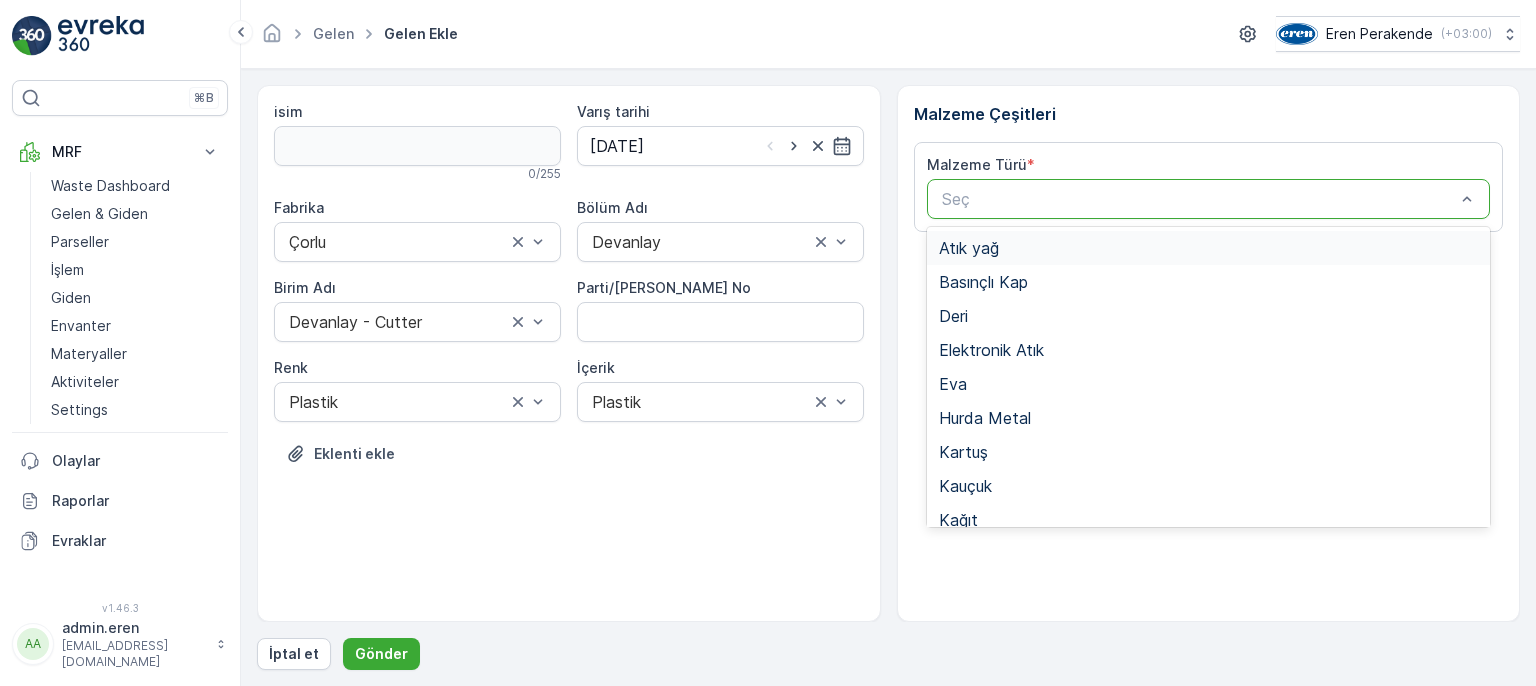 click on "Seç" at bounding box center [1209, 199] 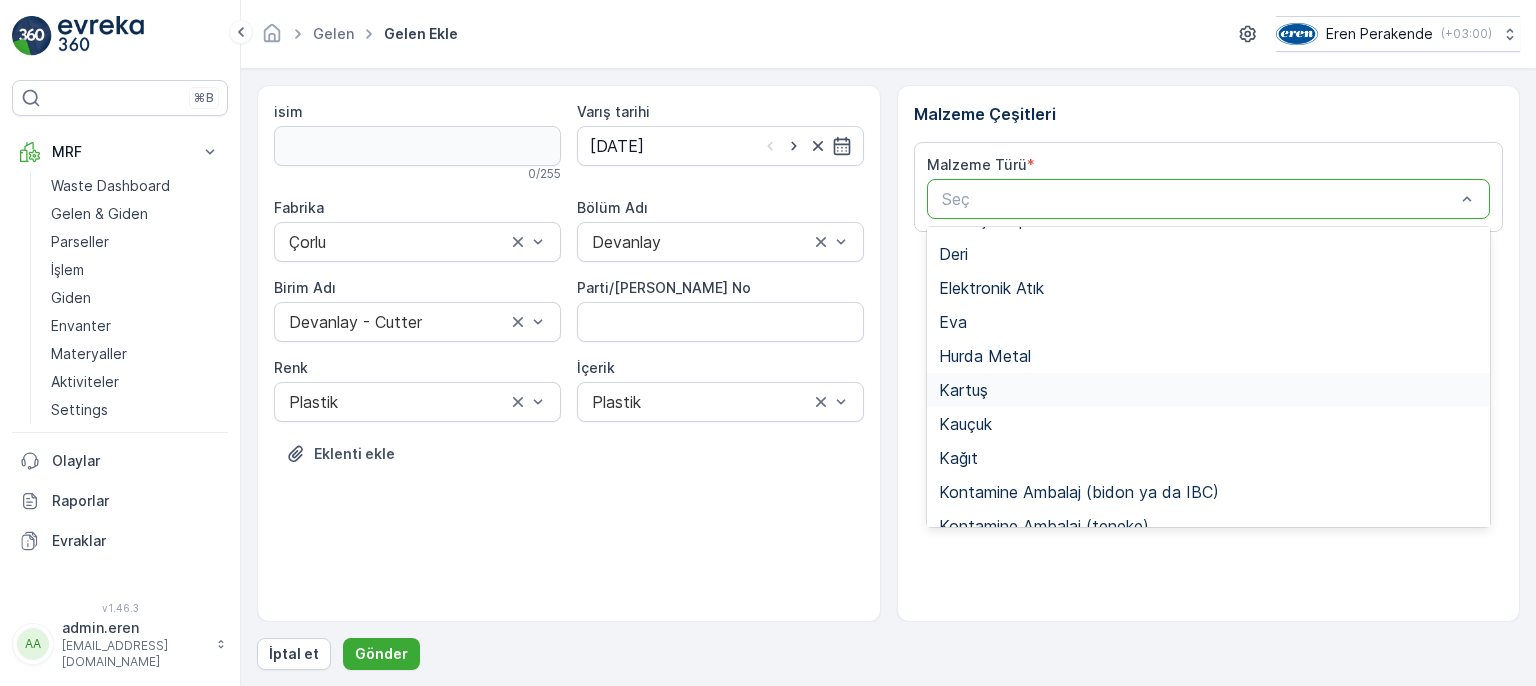 scroll, scrollTop: 300, scrollLeft: 0, axis: vertical 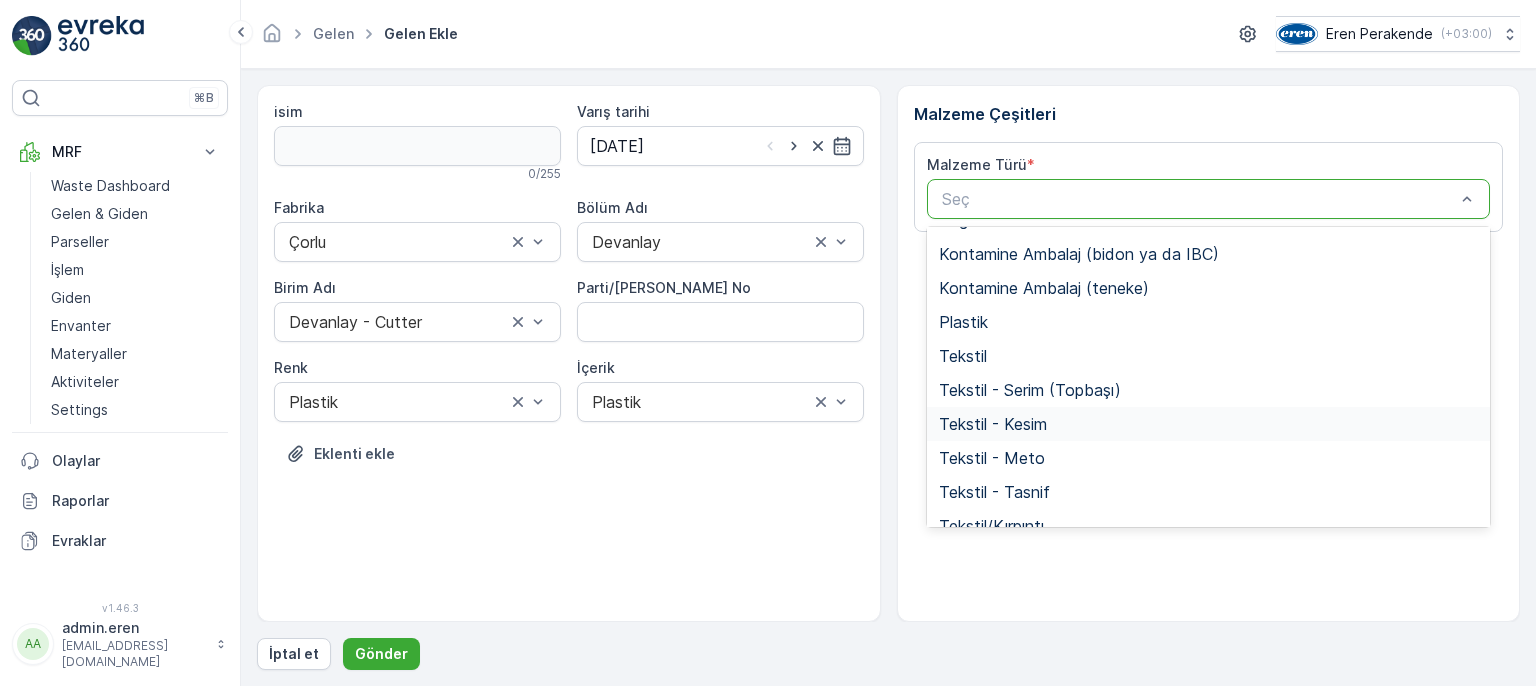 click on "Tekstil - Kesim" at bounding box center (993, 424) 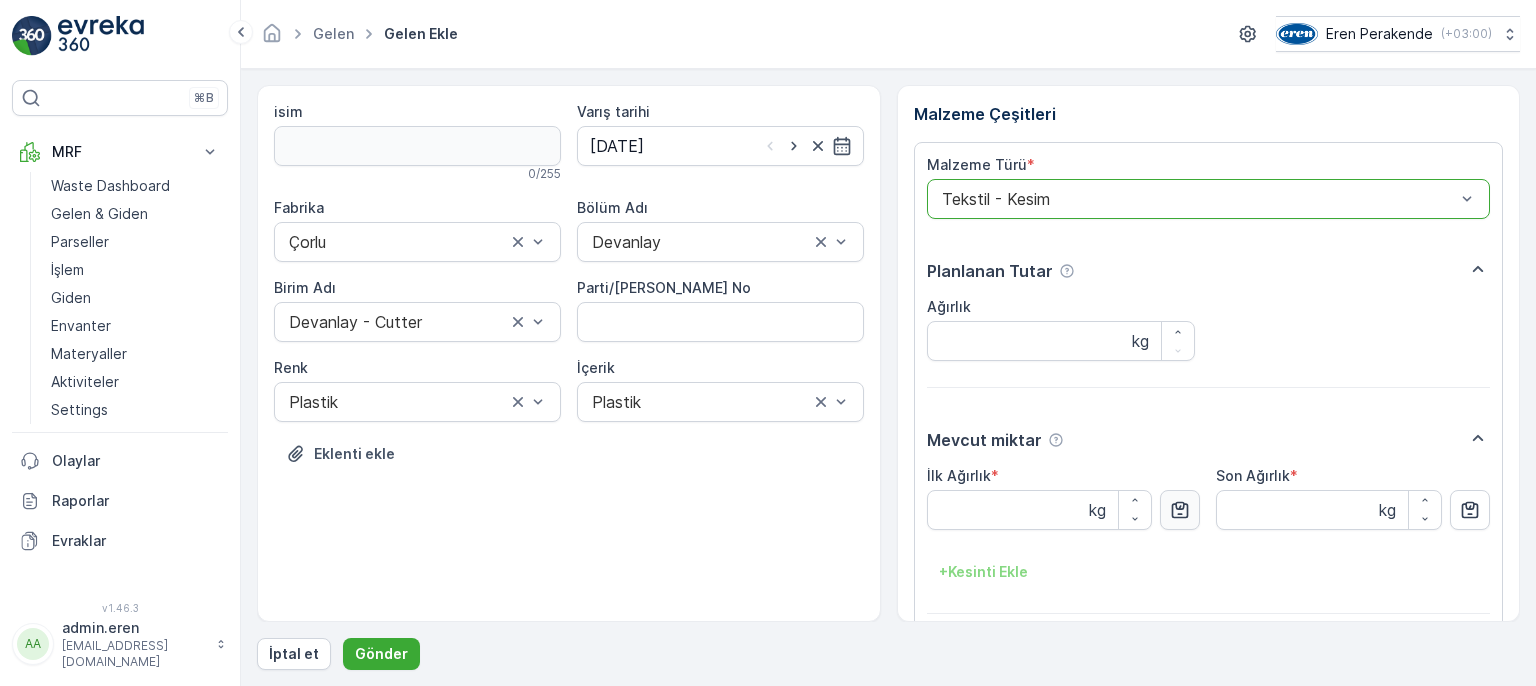 click at bounding box center (1180, 510) 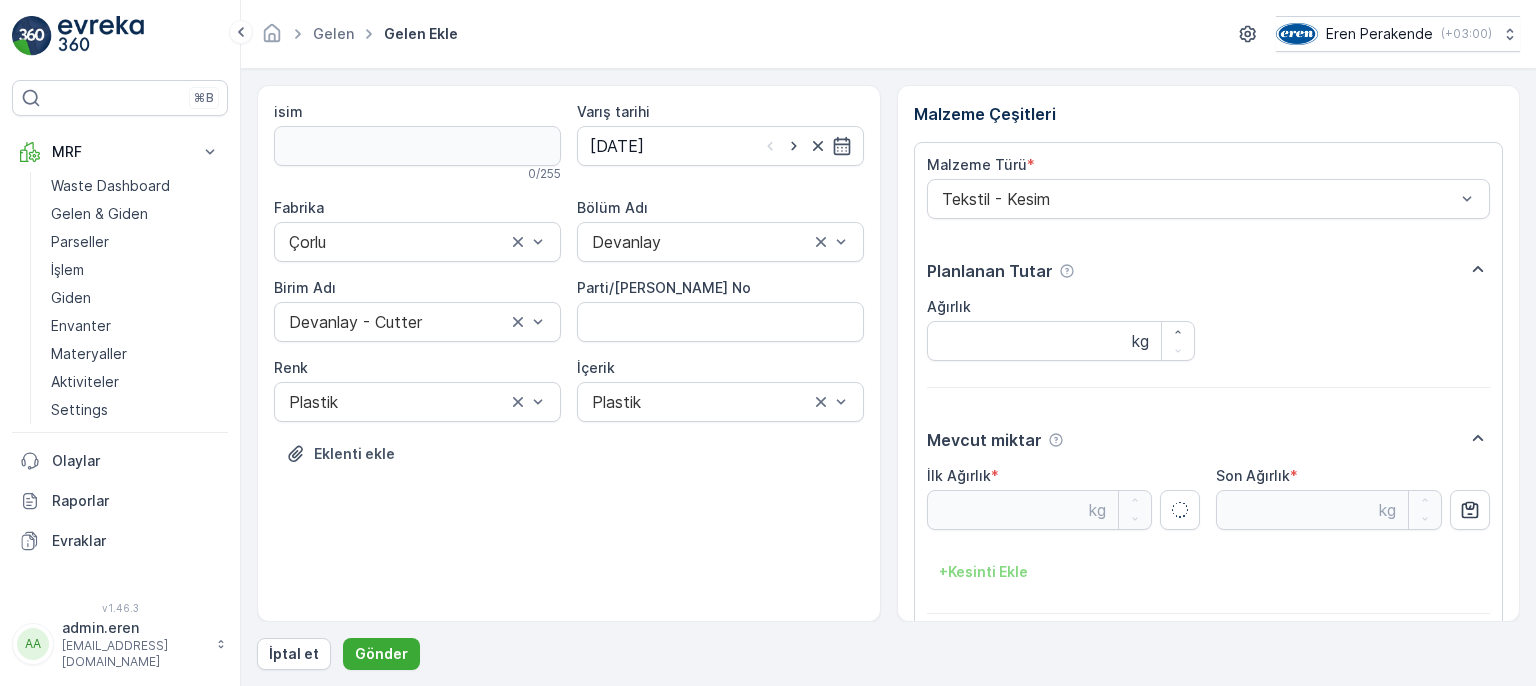type on "4.06" 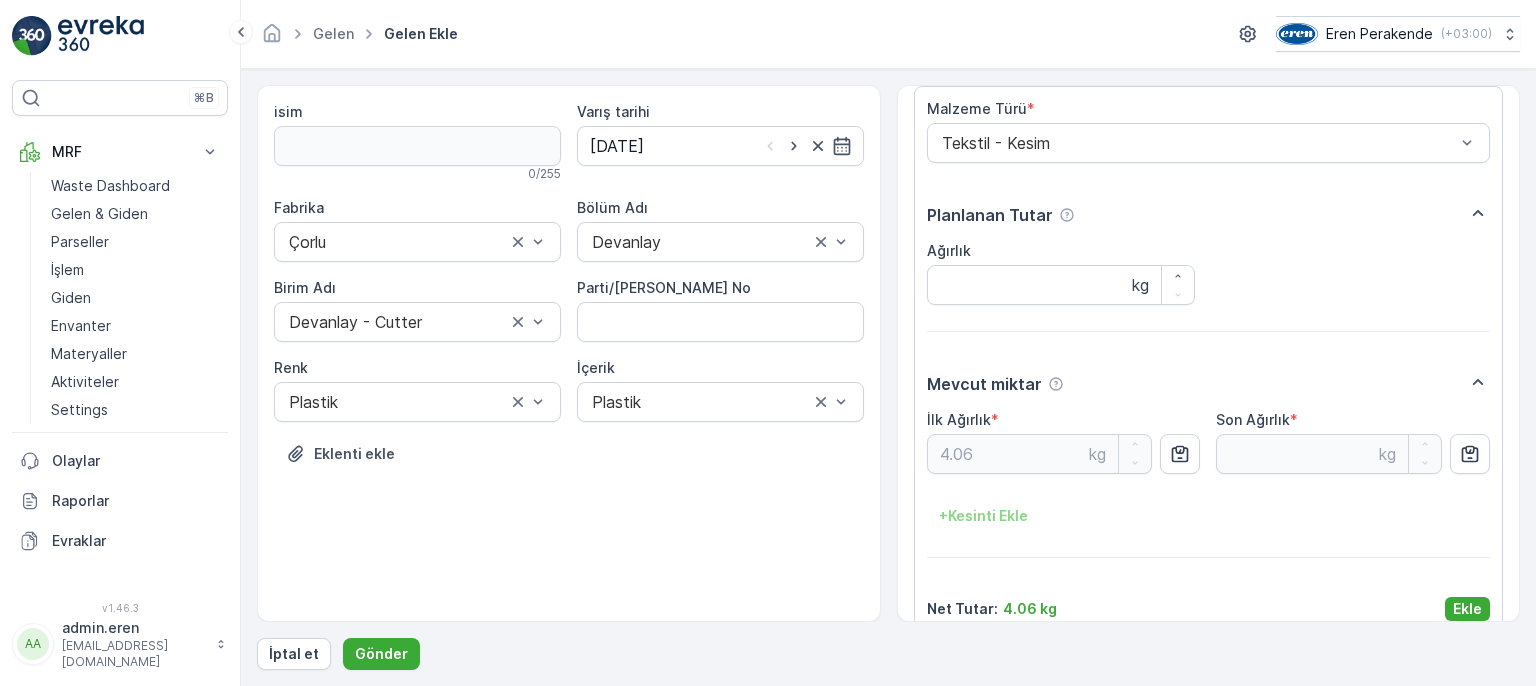 scroll, scrollTop: 84, scrollLeft: 0, axis: vertical 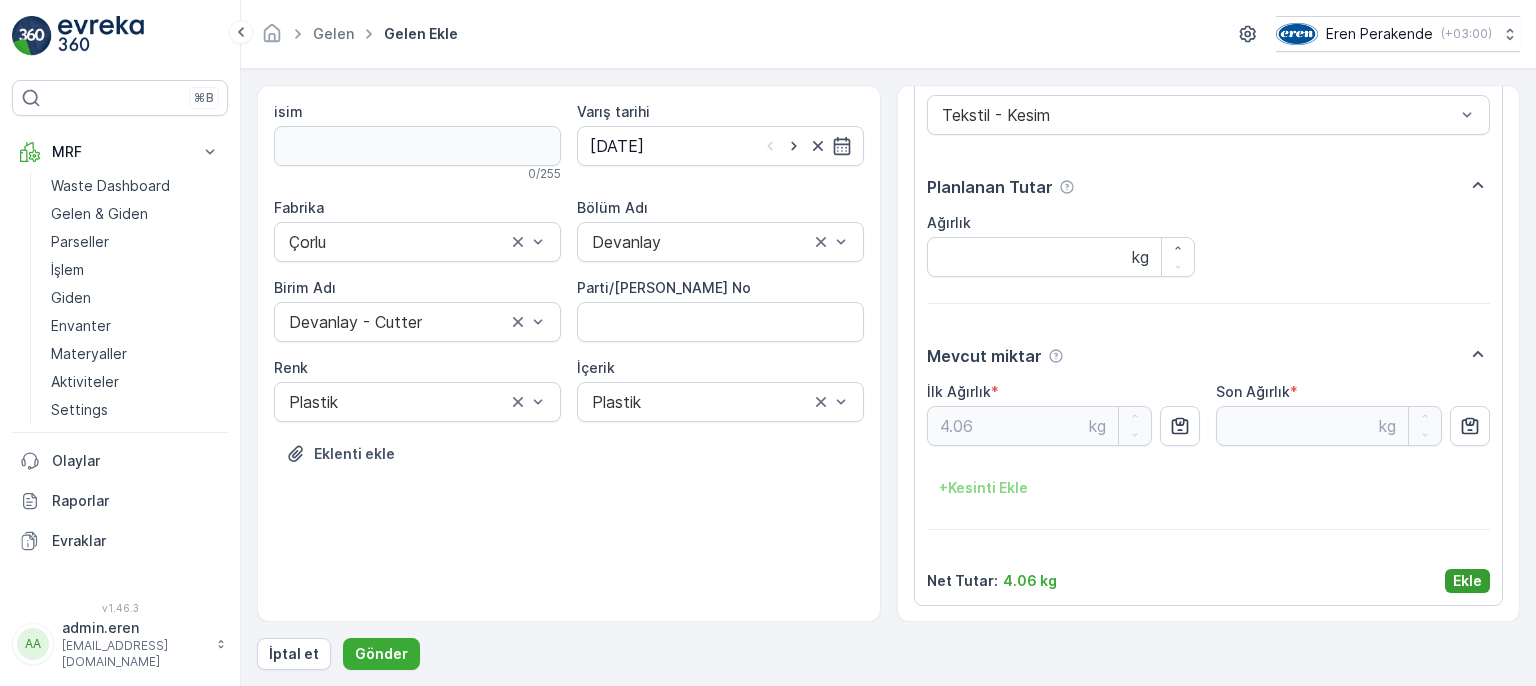 click on "Ekle" at bounding box center (1467, 581) 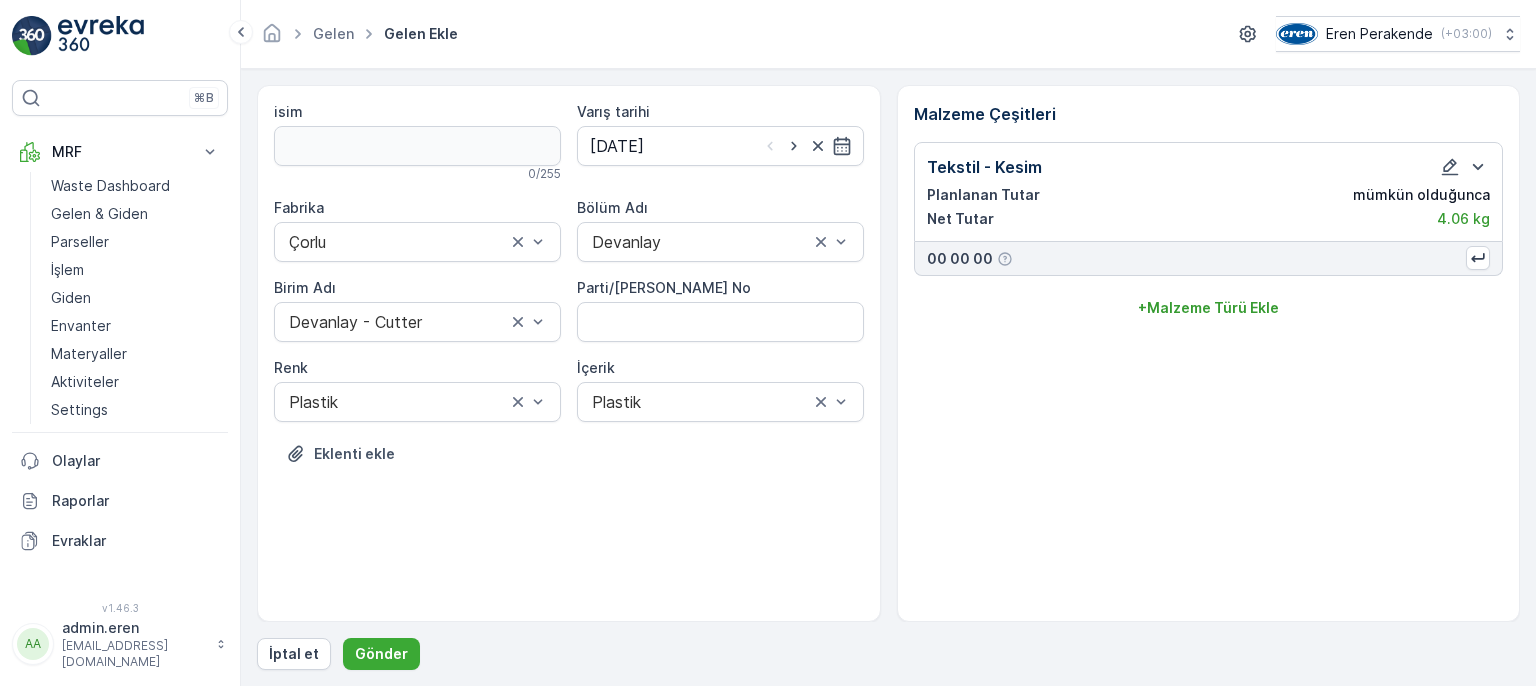 scroll, scrollTop: 0, scrollLeft: 0, axis: both 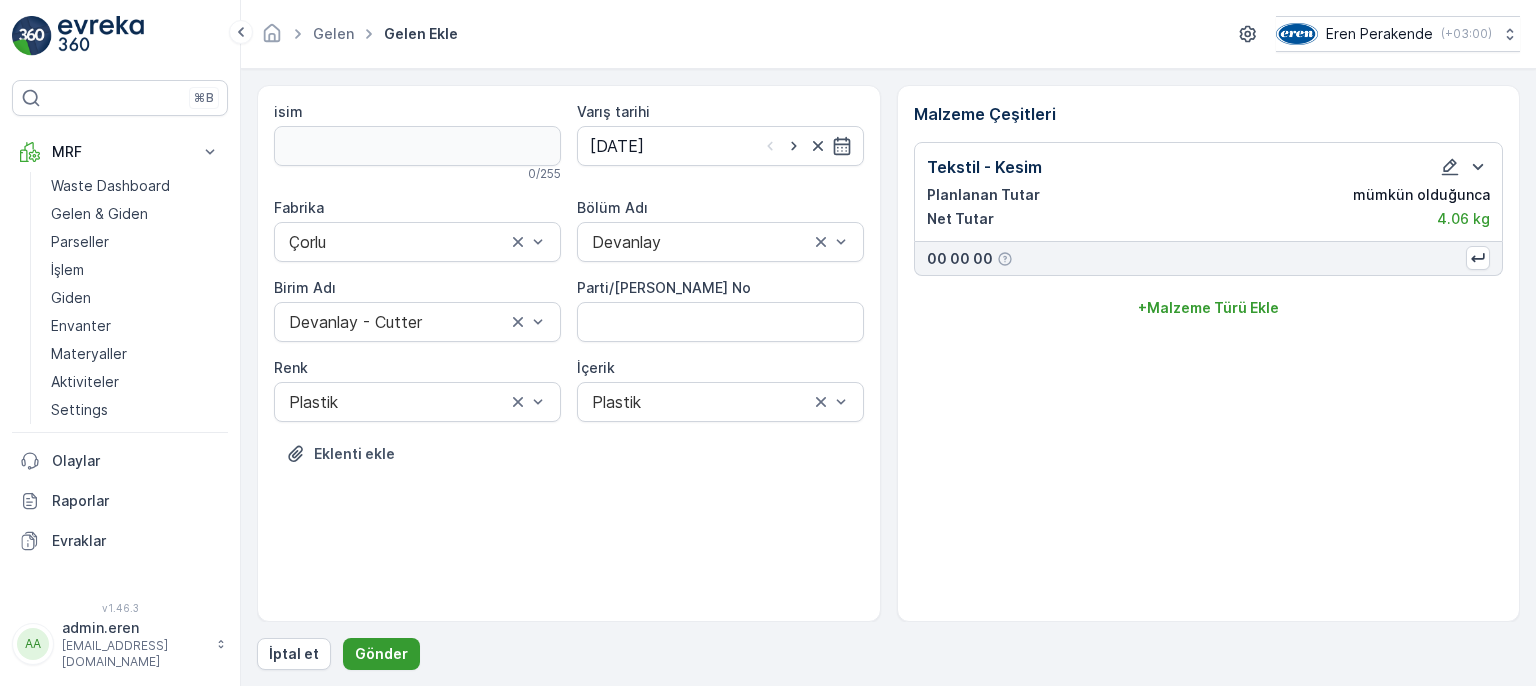 click on "Gönder" at bounding box center (381, 654) 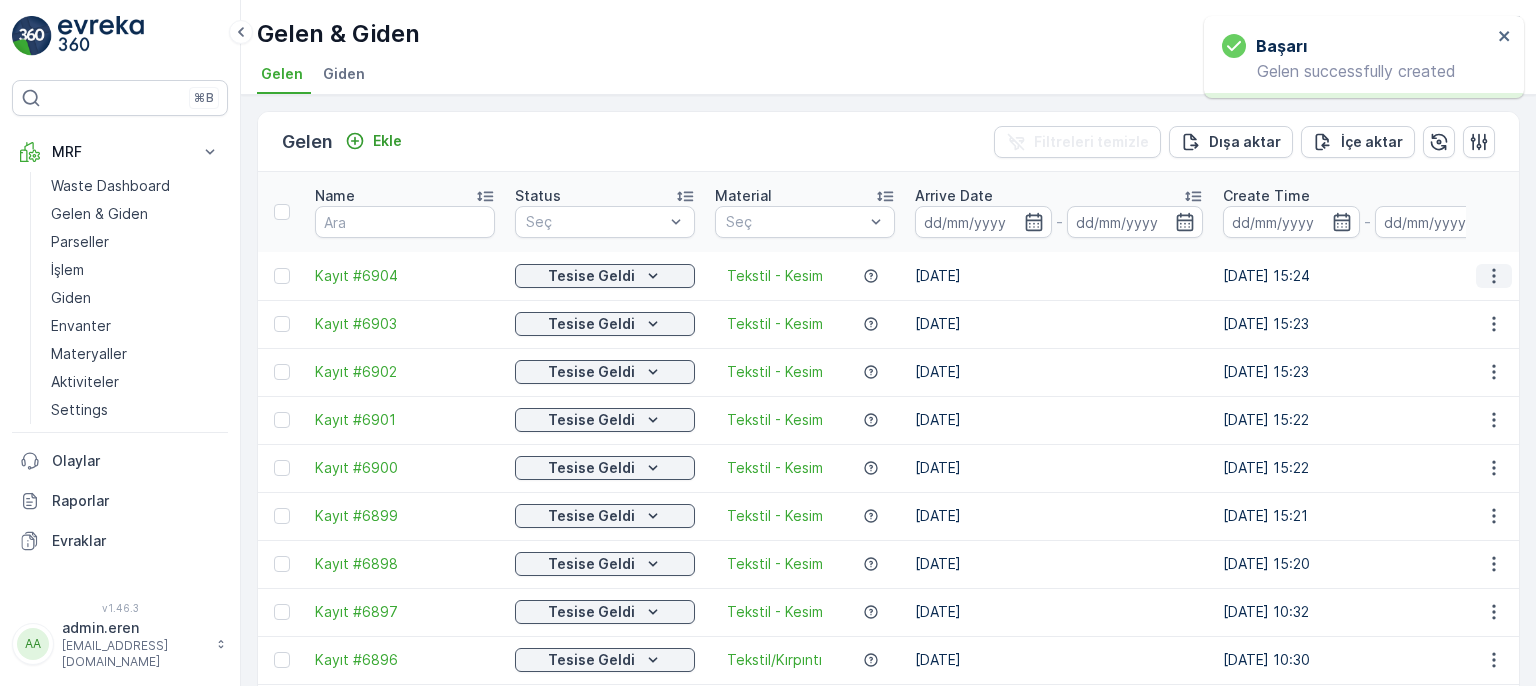 click 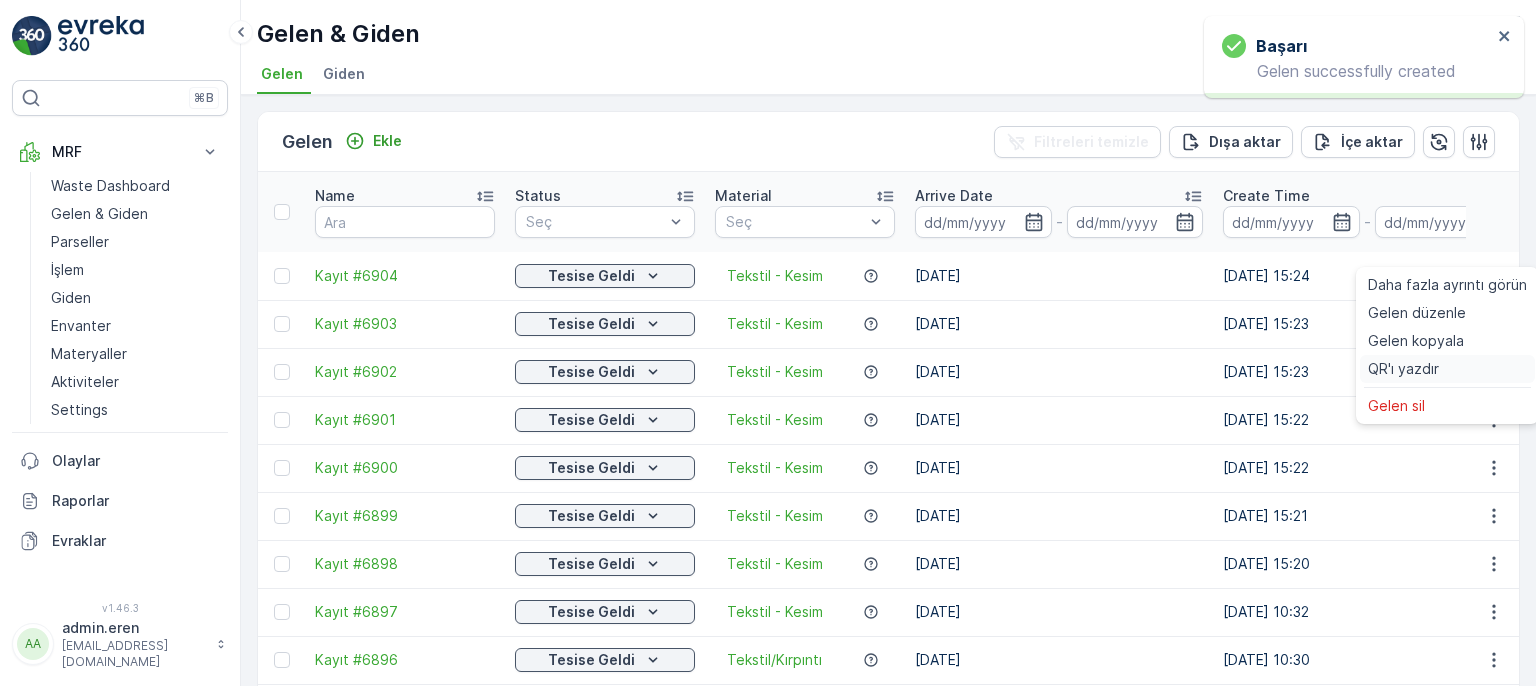 click on "QR'ı yazdır" at bounding box center (1403, 369) 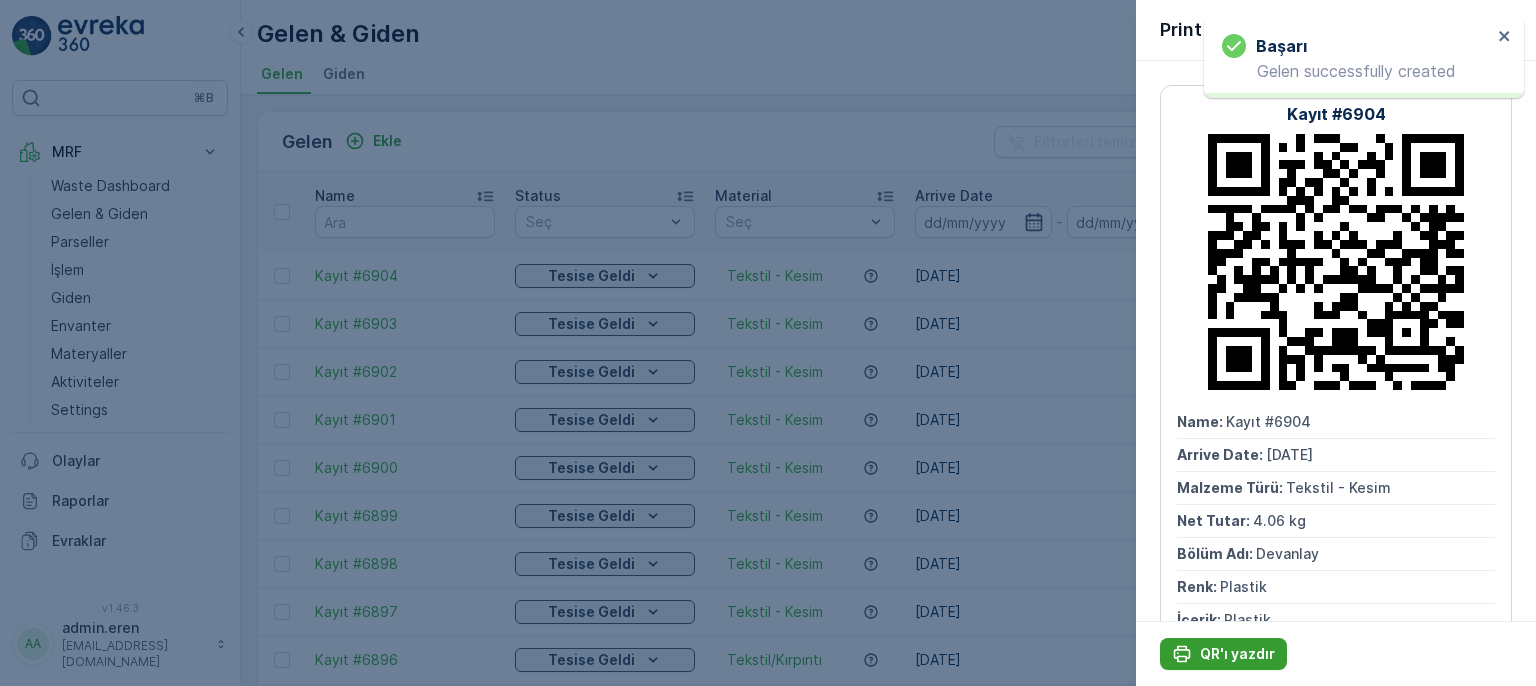 click on "QR'ı yazdır" at bounding box center [1223, 654] 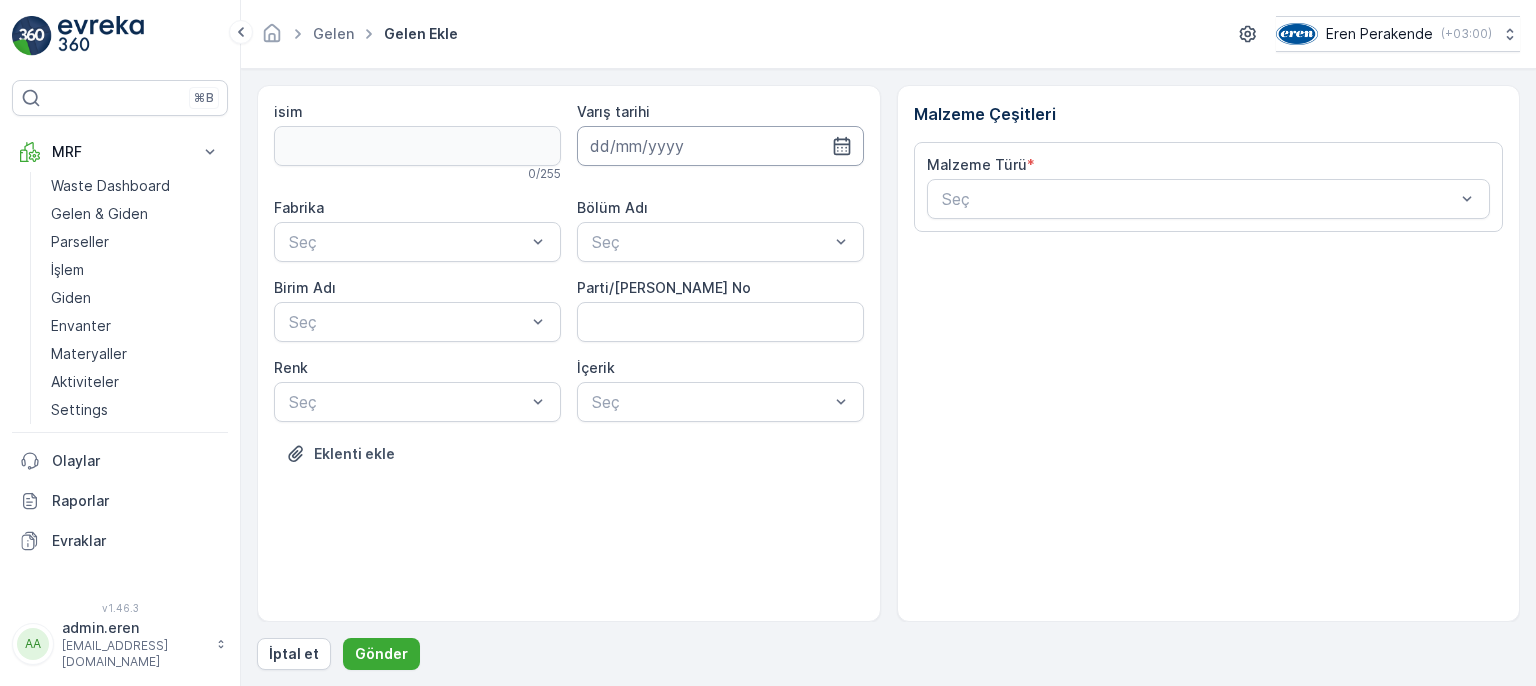click at bounding box center [720, 146] 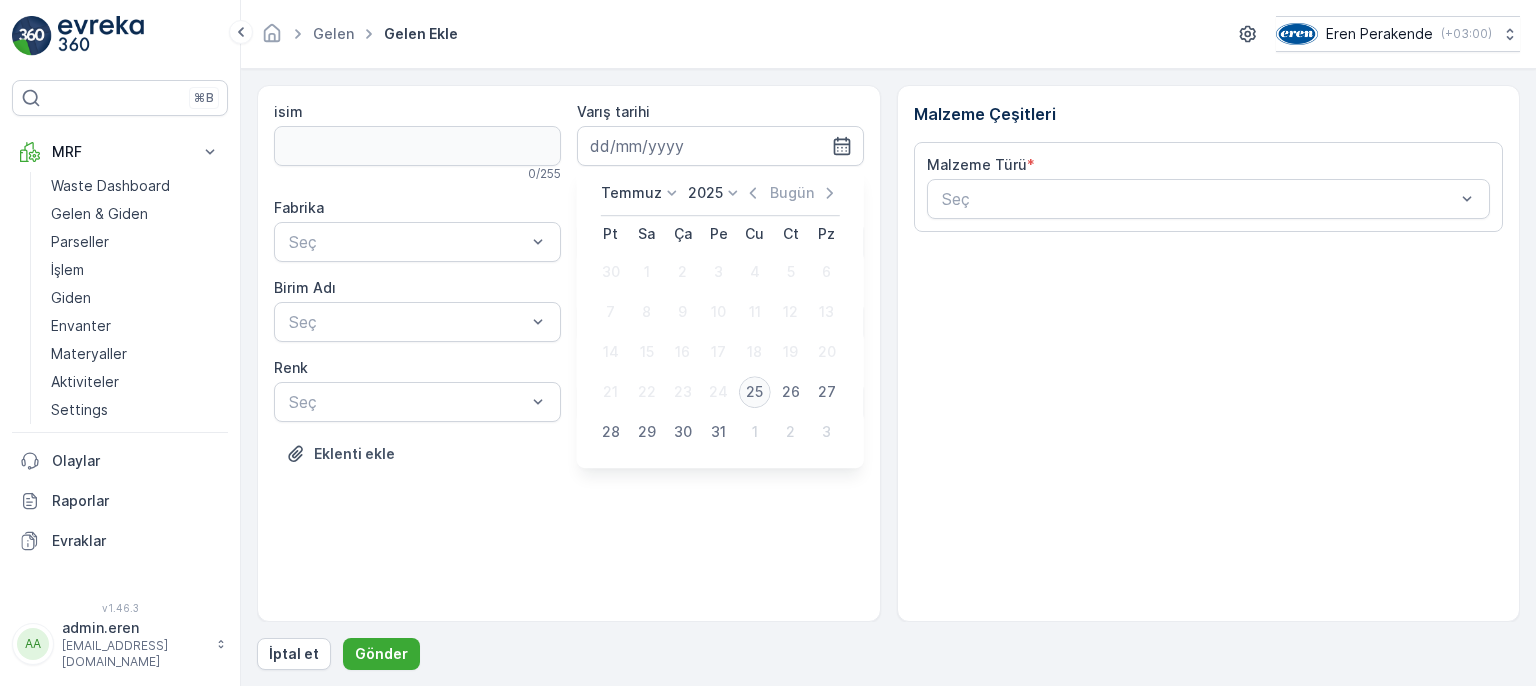 click on "25" at bounding box center [755, 392] 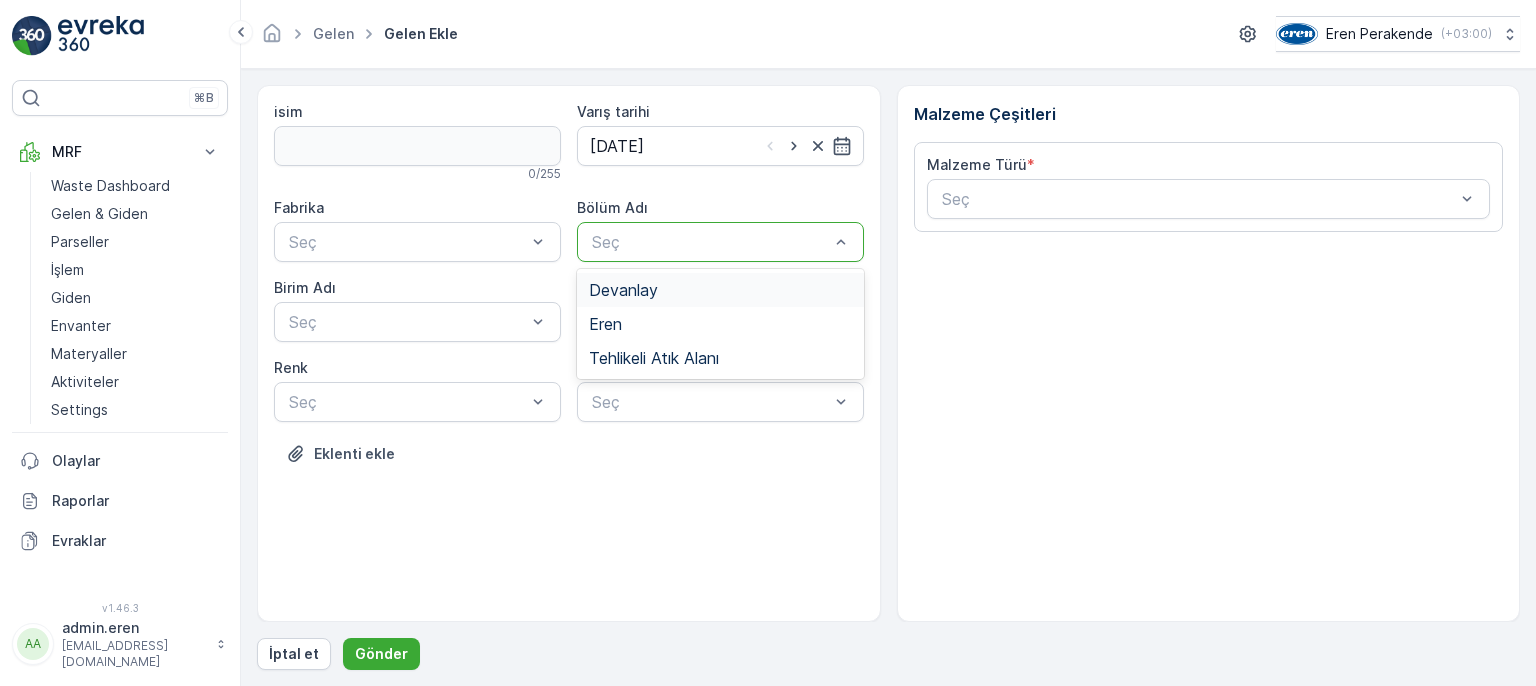 click on "Devanlay" at bounding box center [720, 290] 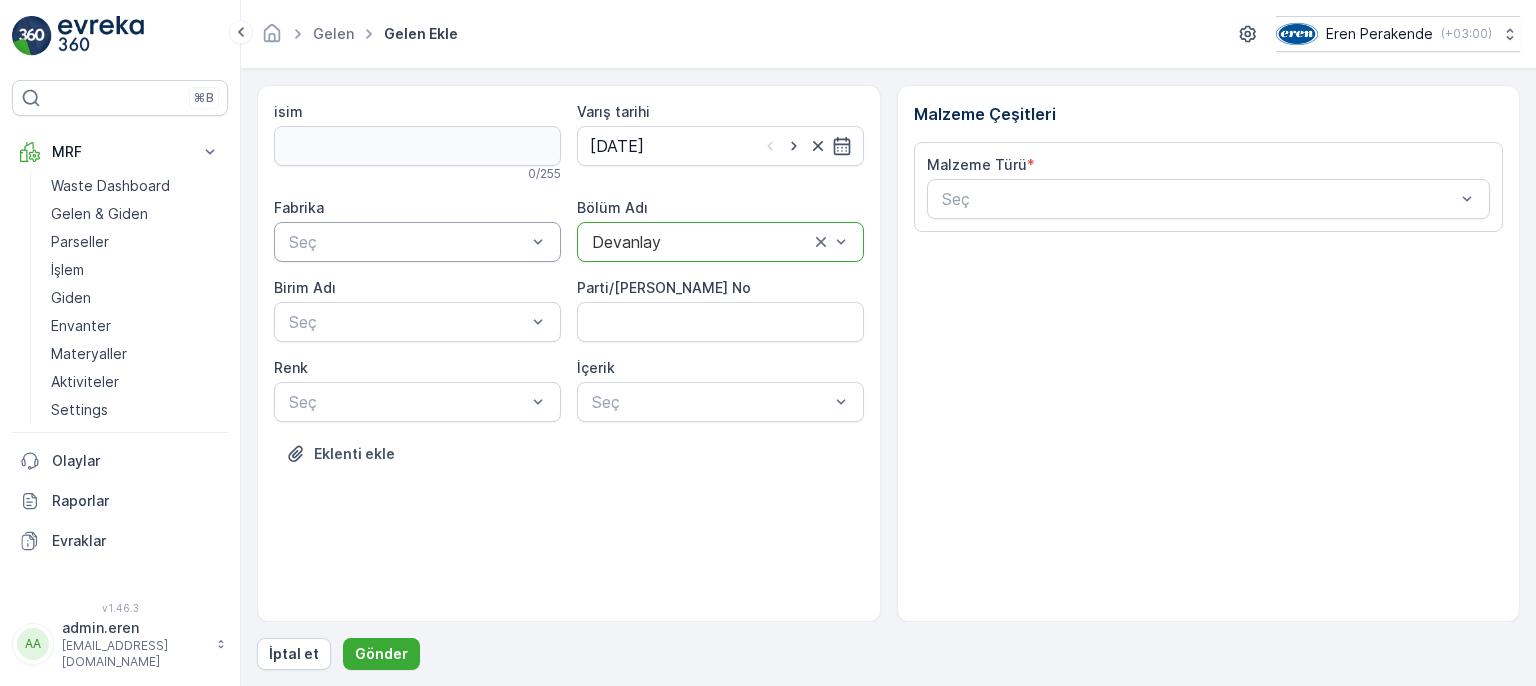 click on "Seç" at bounding box center (417, 242) 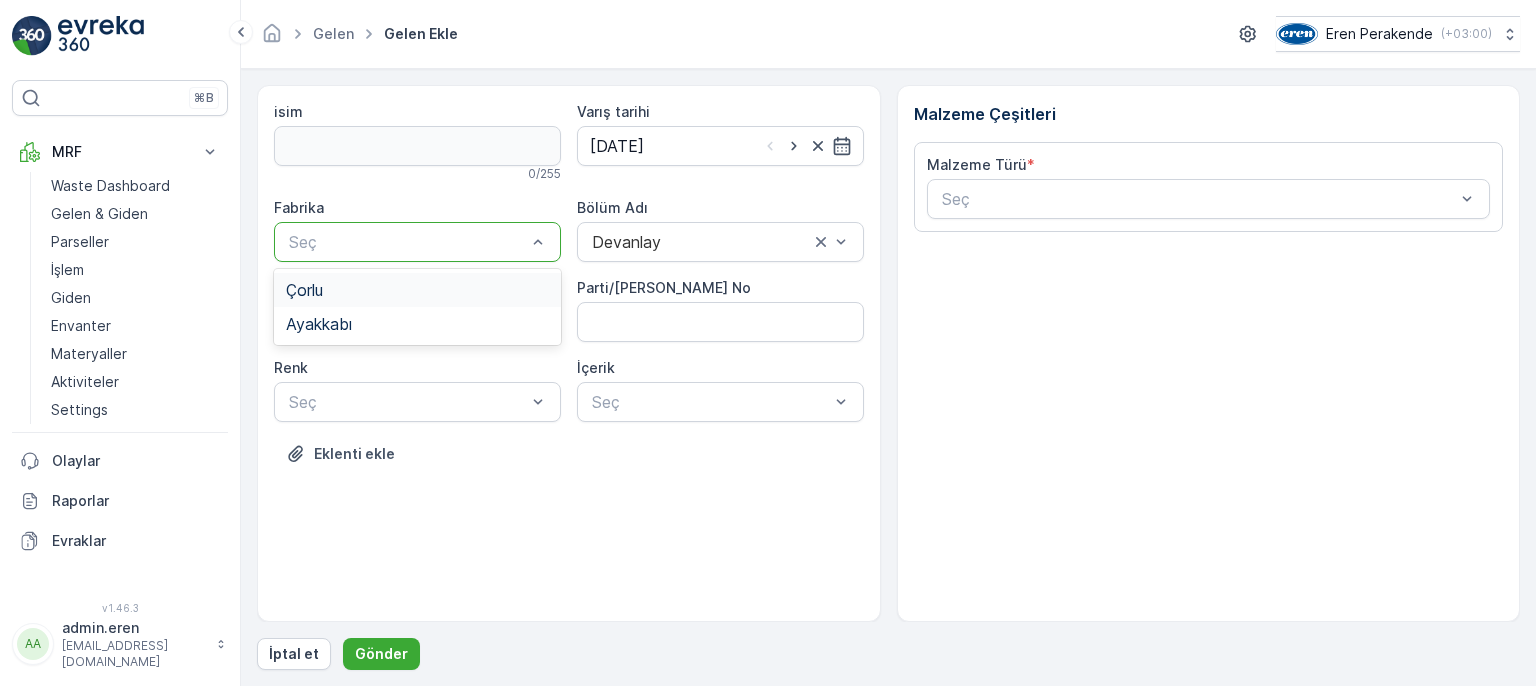 click on "Çorlu" at bounding box center [417, 290] 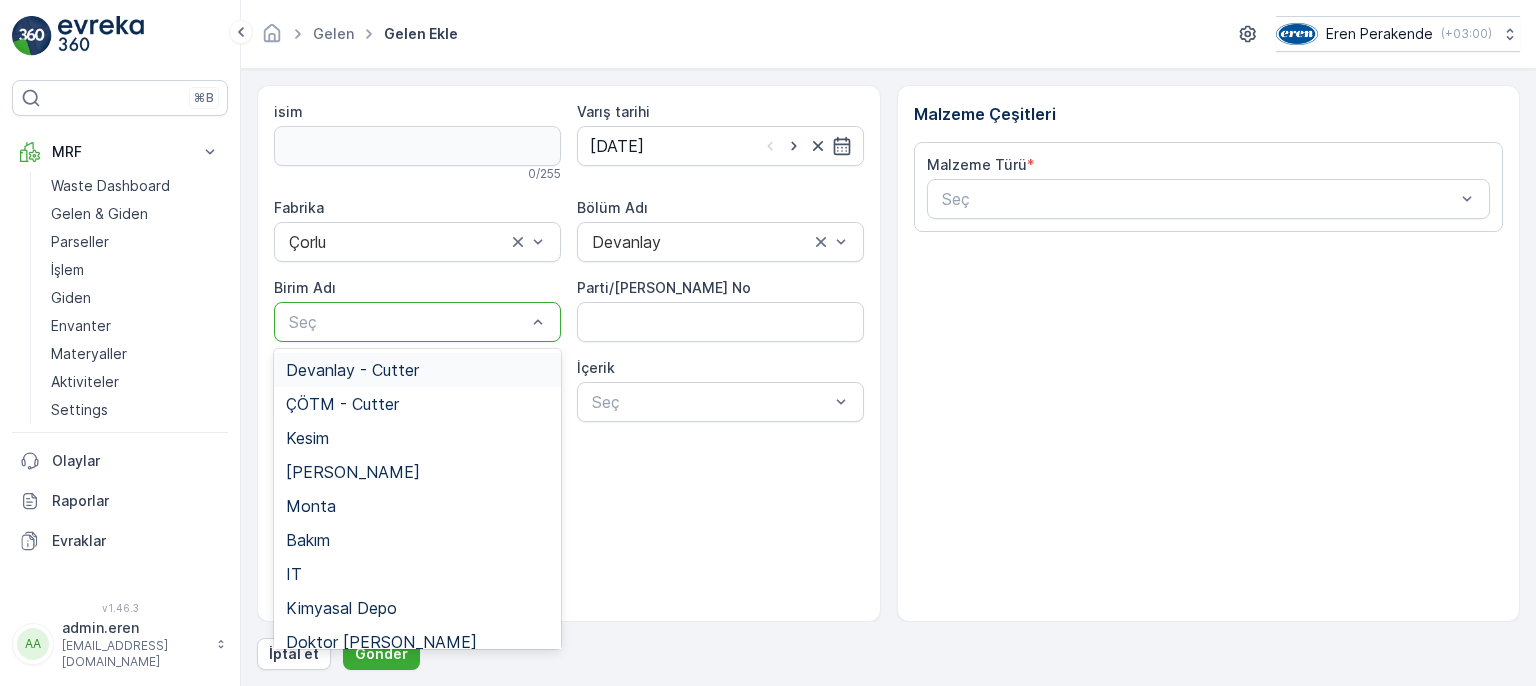click at bounding box center (407, 322) 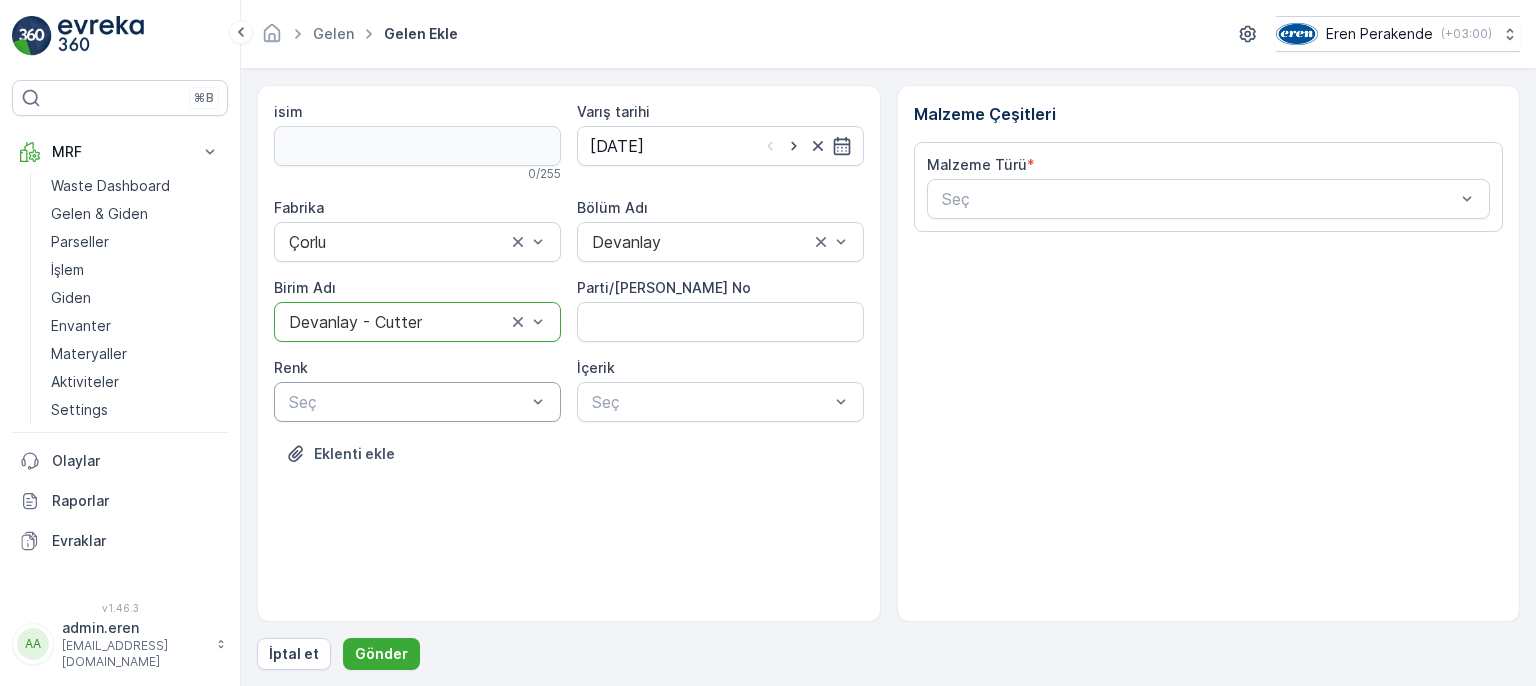 click at bounding box center (407, 402) 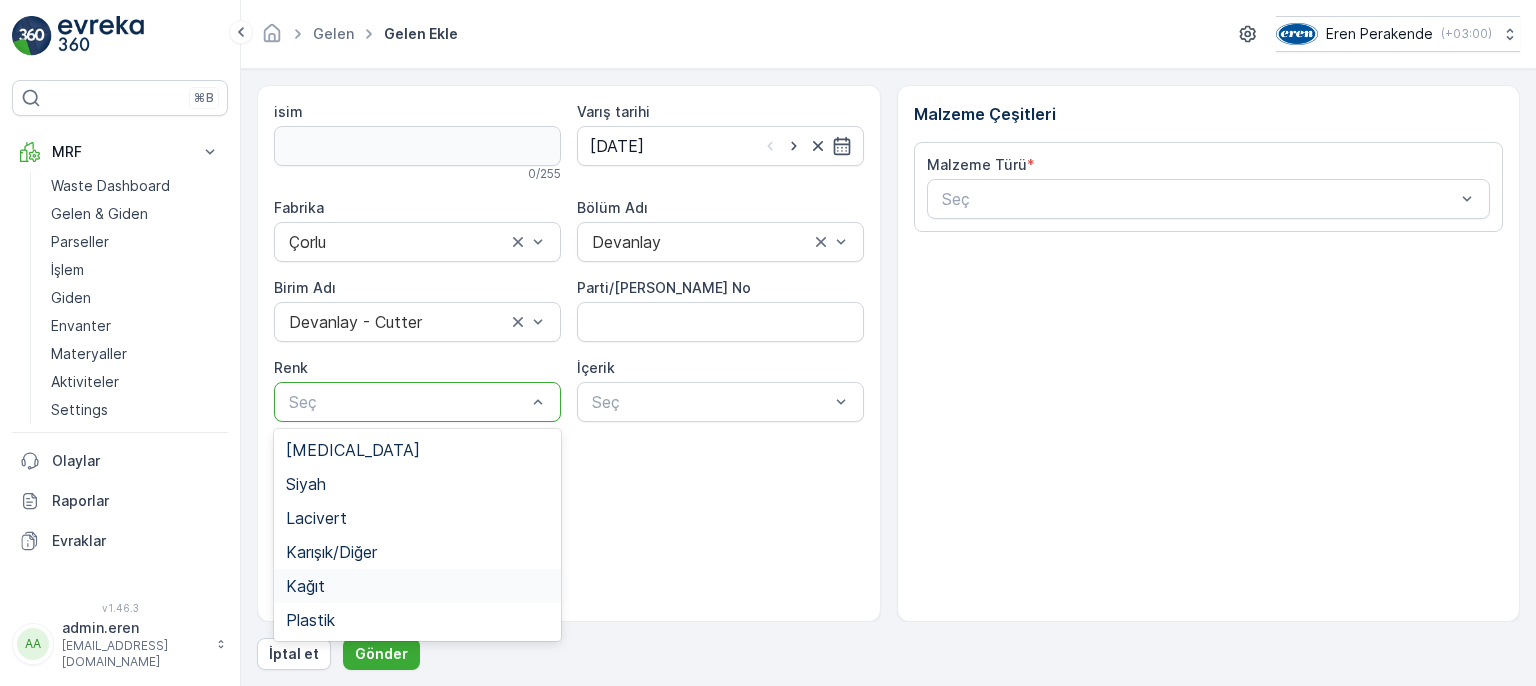 drag, startPoint x: 336, startPoint y: 585, endPoint x: 684, endPoint y: 529, distance: 352.47696 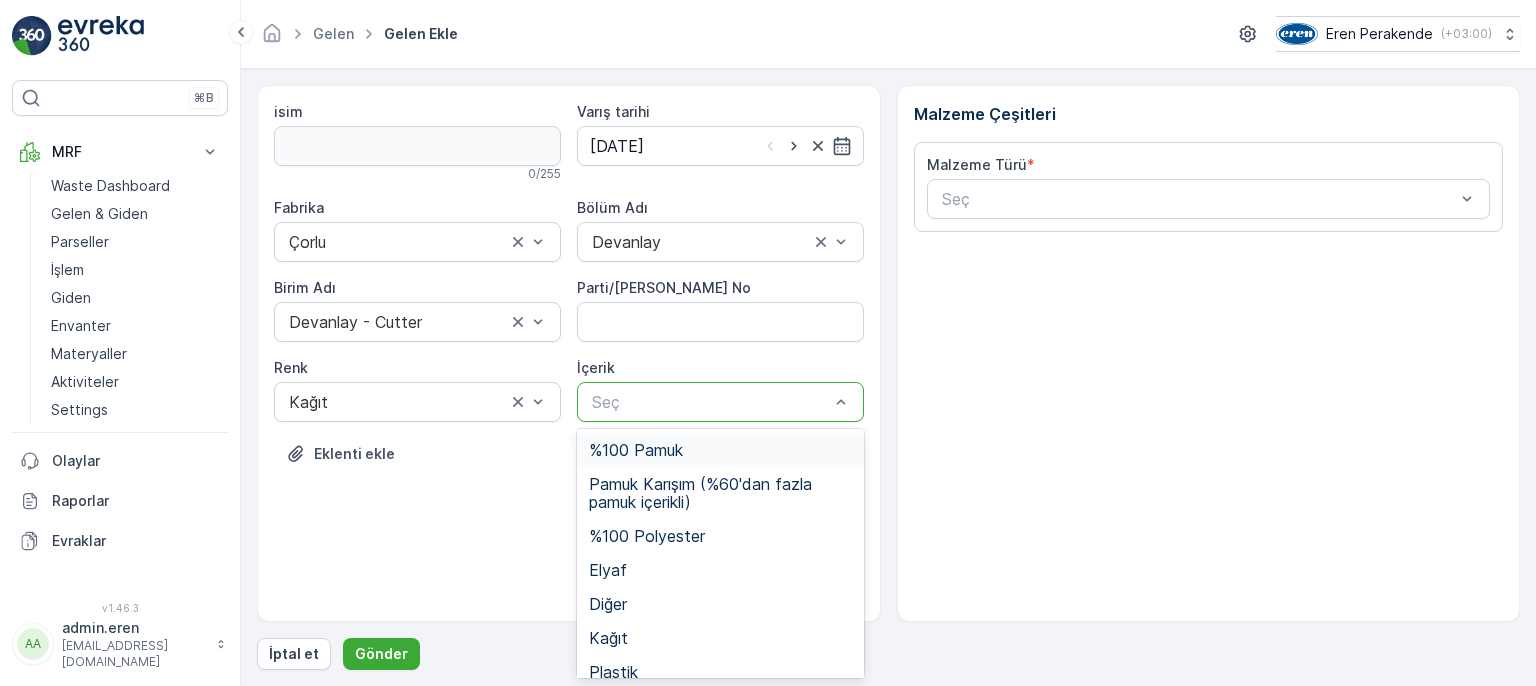 click at bounding box center [710, 402] 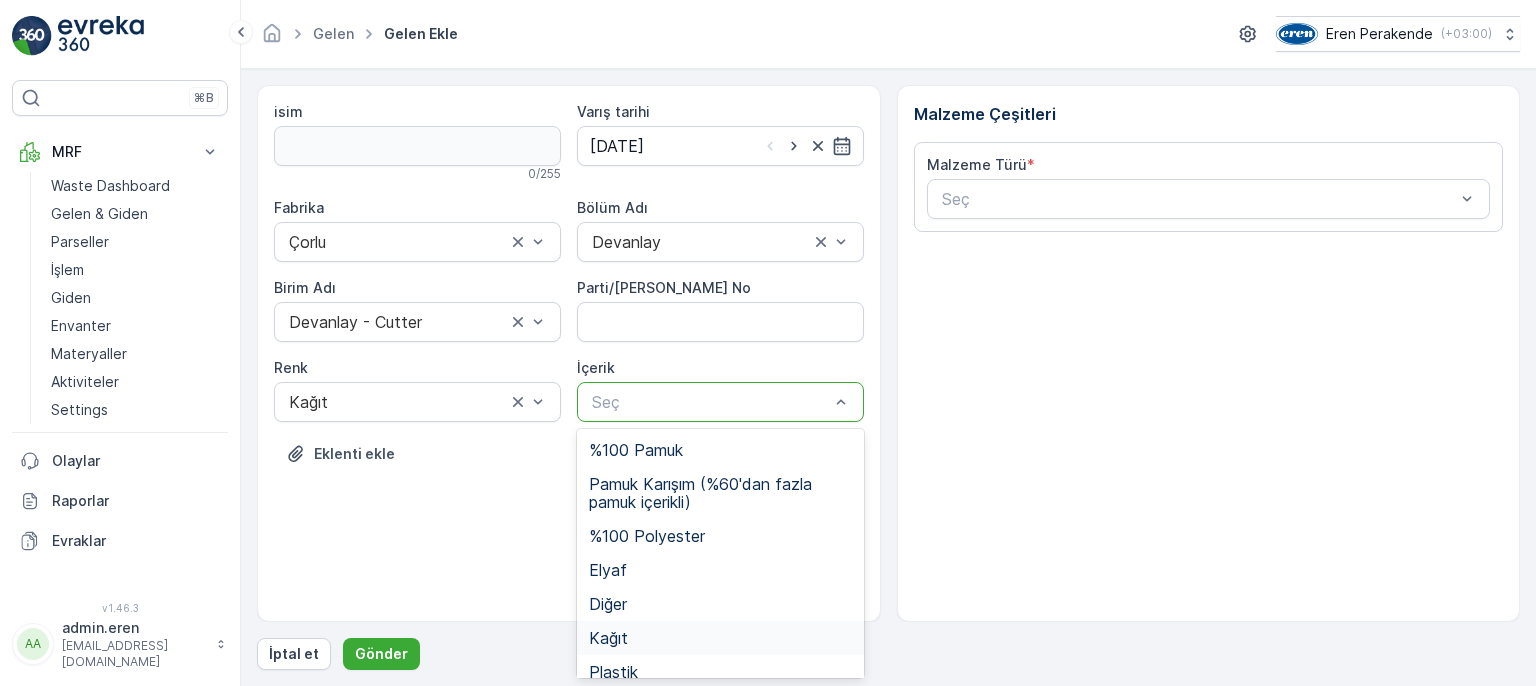 click on "Kağıt" at bounding box center [720, 638] 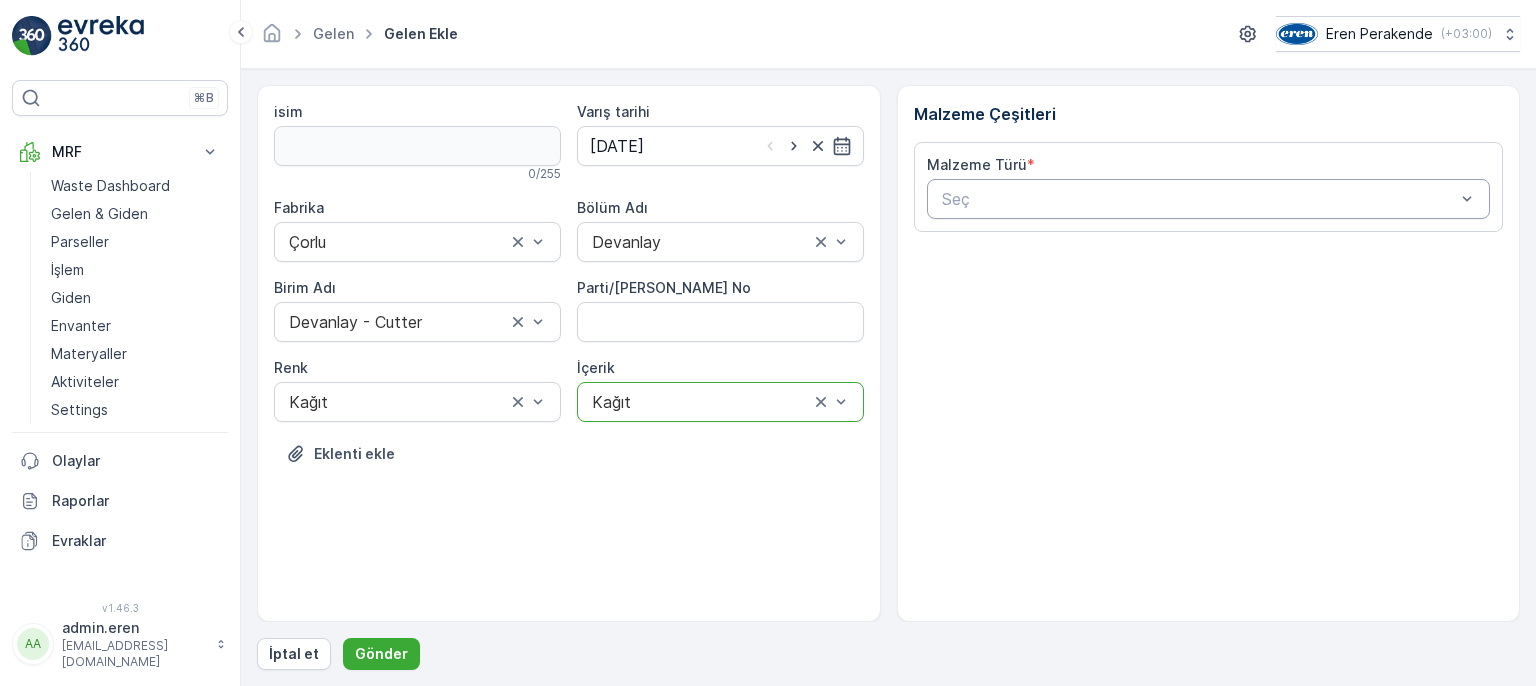 click at bounding box center [1199, 199] 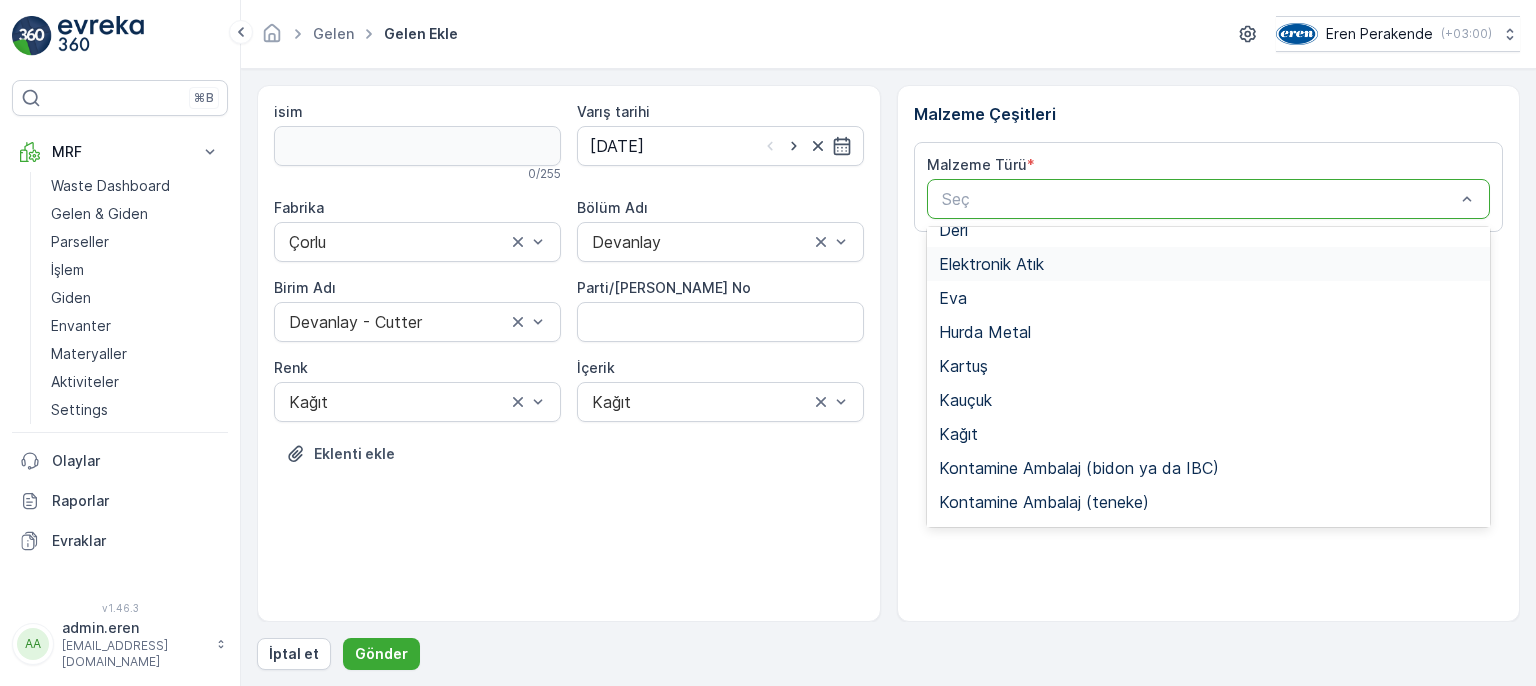 scroll, scrollTop: 388, scrollLeft: 0, axis: vertical 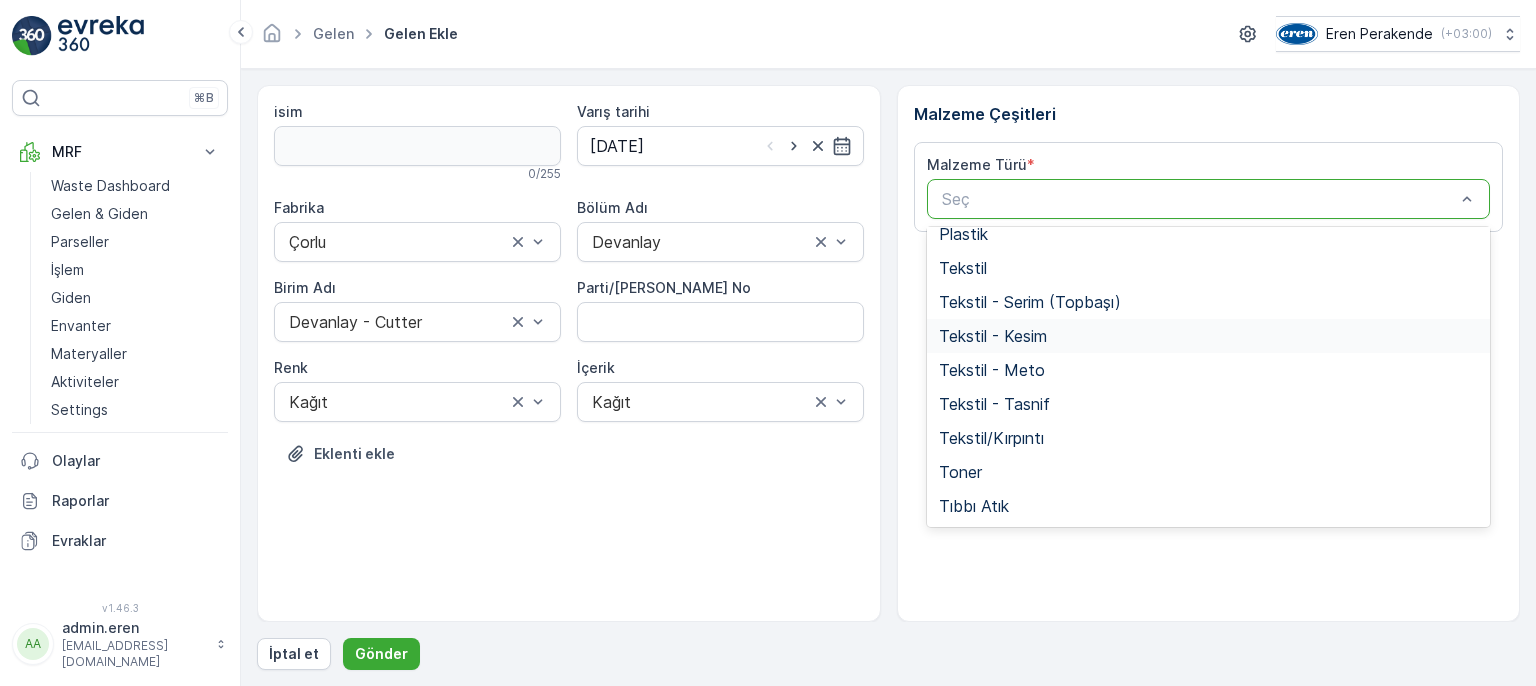 click on "Tekstil - Kesim" at bounding box center (993, 336) 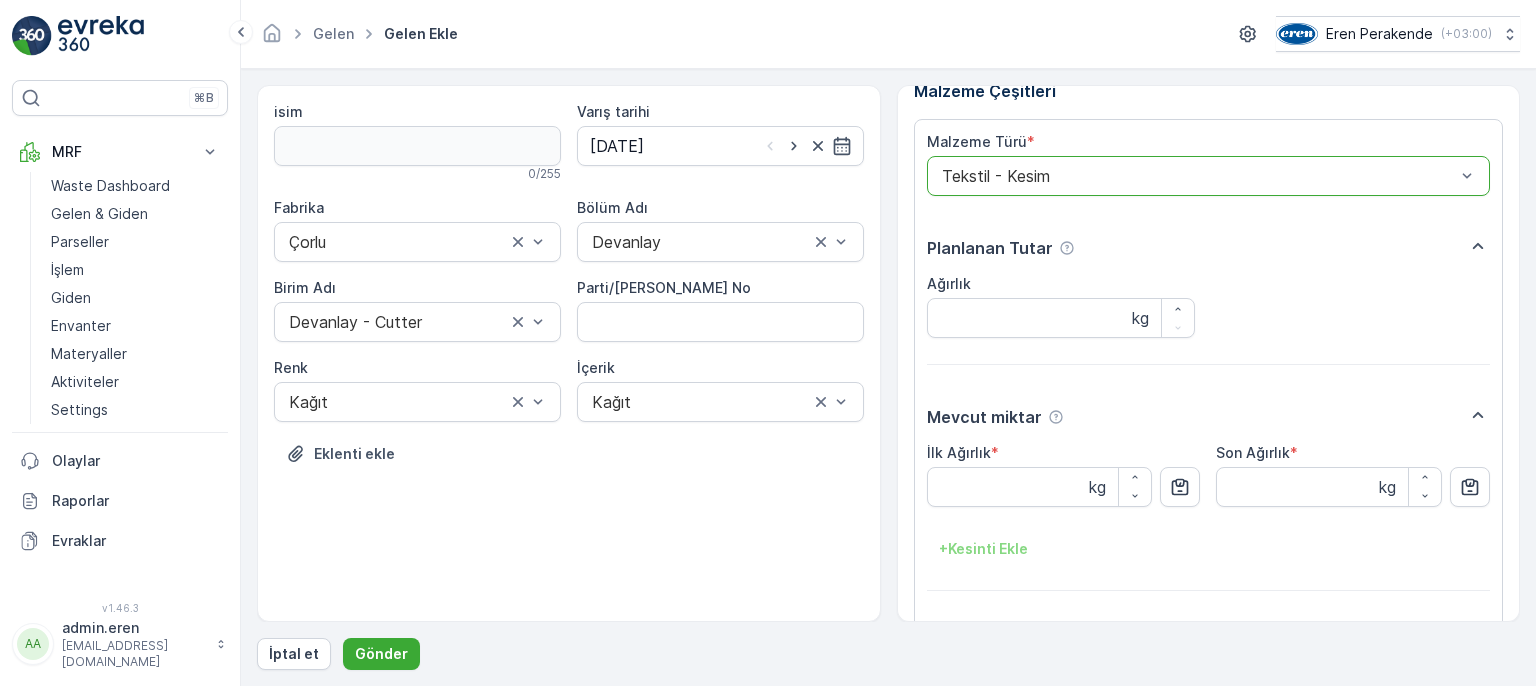 scroll, scrollTop: 84, scrollLeft: 0, axis: vertical 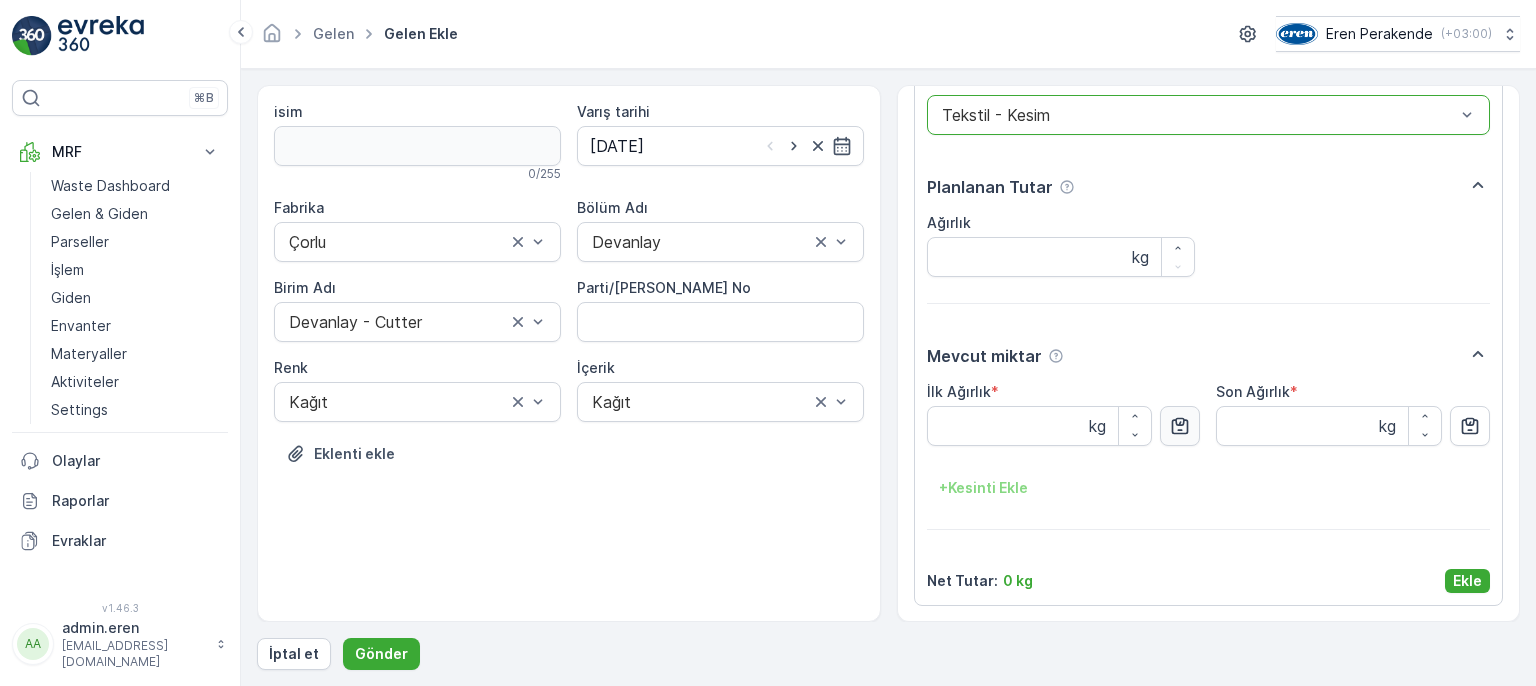 click at bounding box center [1180, 426] 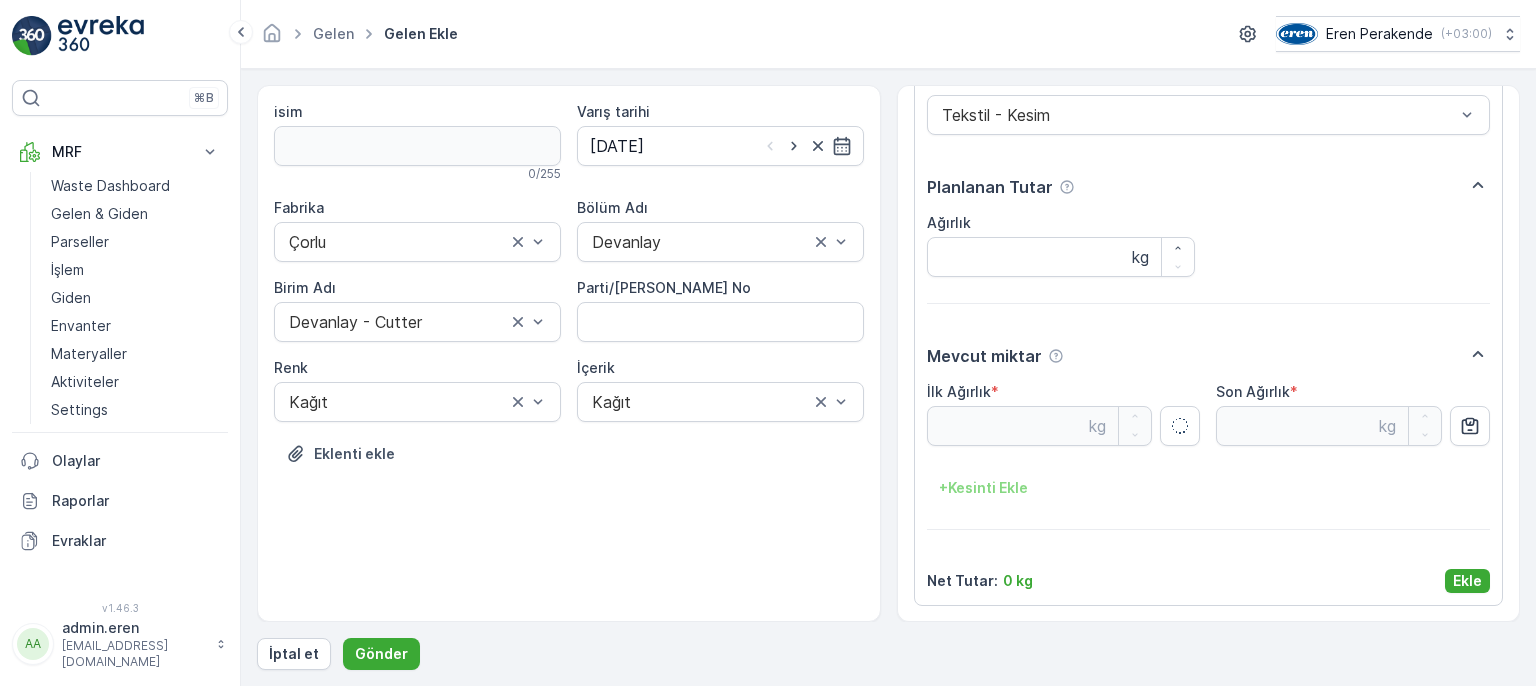 type on "4" 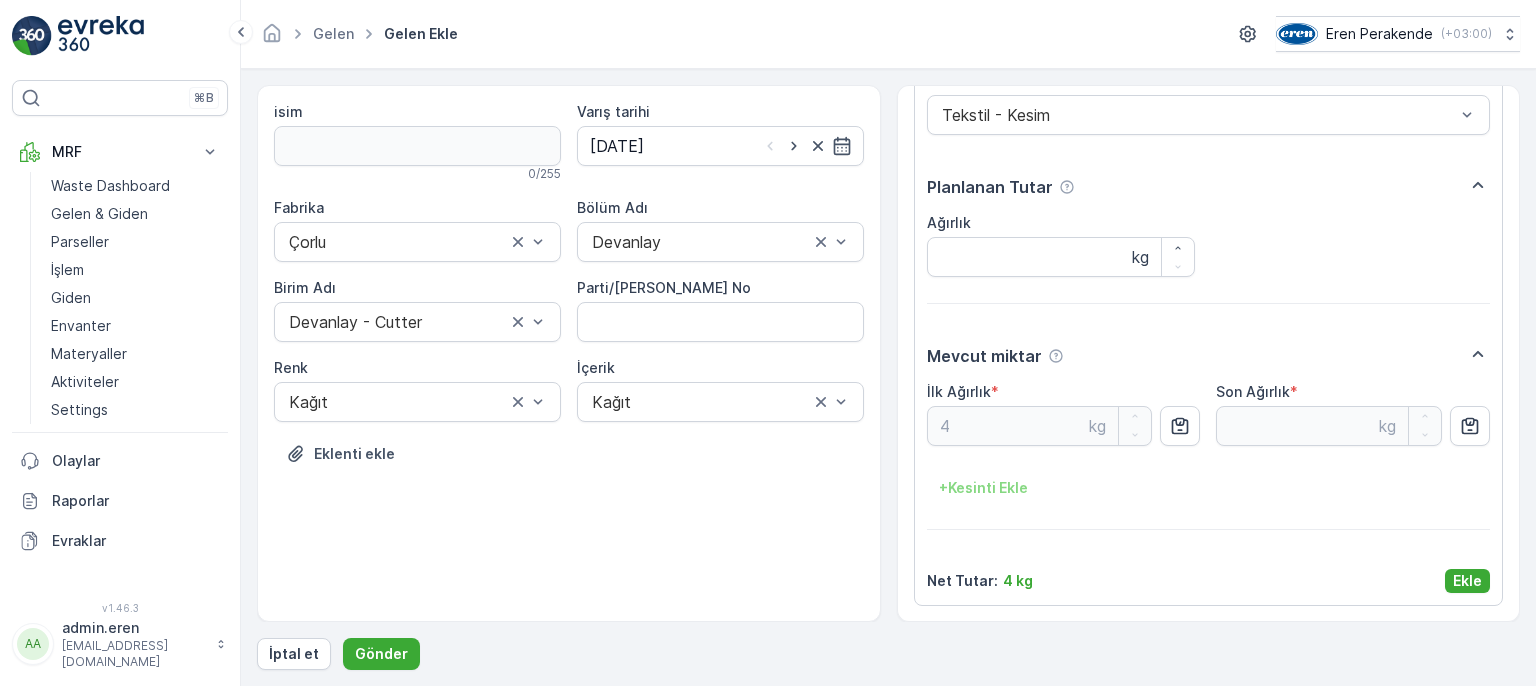 click on "Ekle" at bounding box center [1467, 581] 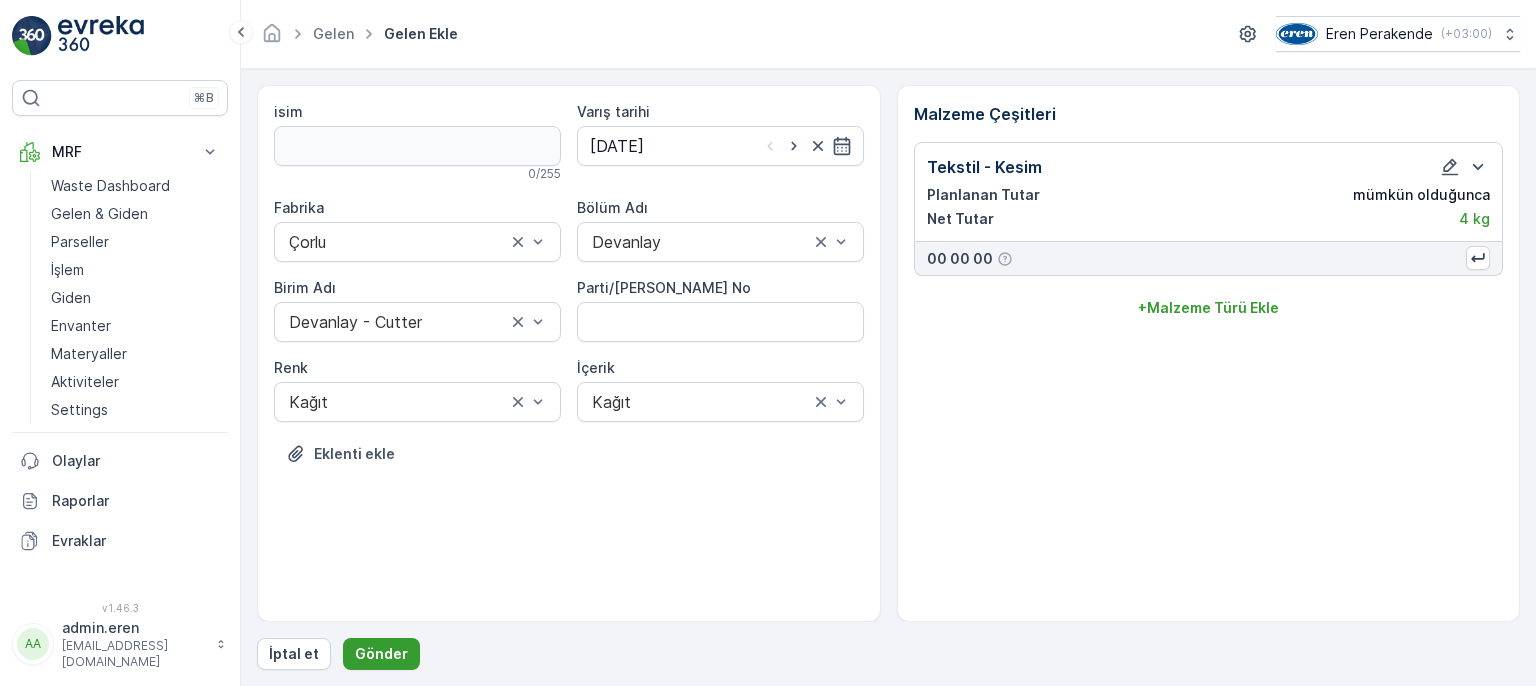 click on "Gönder" at bounding box center [381, 654] 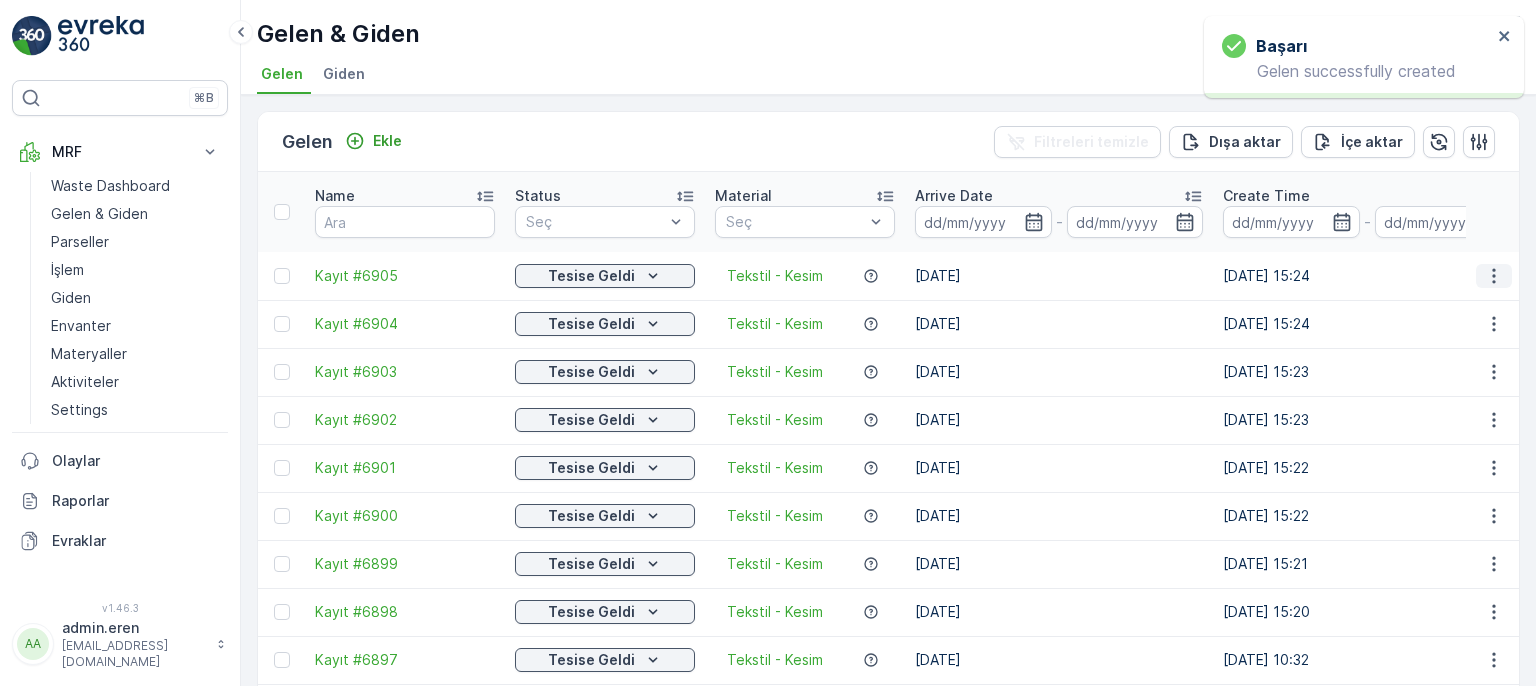 click at bounding box center (1494, 276) 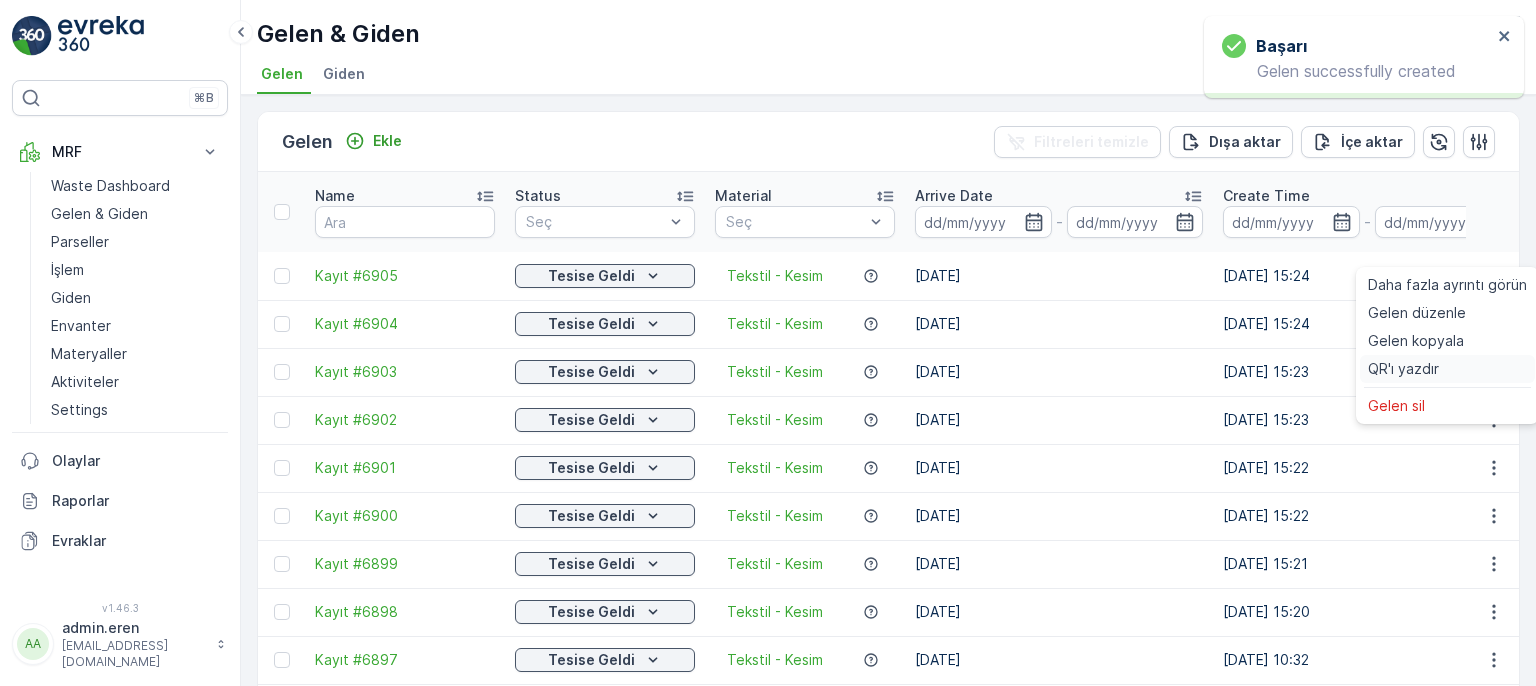 click on "QR'ı yazdır" at bounding box center [1447, 369] 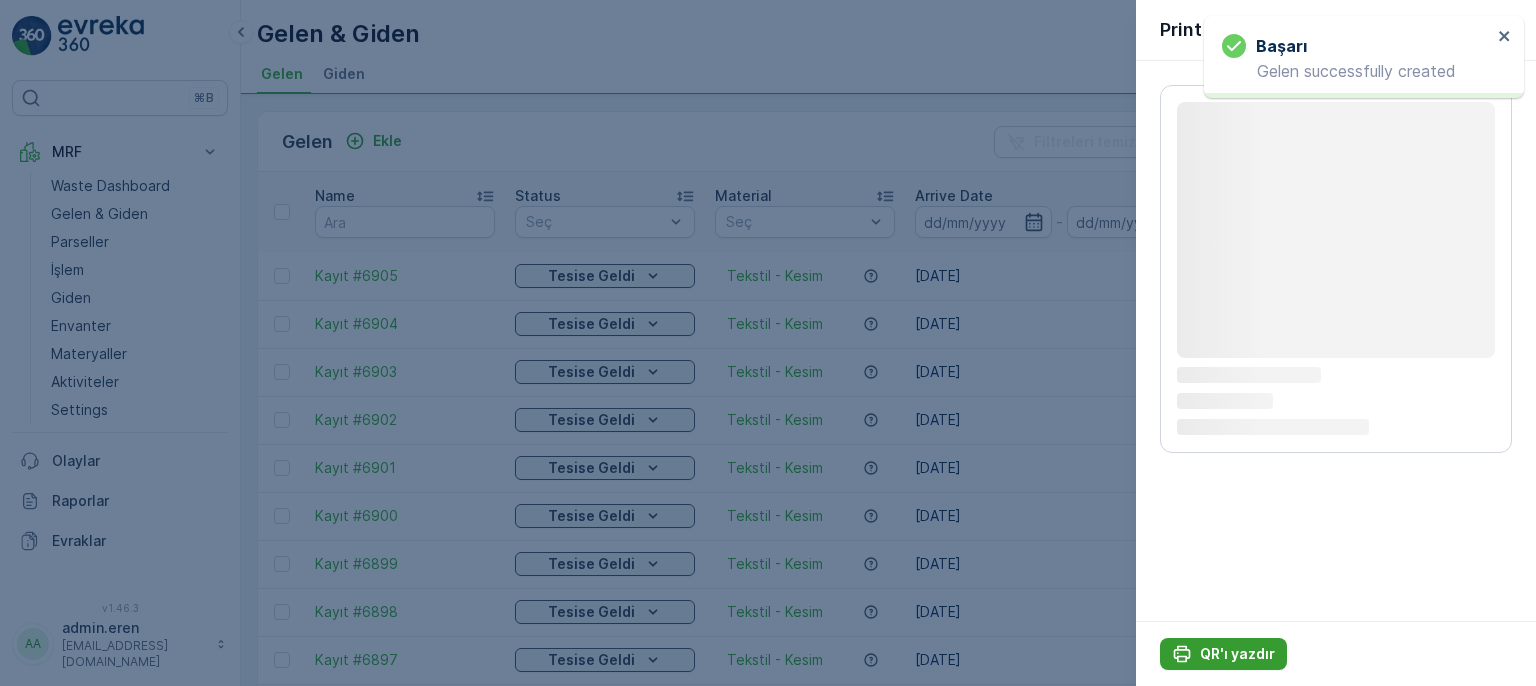 click on "QR'ı yazdır" at bounding box center [1237, 654] 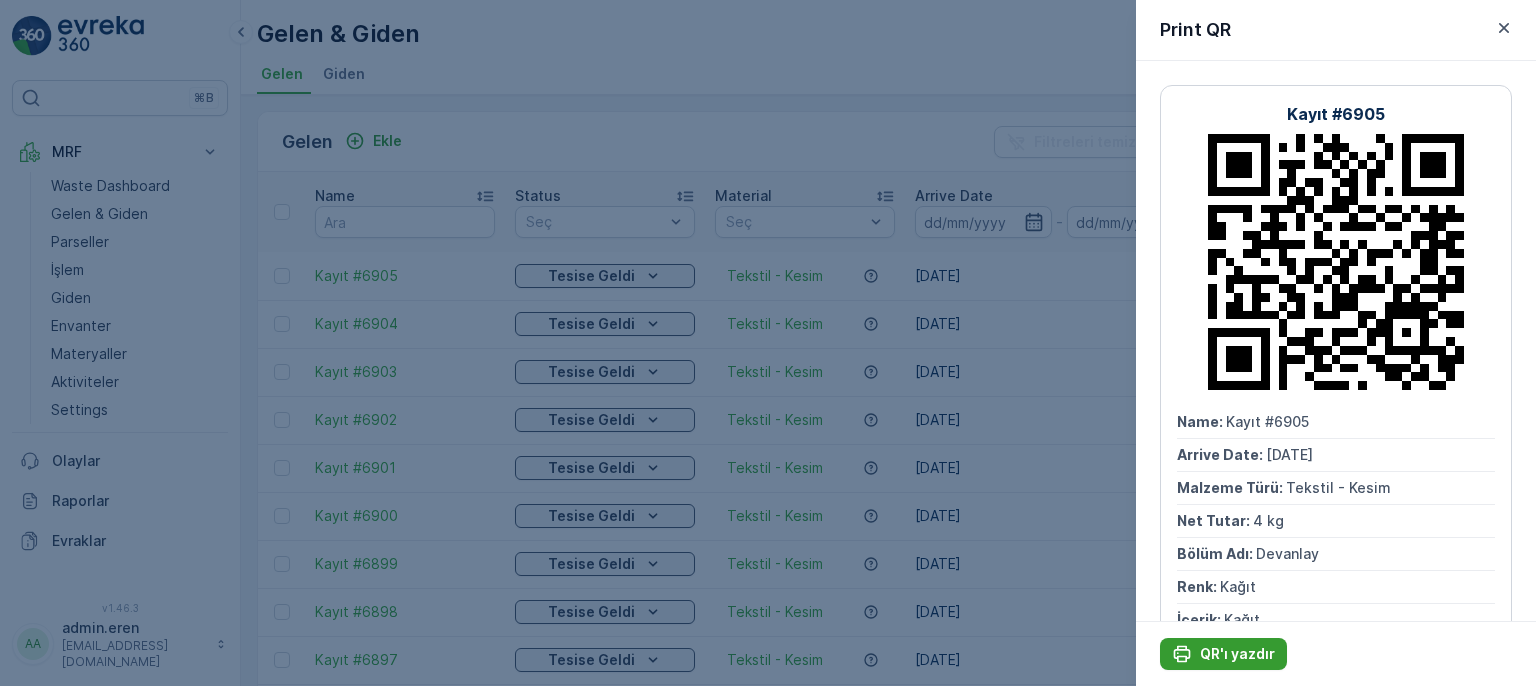 click on "QR'ı yazdır" at bounding box center (1237, 654) 